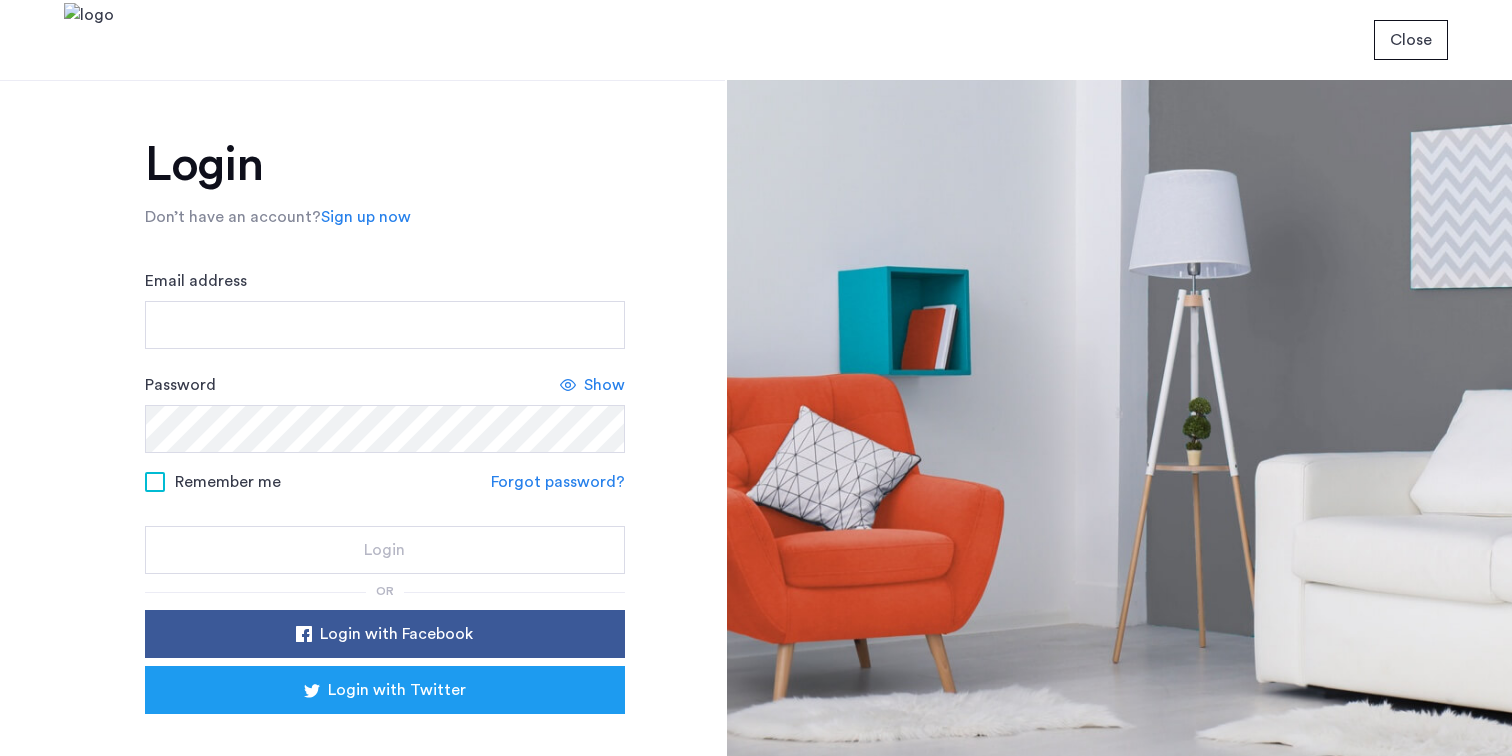 scroll, scrollTop: 0, scrollLeft: 0, axis: both 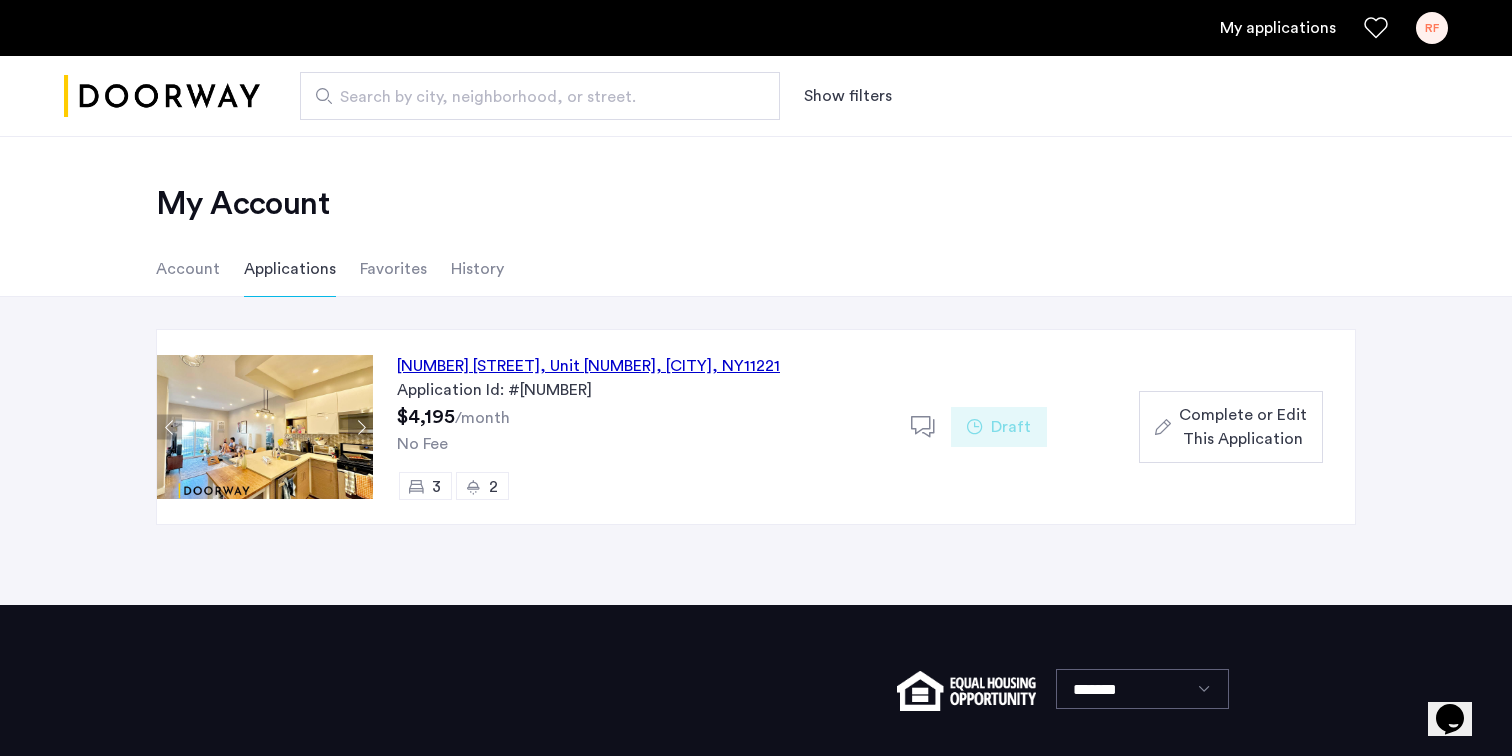 click on "Account" 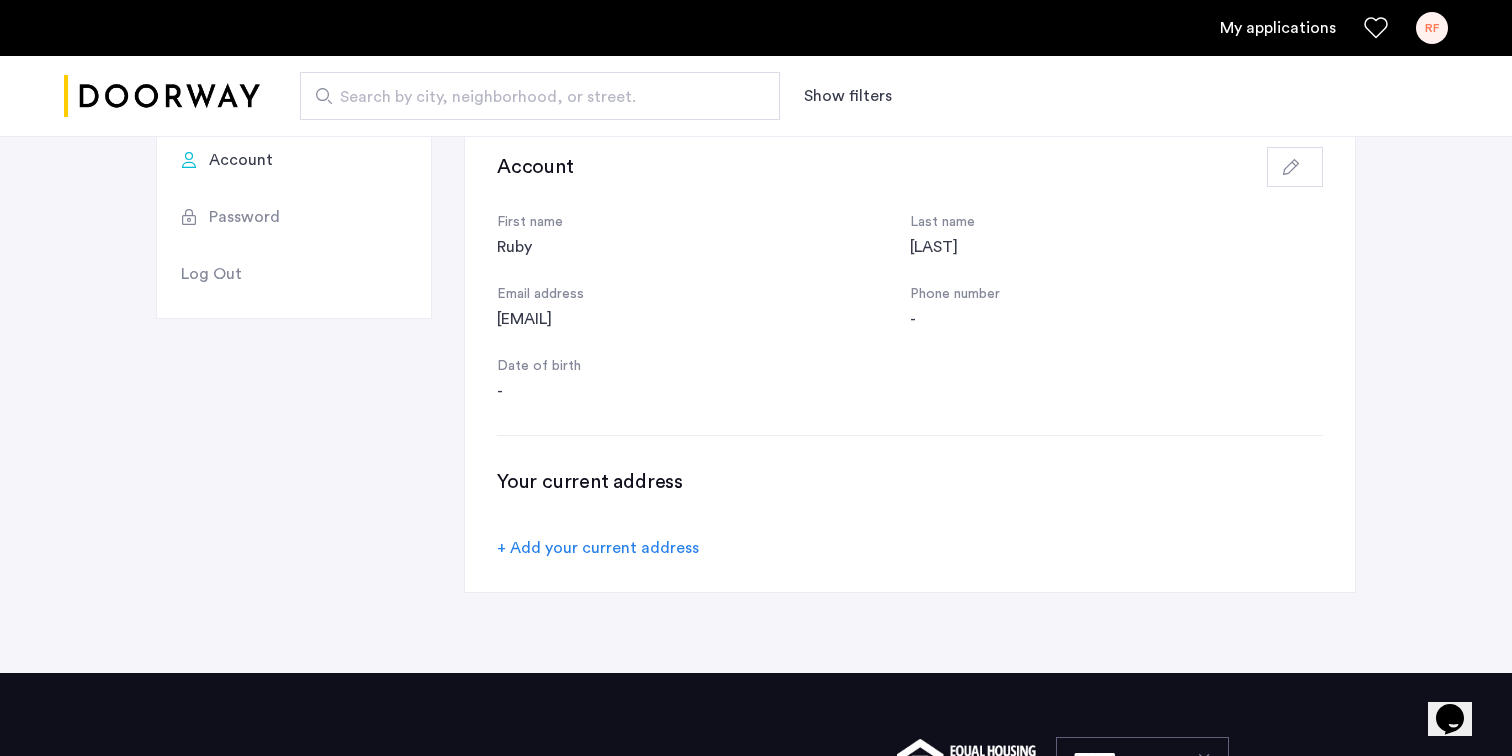 scroll, scrollTop: 226, scrollLeft: 0, axis: vertical 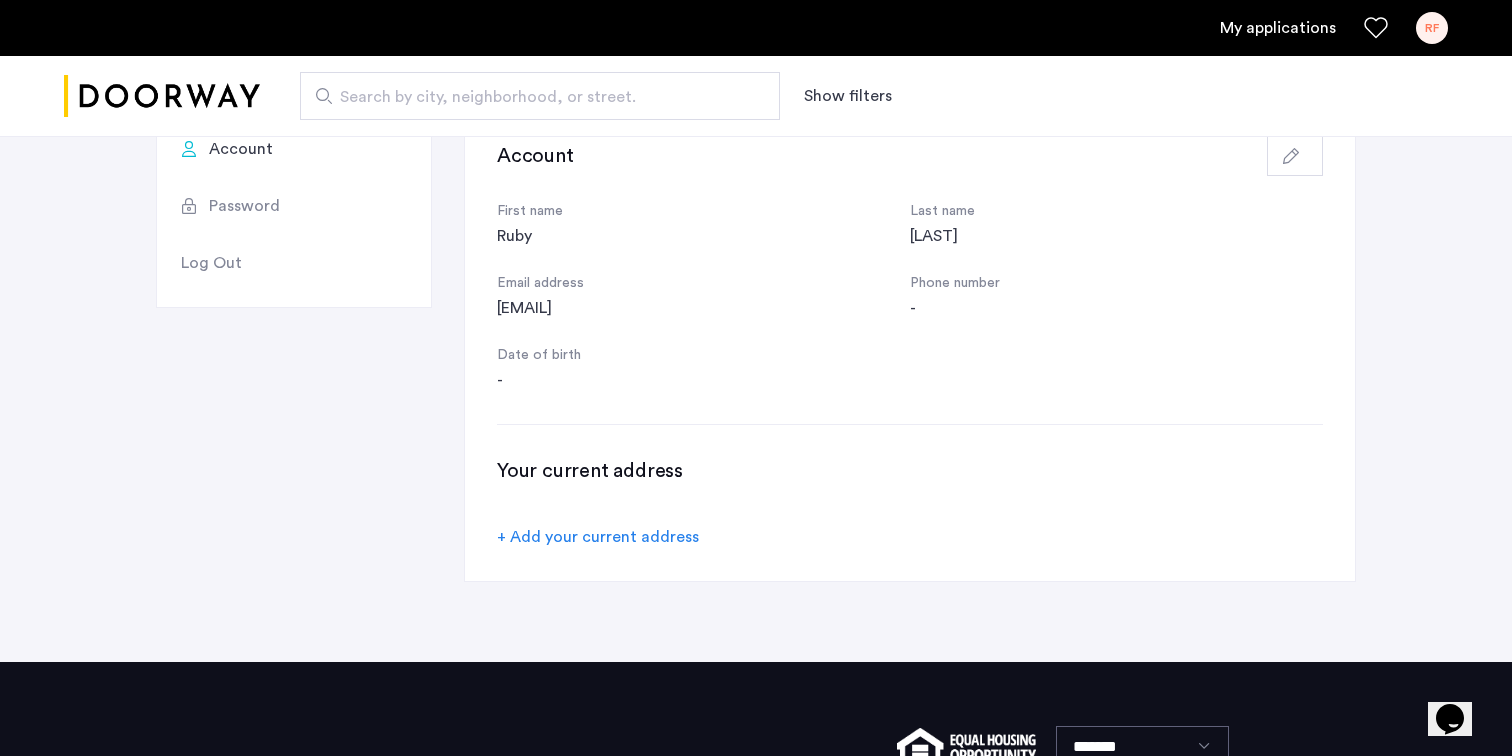 click on "+ Add your current address" 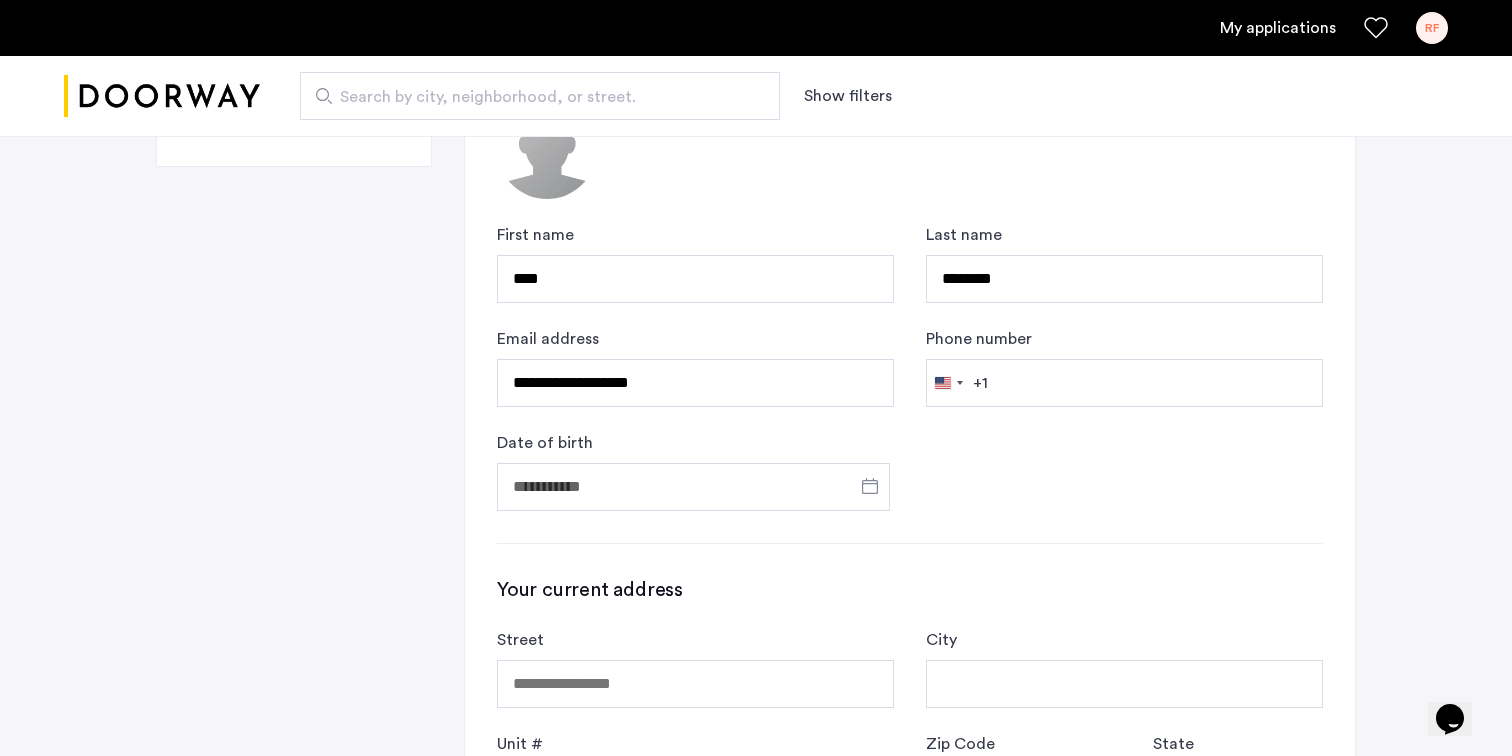 scroll, scrollTop: 369, scrollLeft: 0, axis: vertical 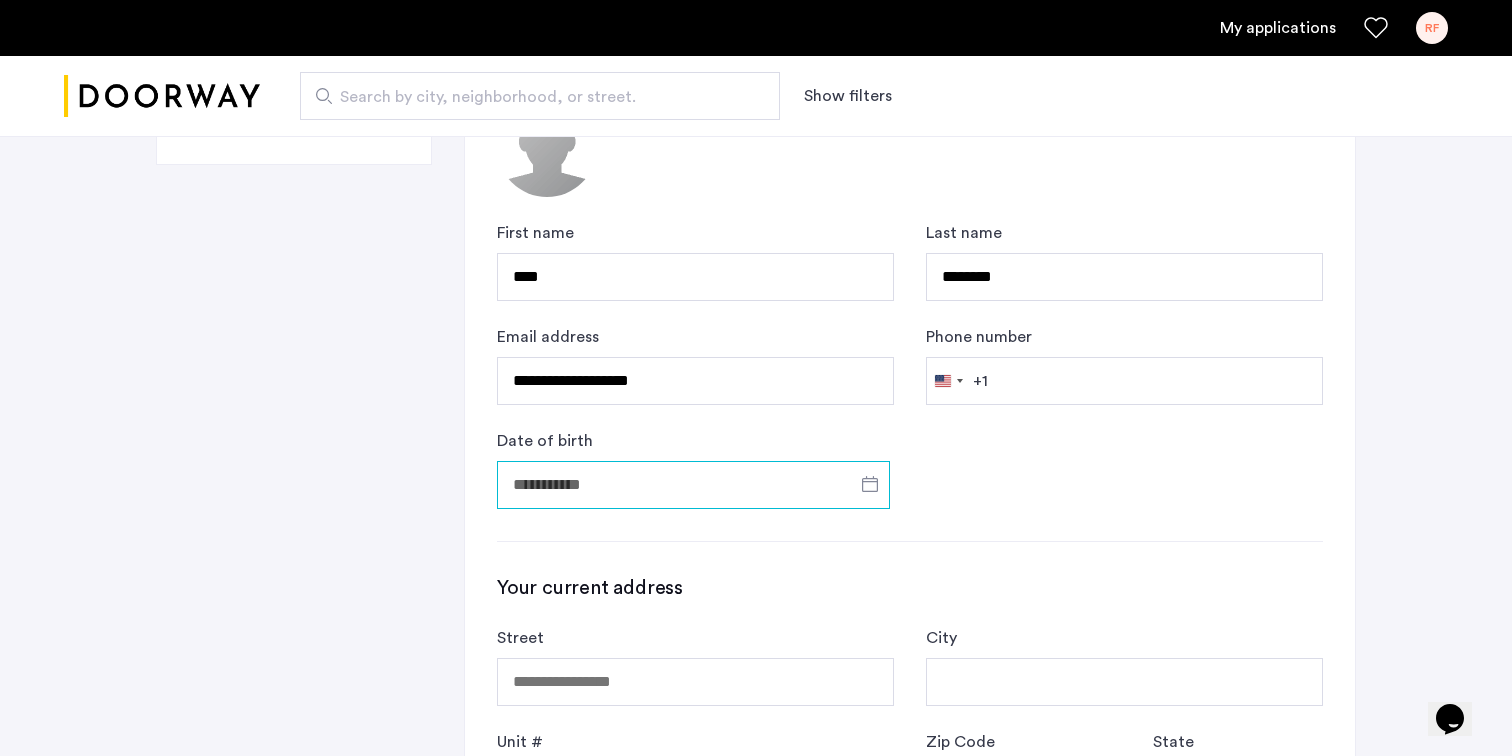 click on "Date of birth" at bounding box center [693, 485] 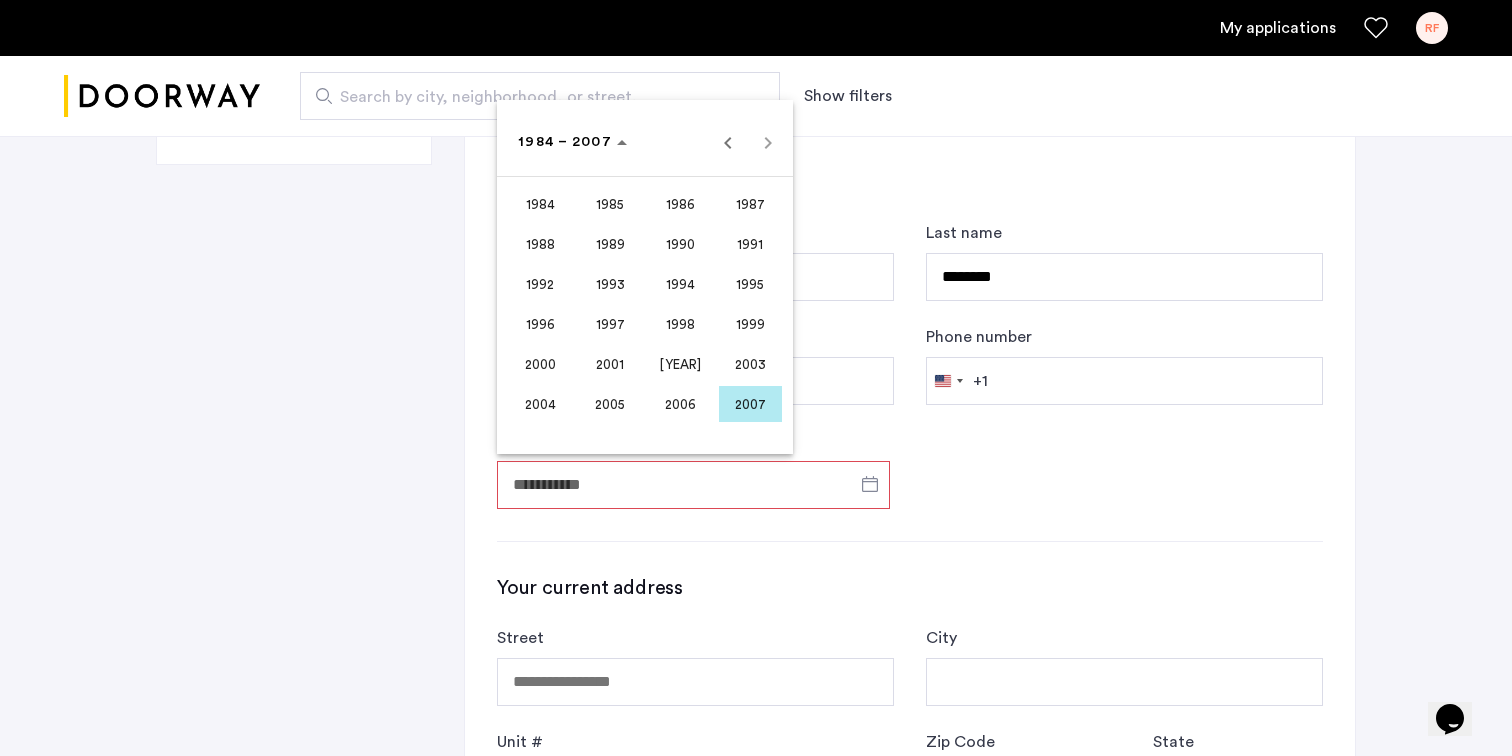 click on "2000" at bounding box center [540, 364] 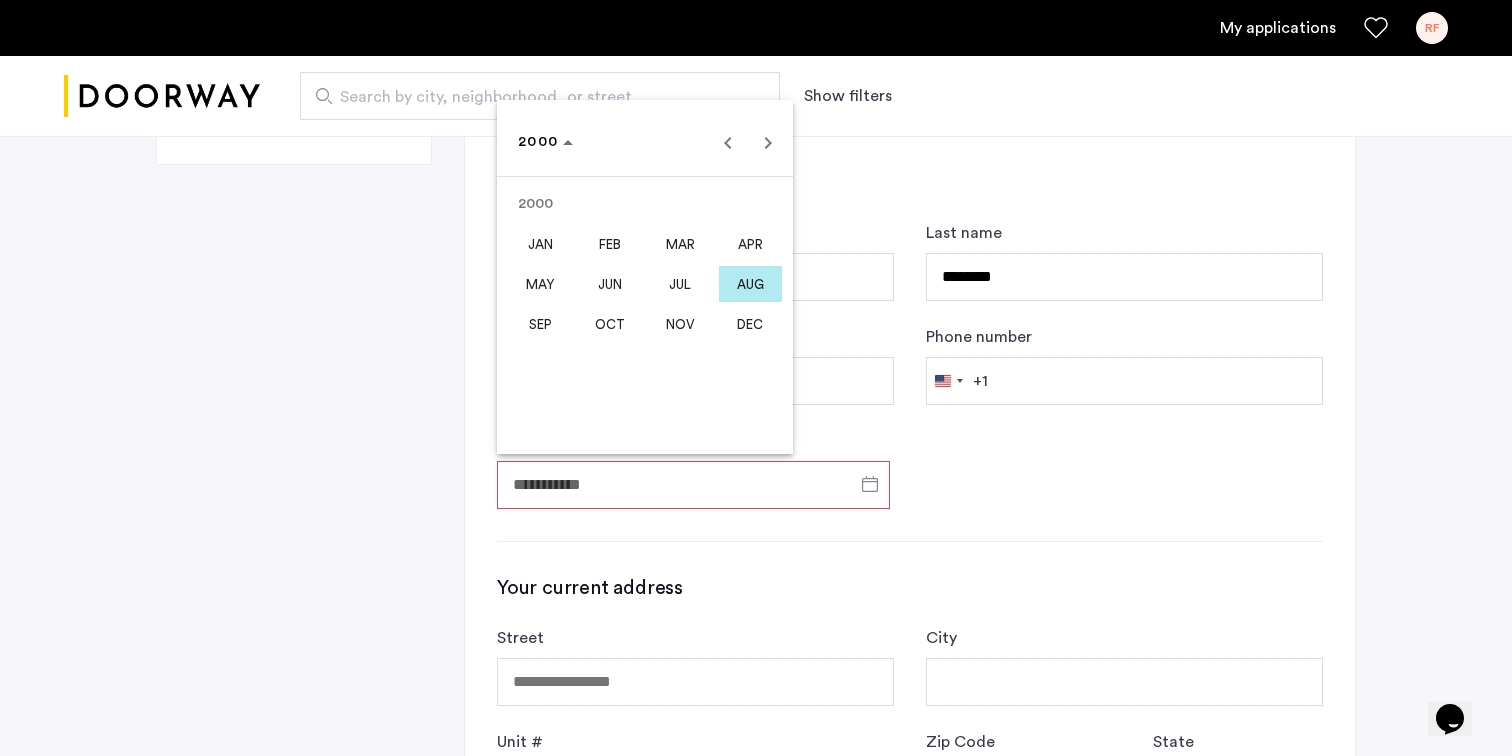 click on "JUN" at bounding box center (610, 284) 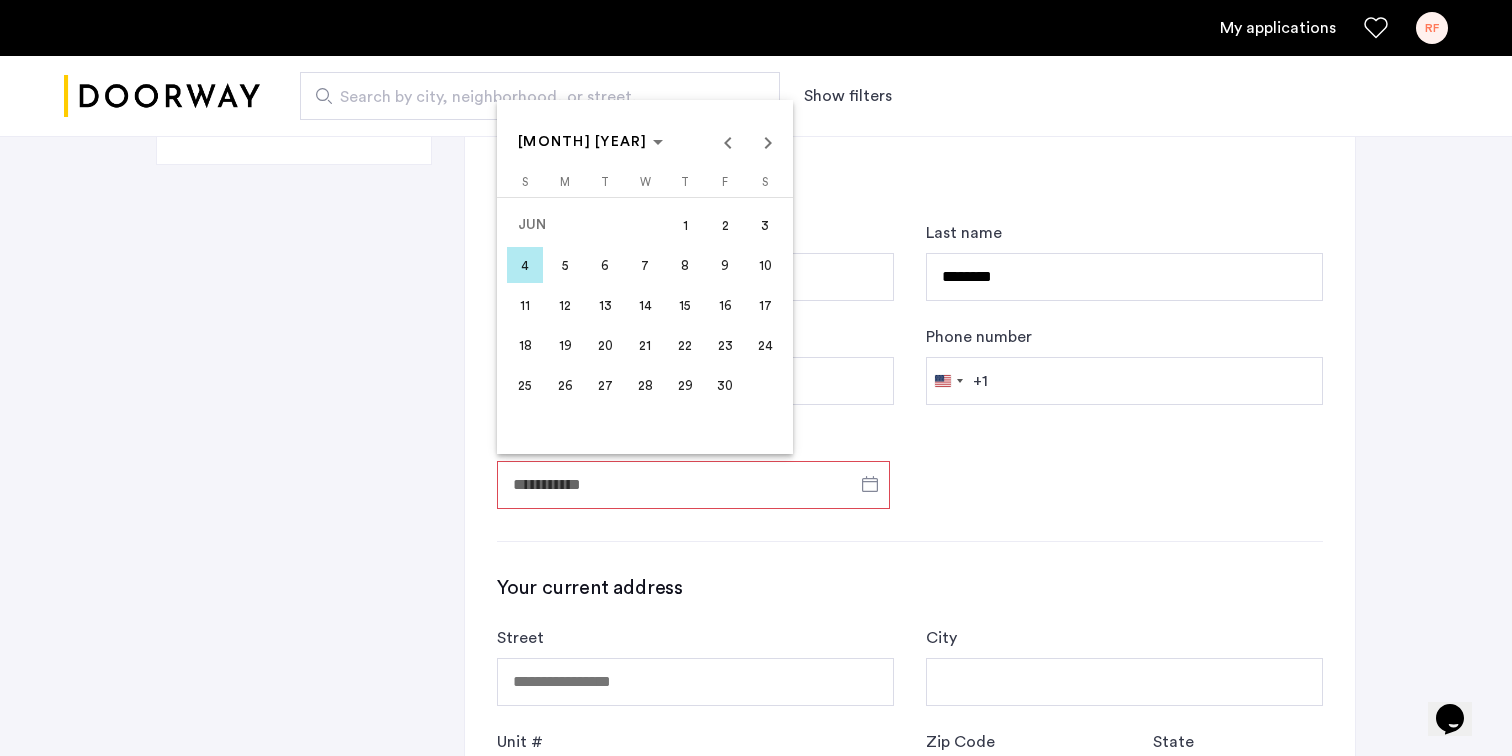 click on "2" at bounding box center [725, 225] 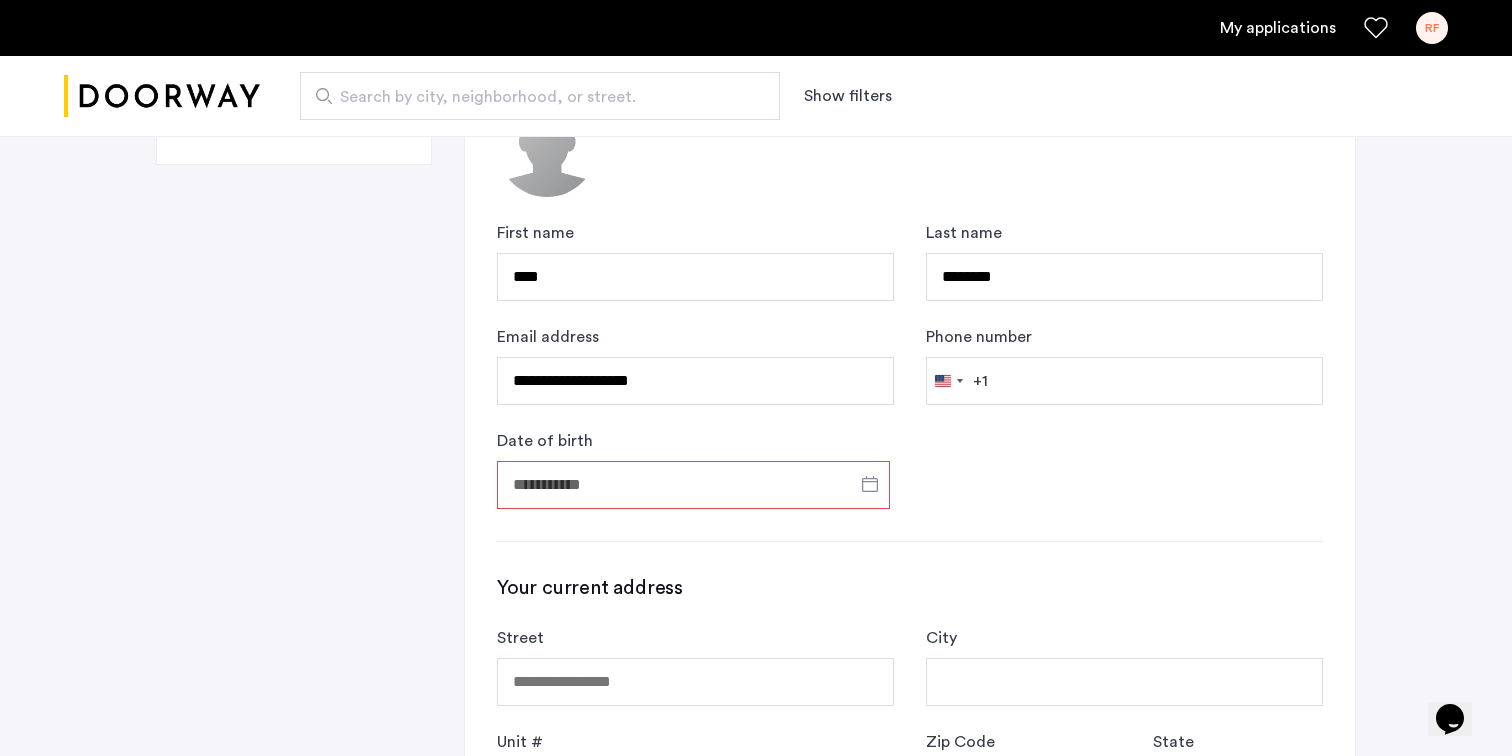 type on "**********" 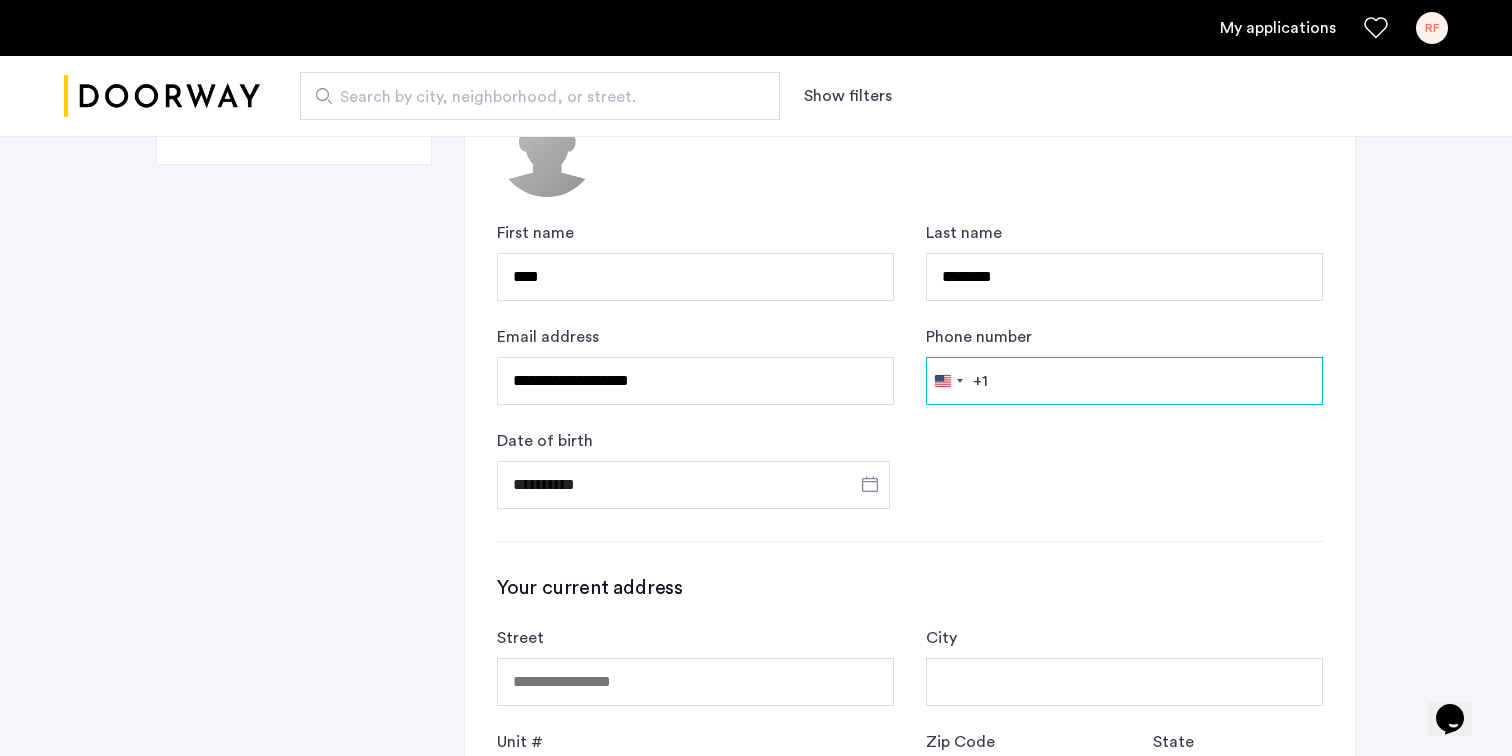 click on "Phone number" at bounding box center (1124, 381) 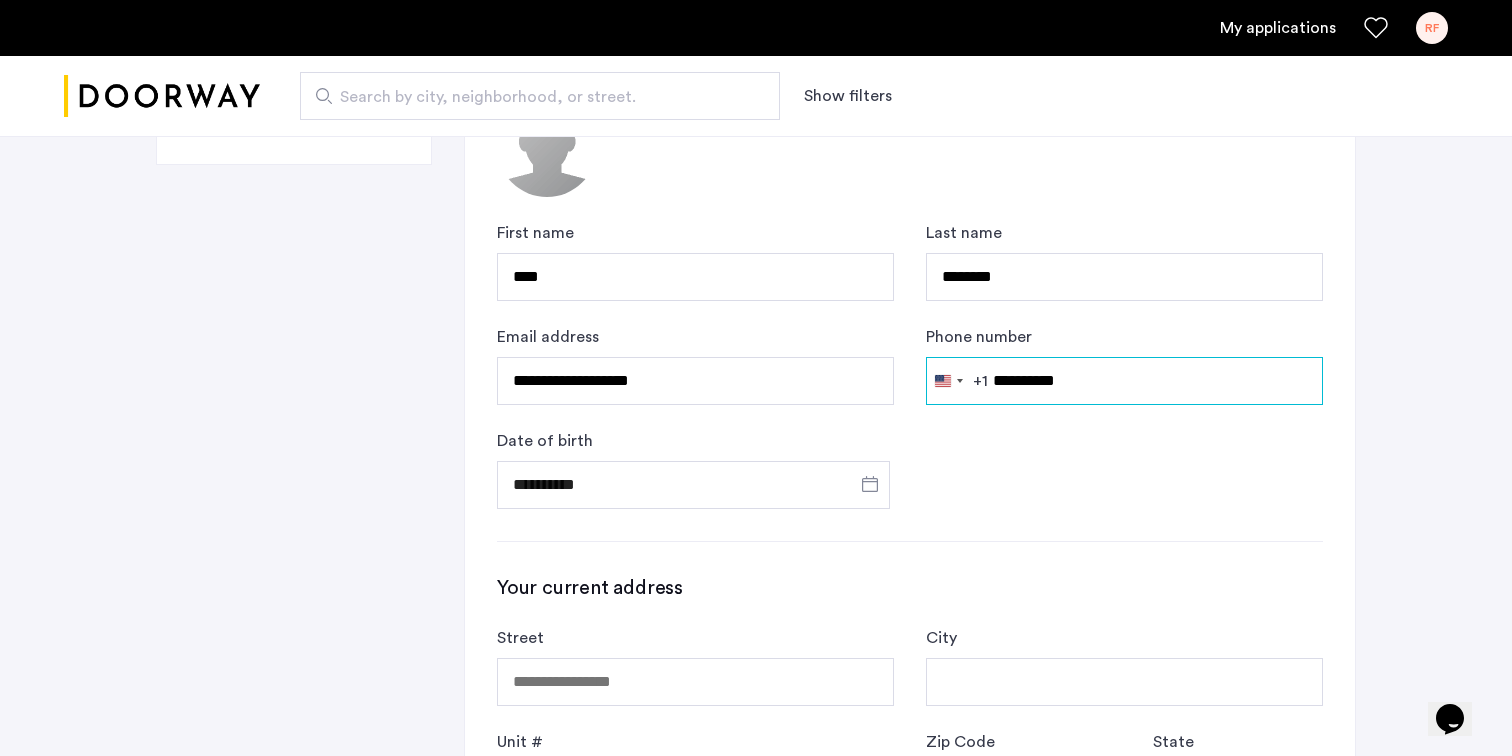type on "**********" 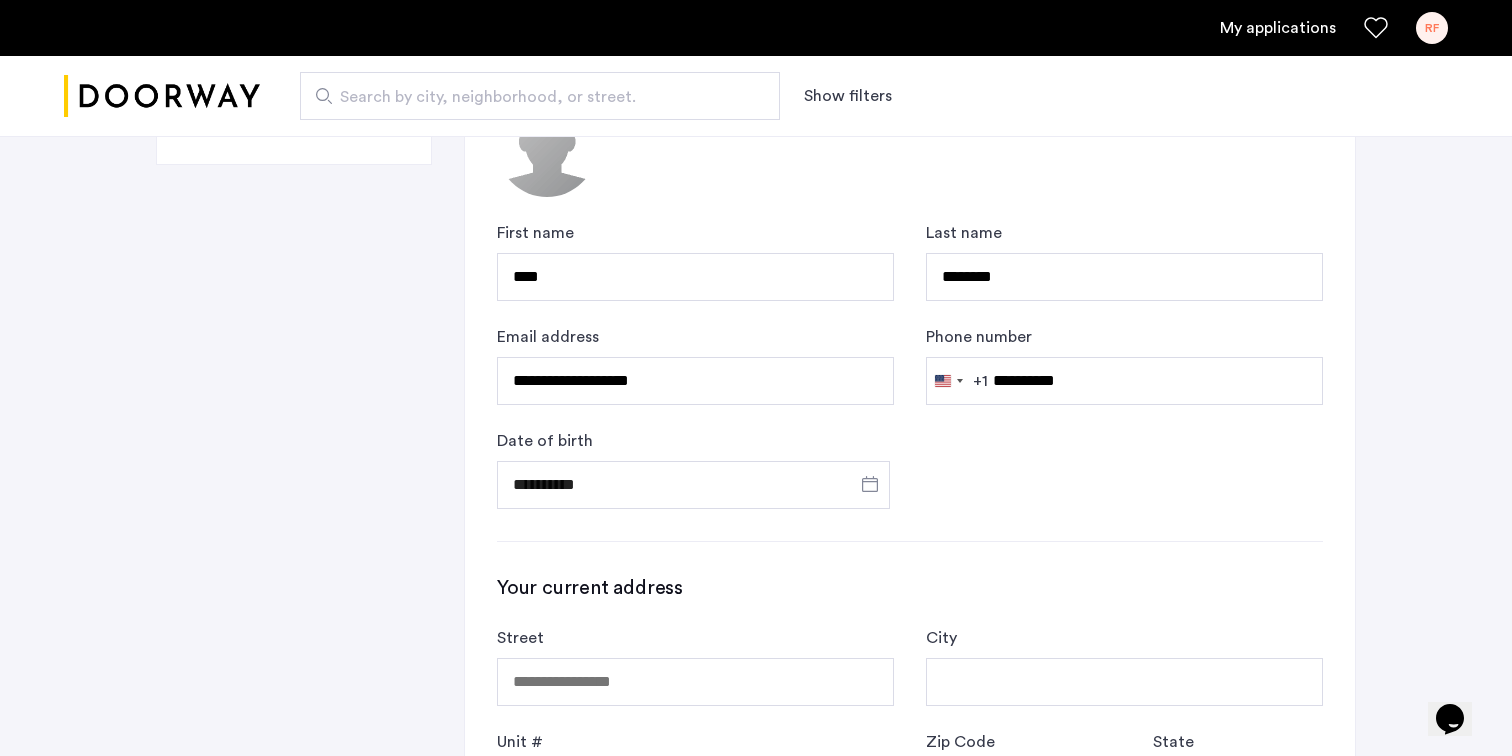 click on "**********" 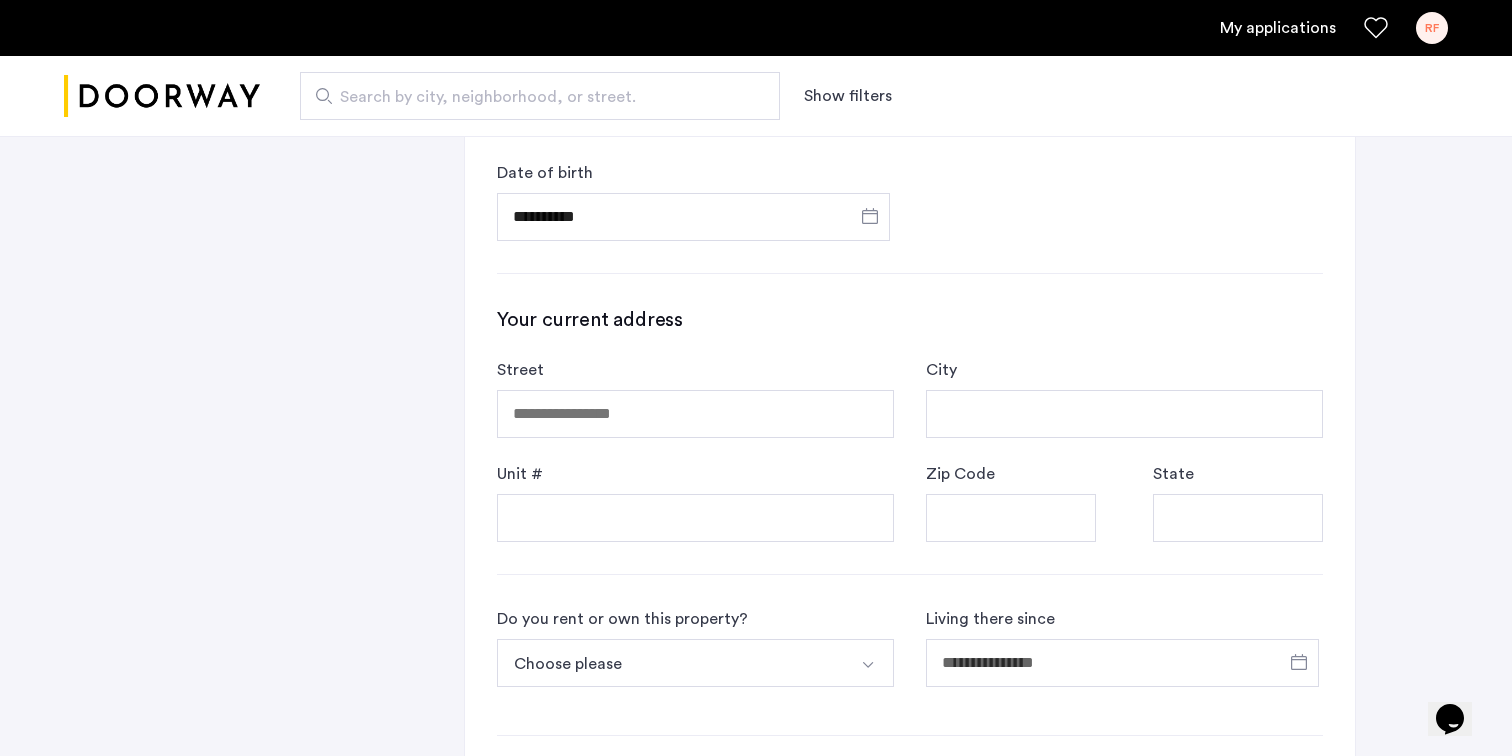 scroll, scrollTop: 645, scrollLeft: 0, axis: vertical 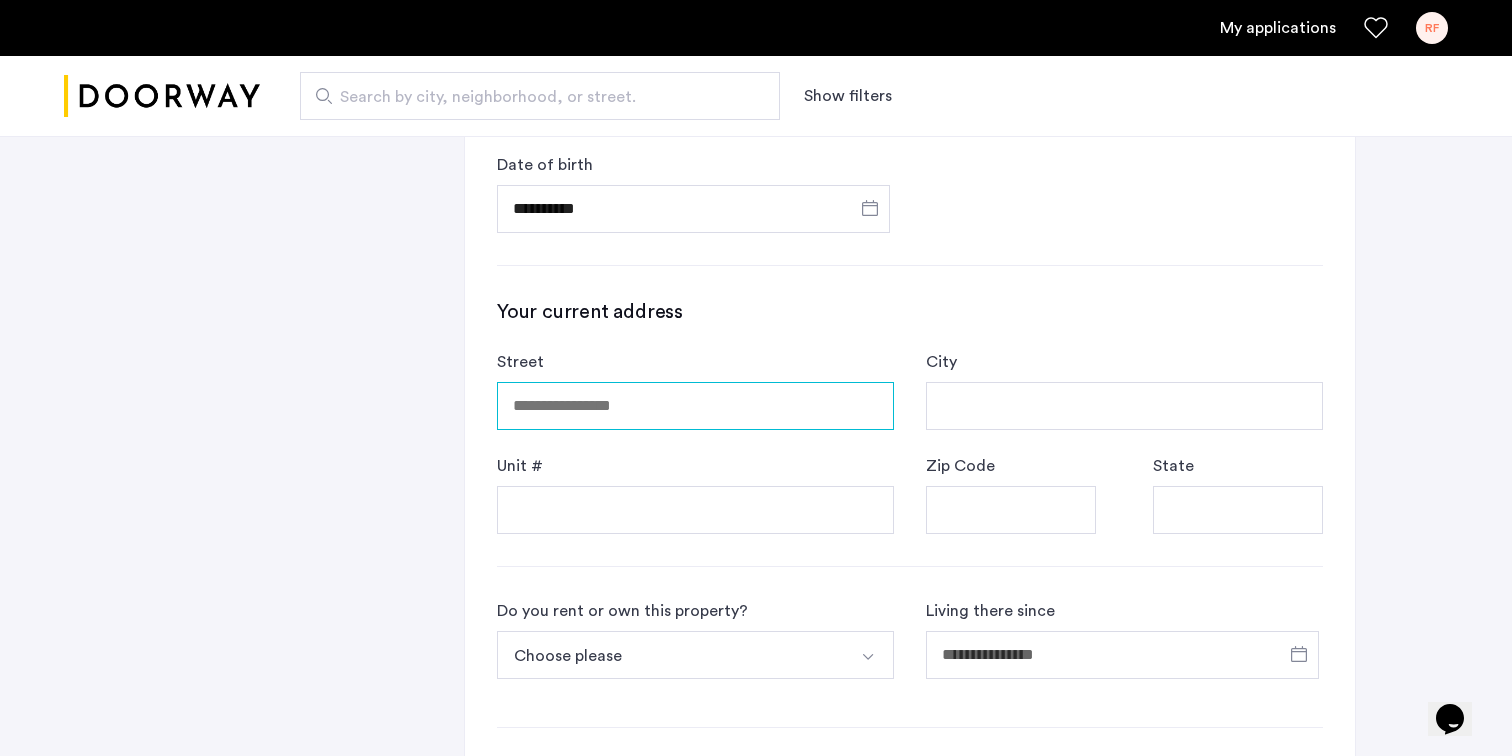 click on "Street" at bounding box center (695, 406) 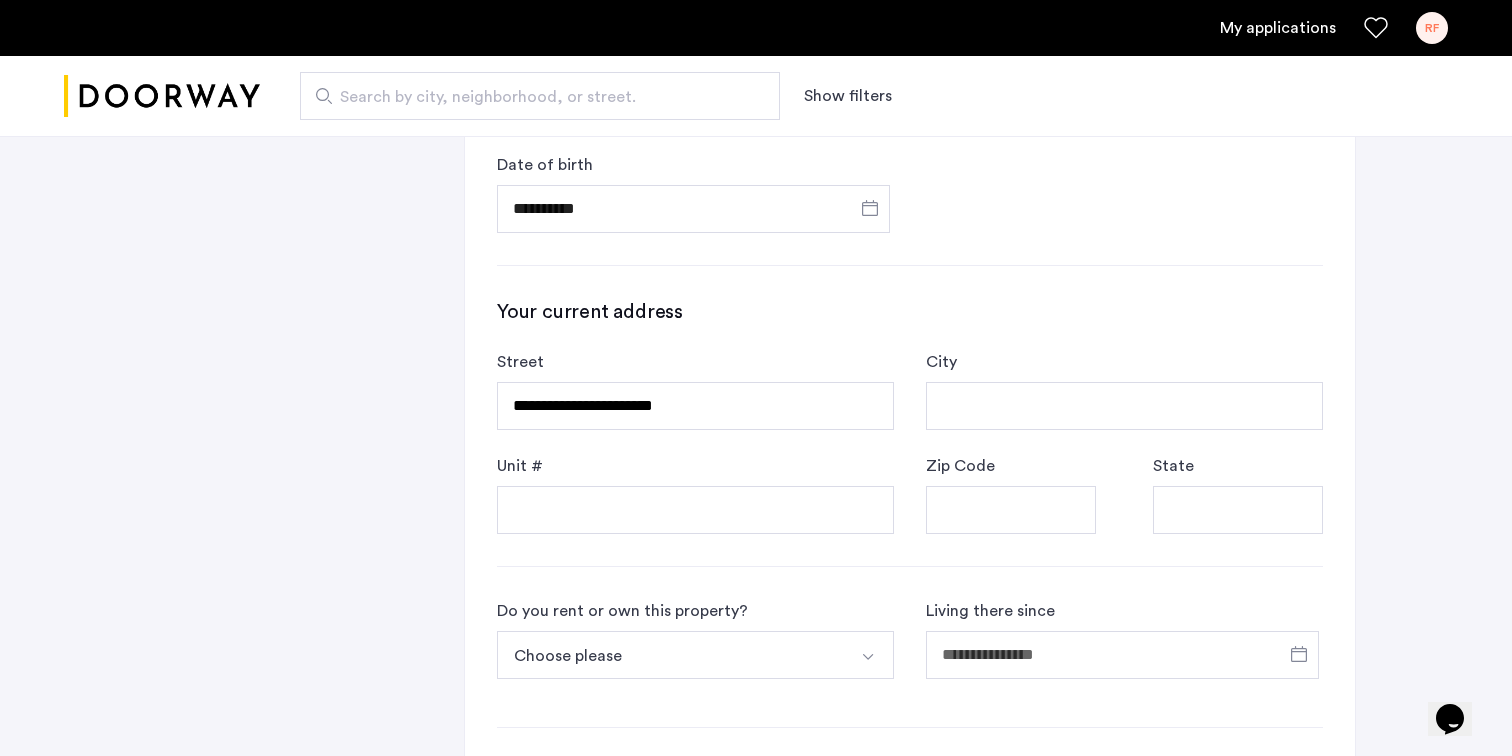 type on "**********" 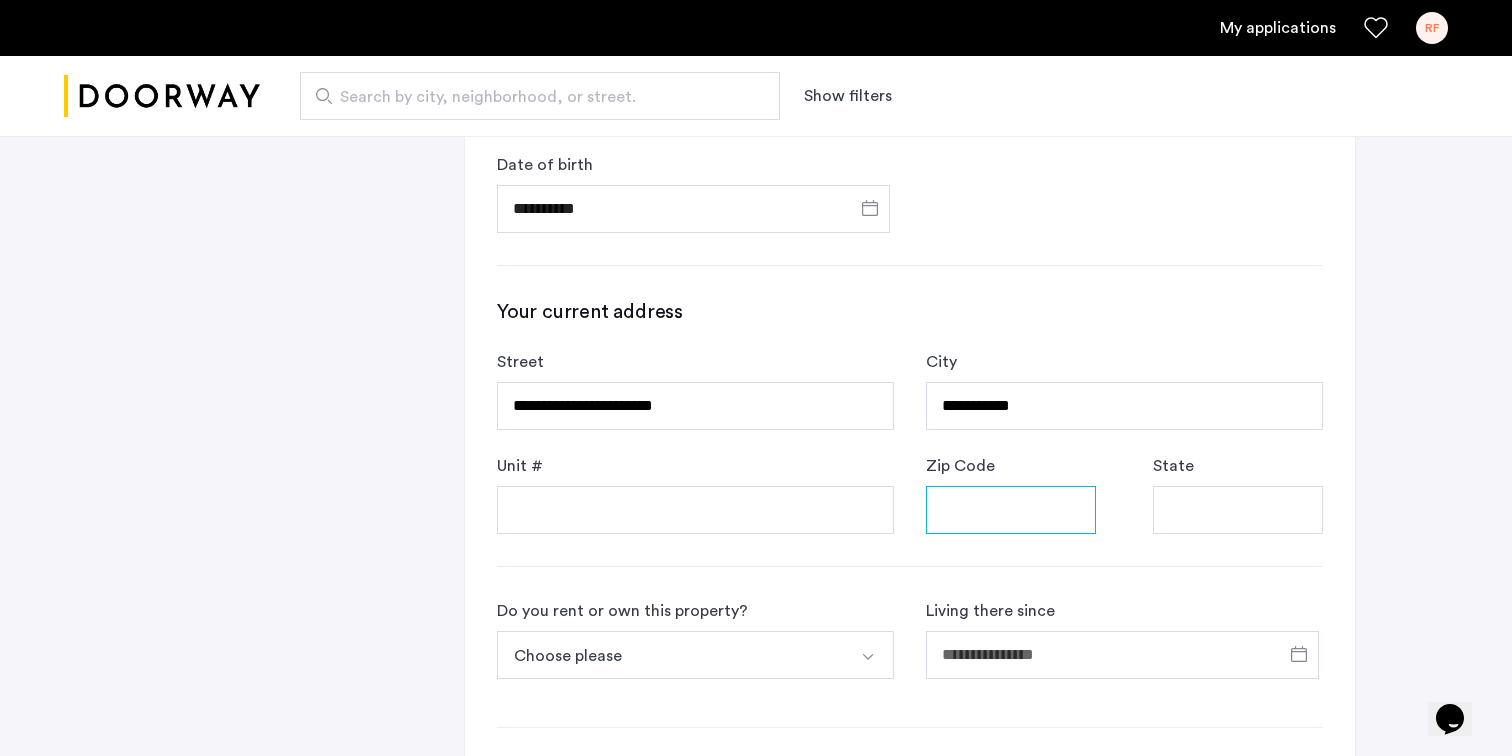 type on "*****" 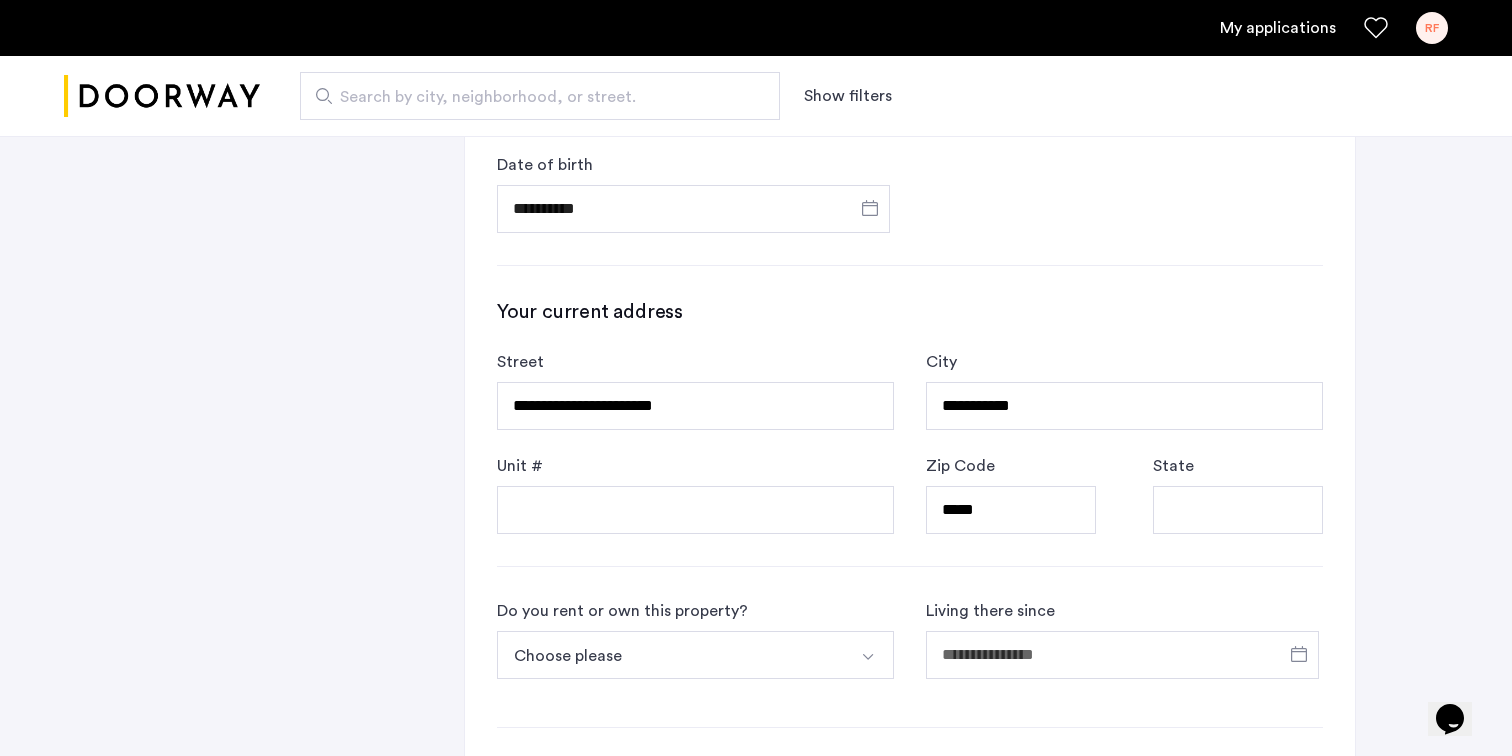 type on "**********" 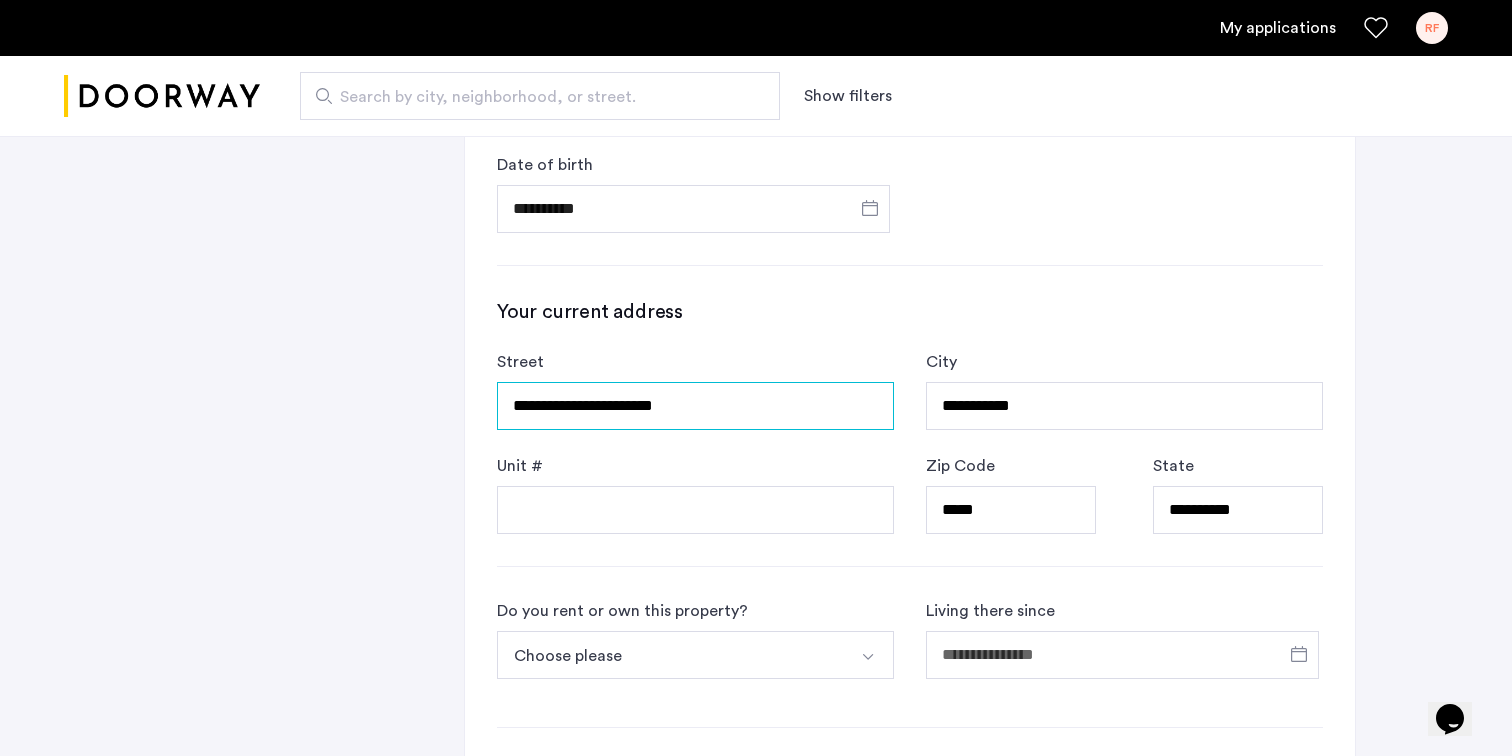 scroll, scrollTop: 796, scrollLeft: 0, axis: vertical 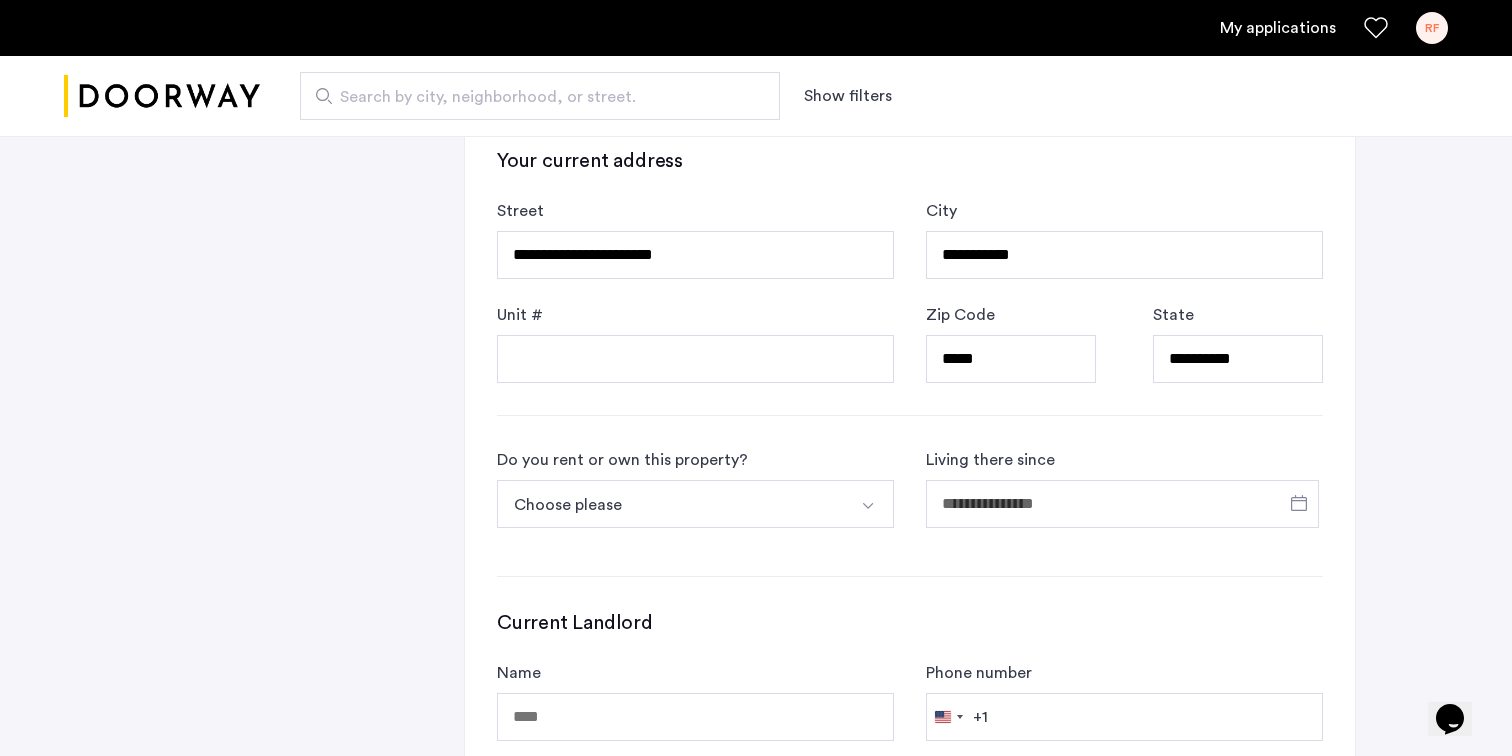 click on "Choose please" at bounding box center (672, 504) 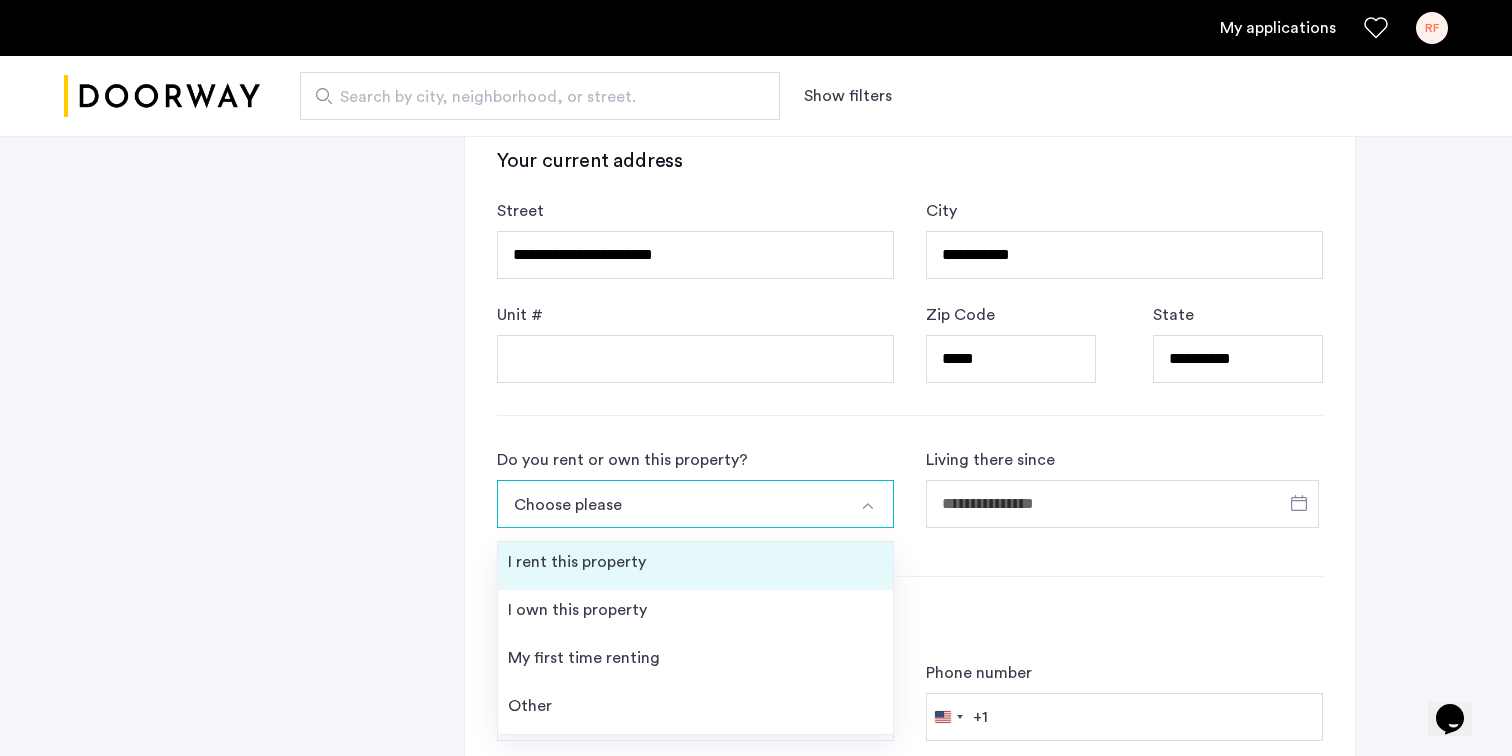 click on "I rent this property" at bounding box center [695, 566] 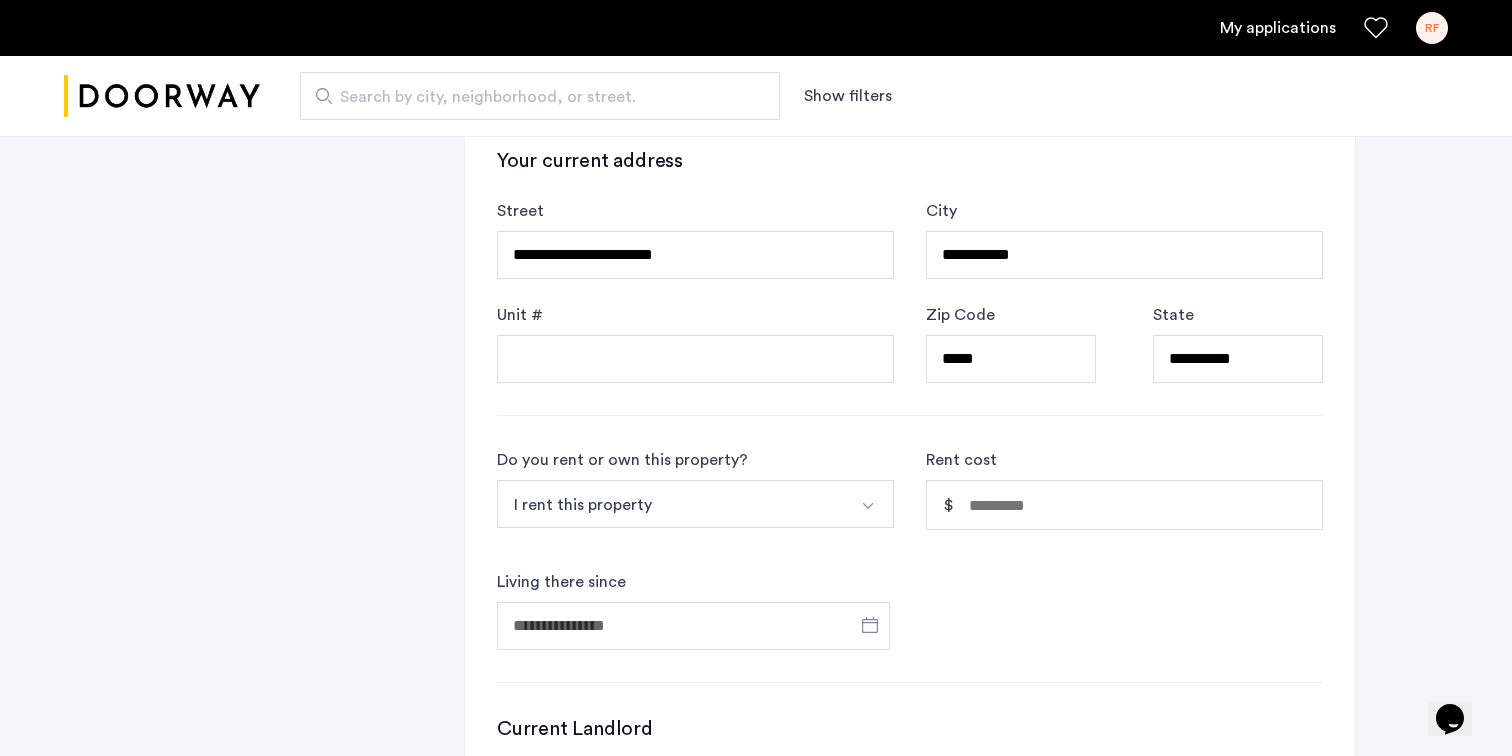 click on "Rent cost" at bounding box center [1145, 505] 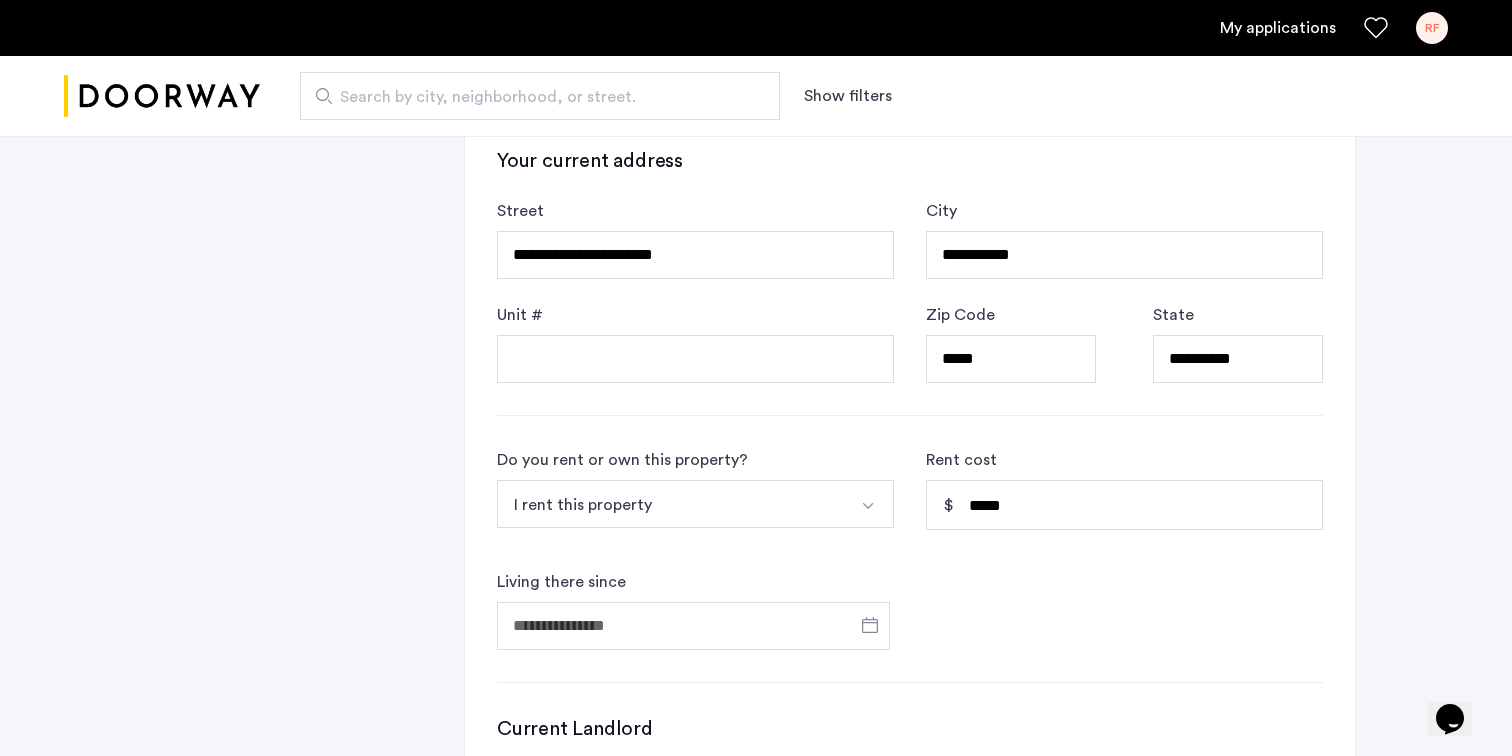 type on "*****" 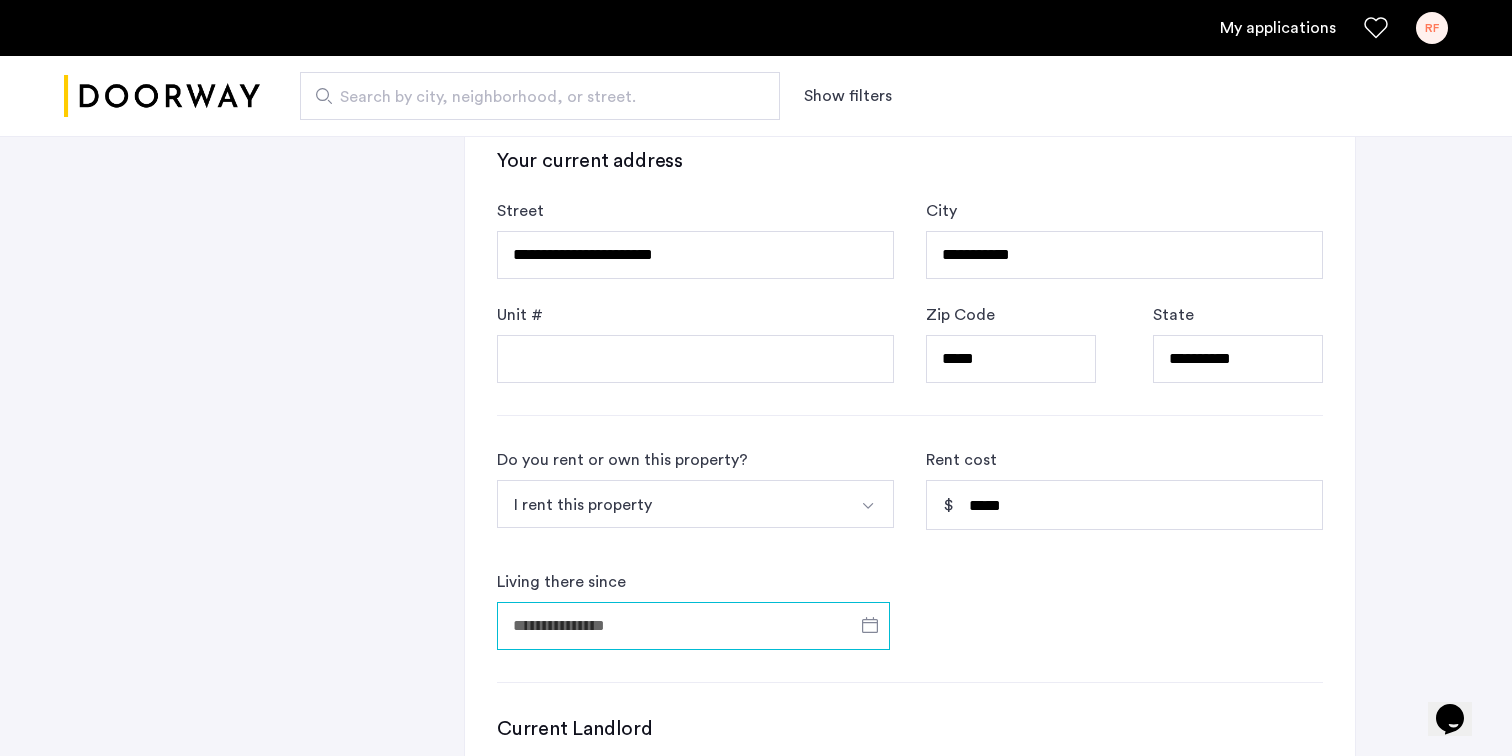 click on "Living there since" at bounding box center [693, 626] 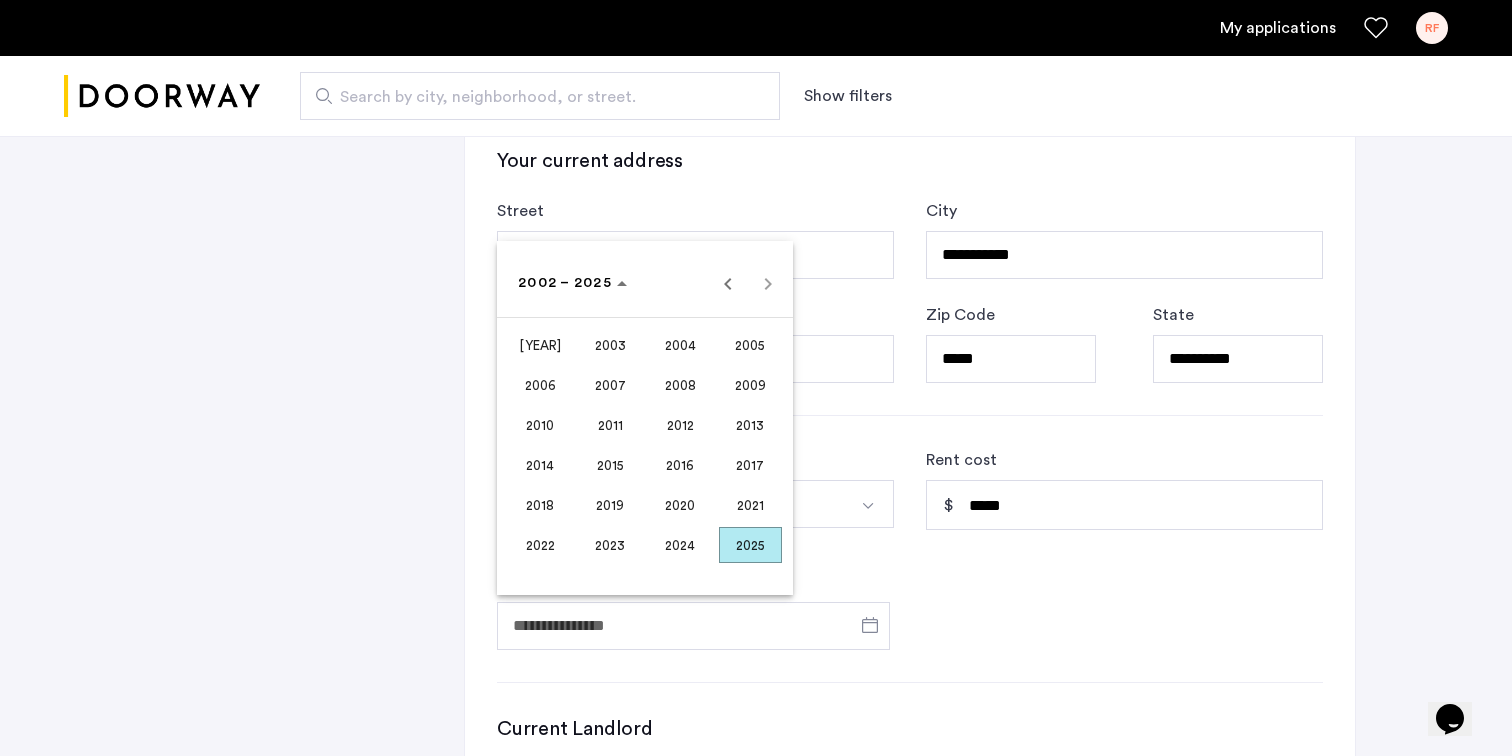click on "2022" at bounding box center (540, 545) 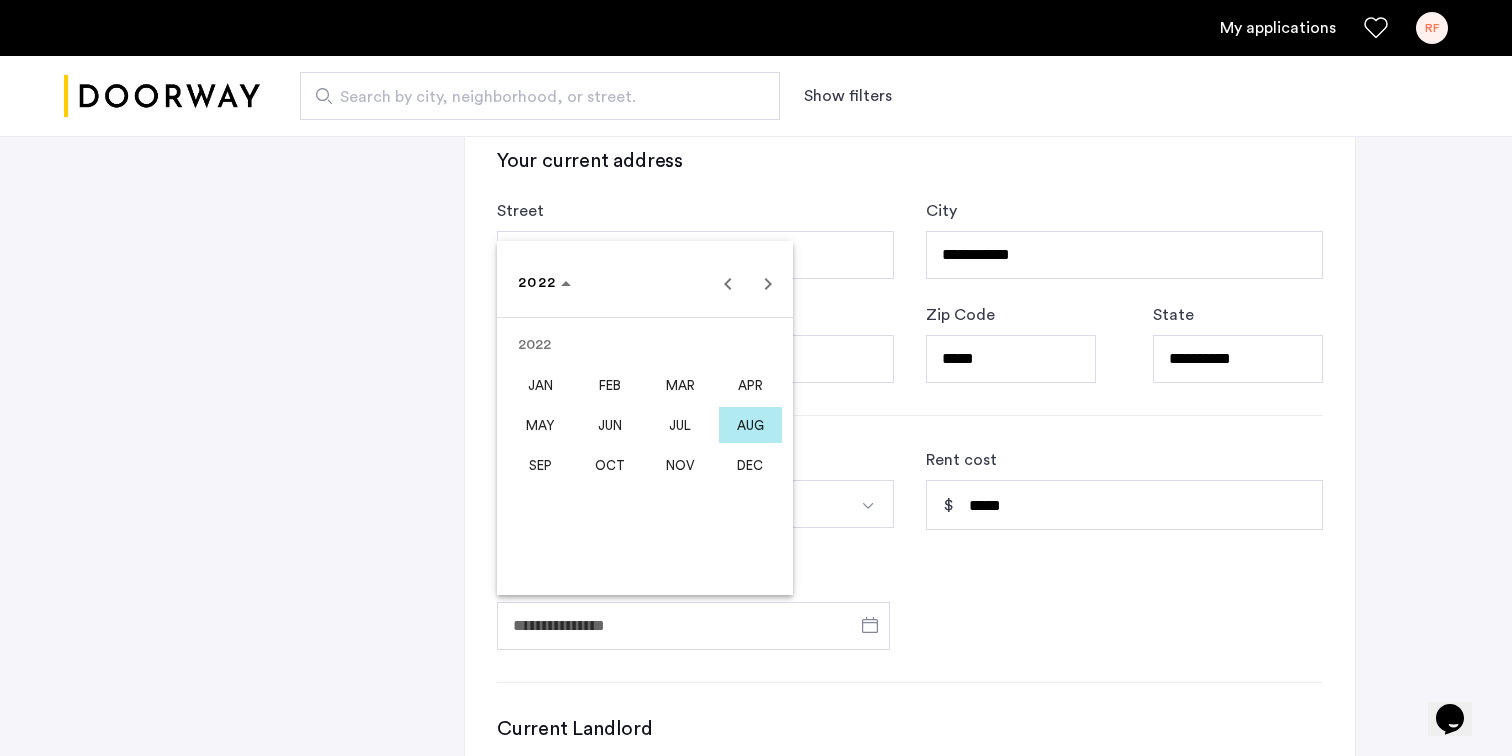 click on "JUN" at bounding box center [610, 425] 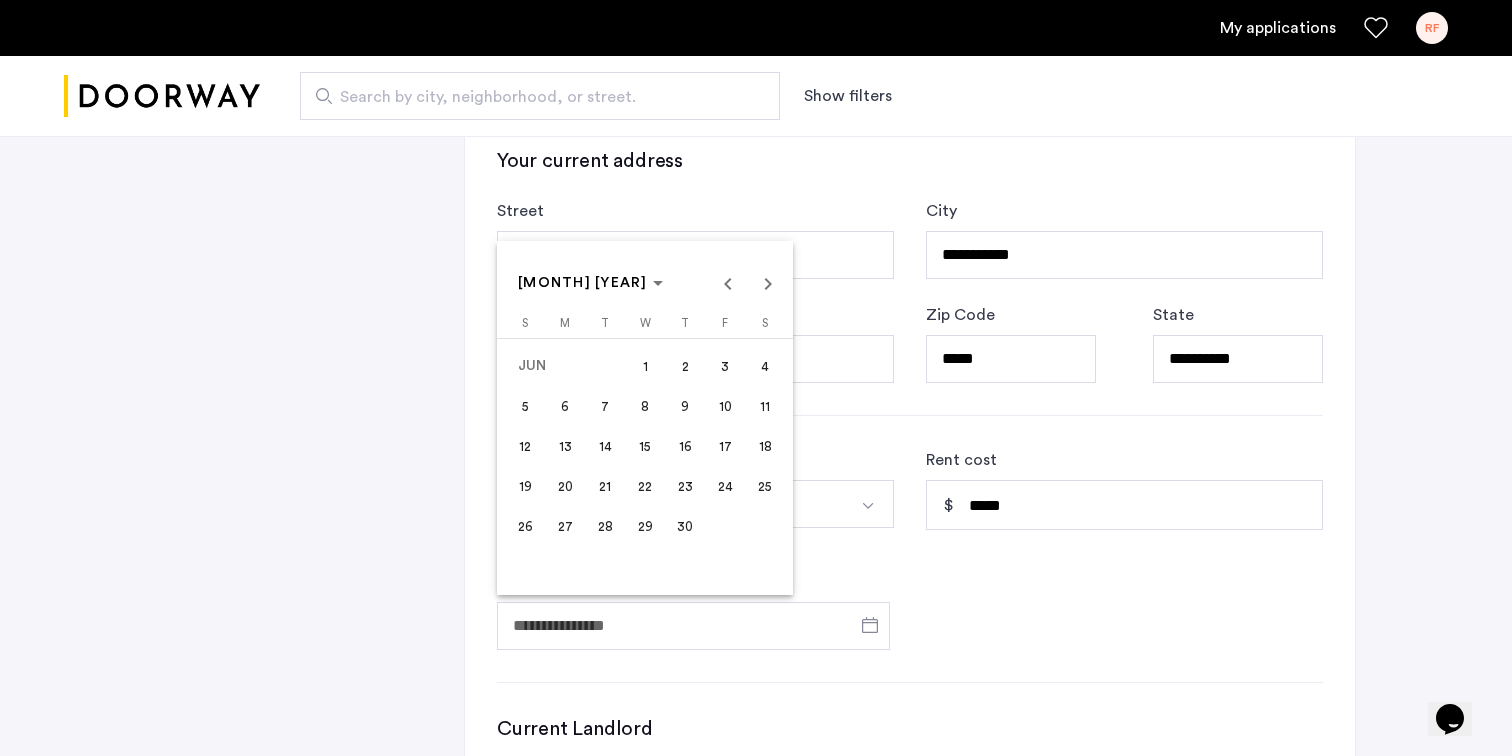 click on "1" at bounding box center [645, 366] 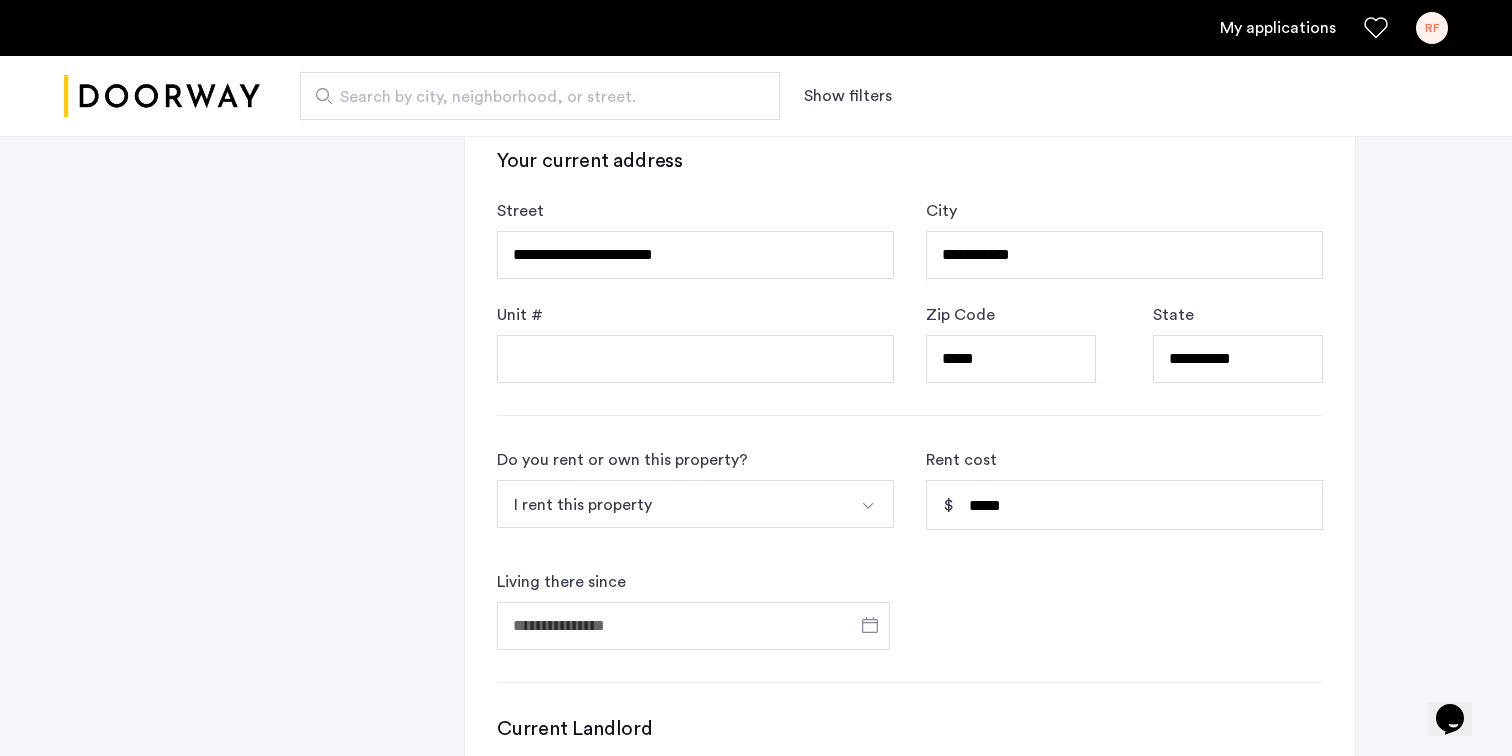 type on "**********" 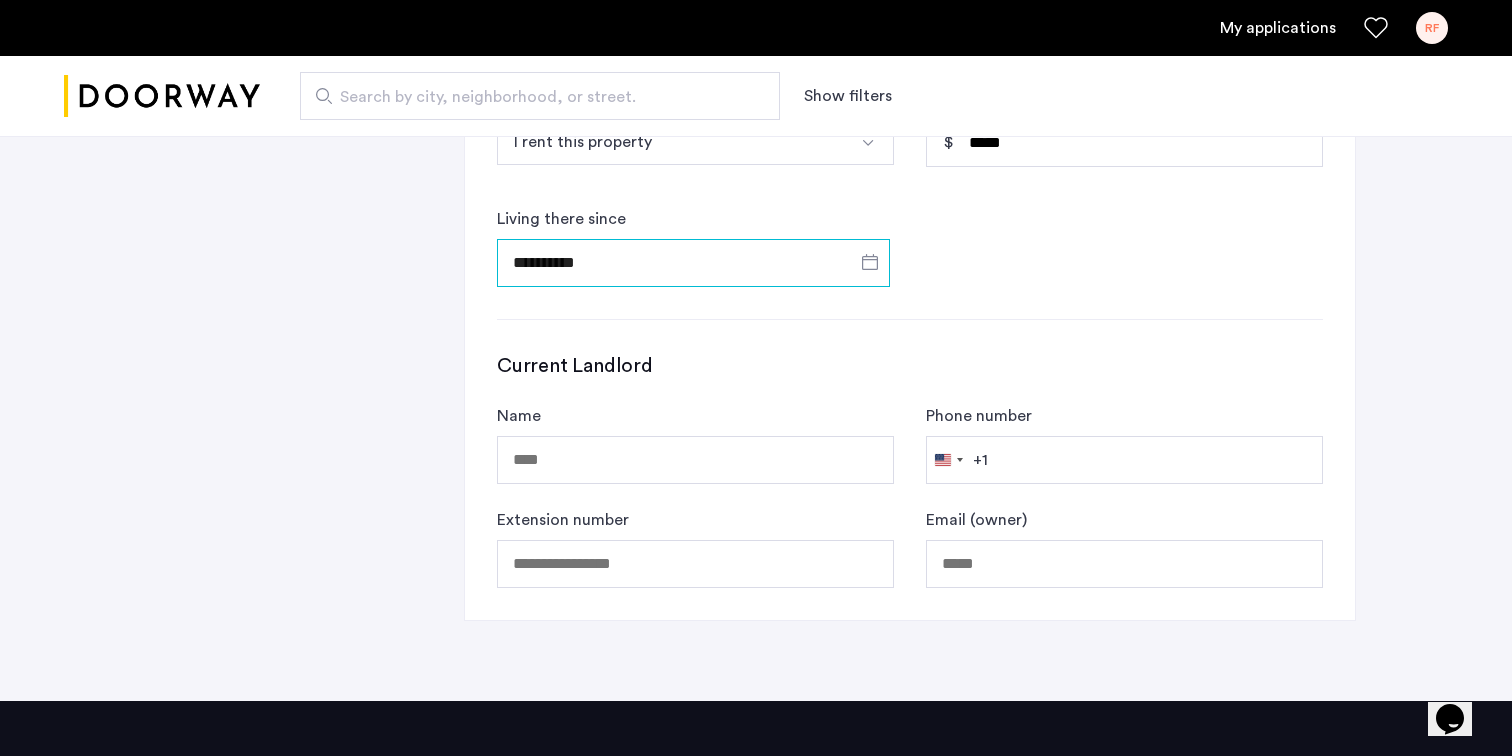 scroll, scrollTop: 1167, scrollLeft: 0, axis: vertical 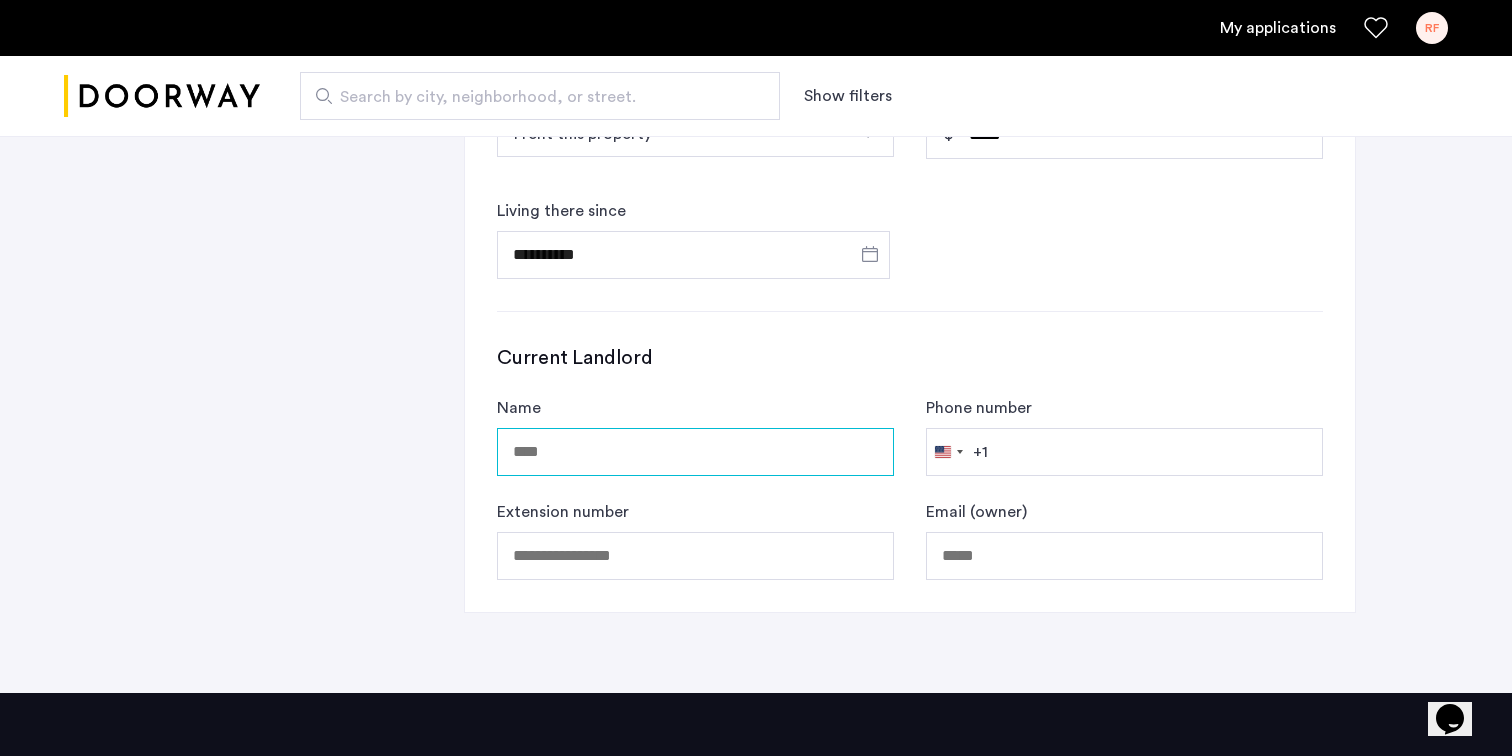 click on "Name" at bounding box center [695, 452] 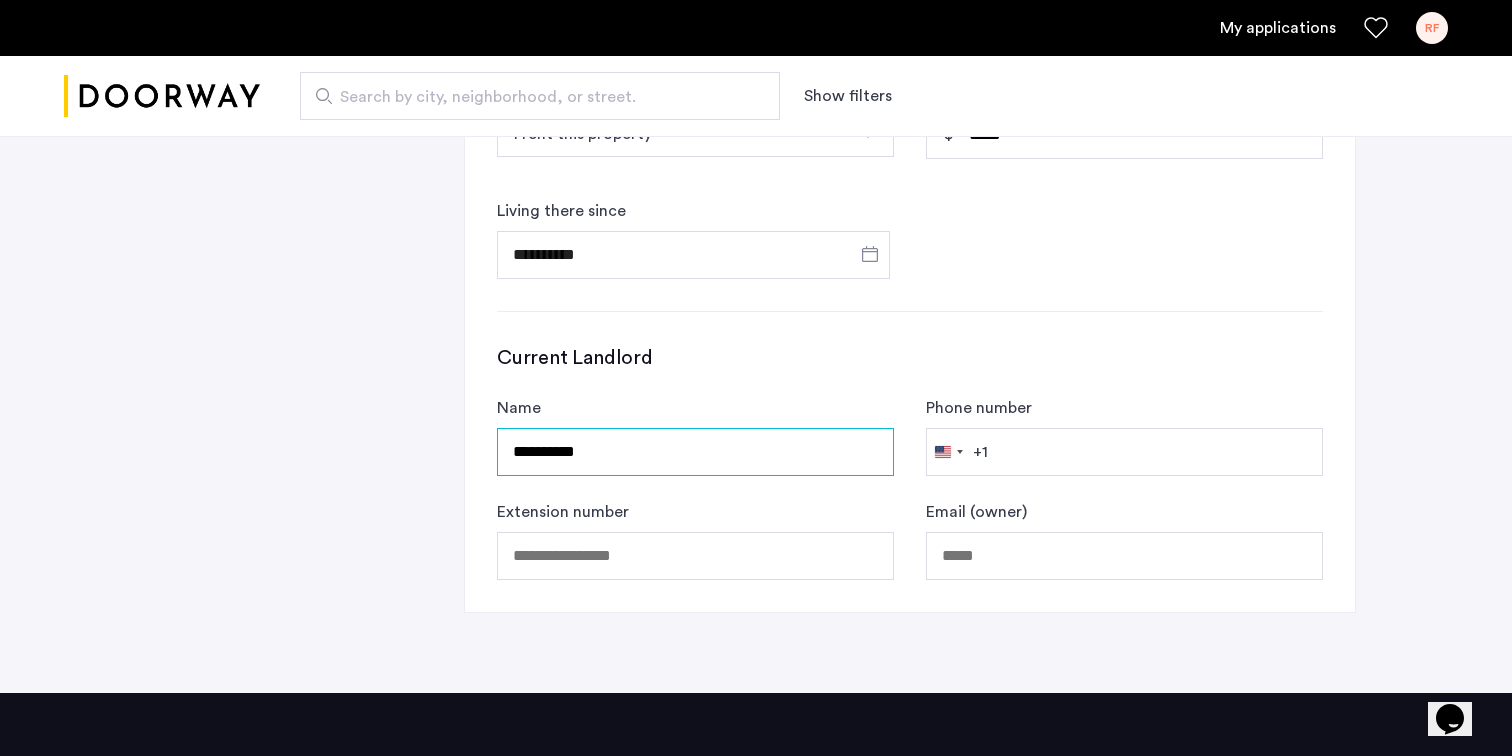 type on "**********" 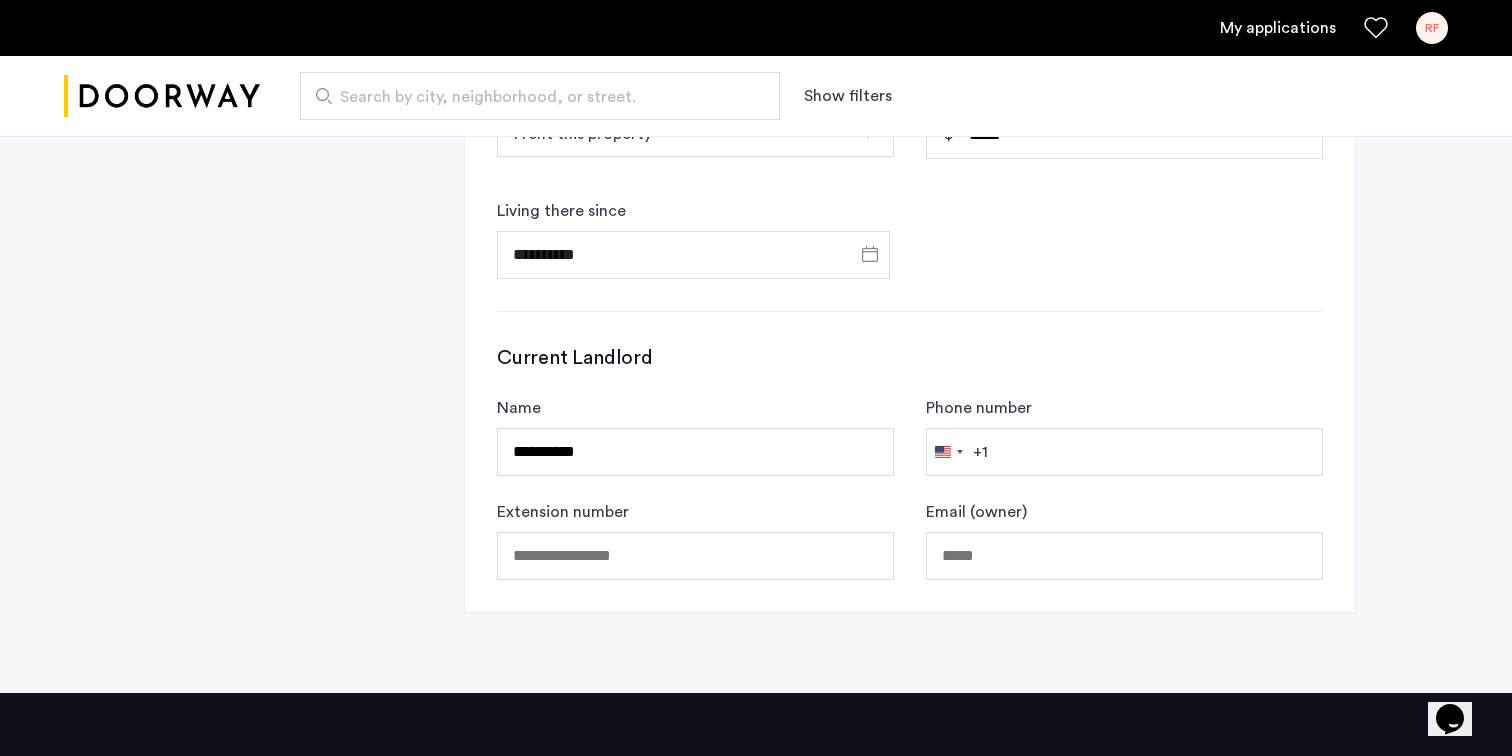 type 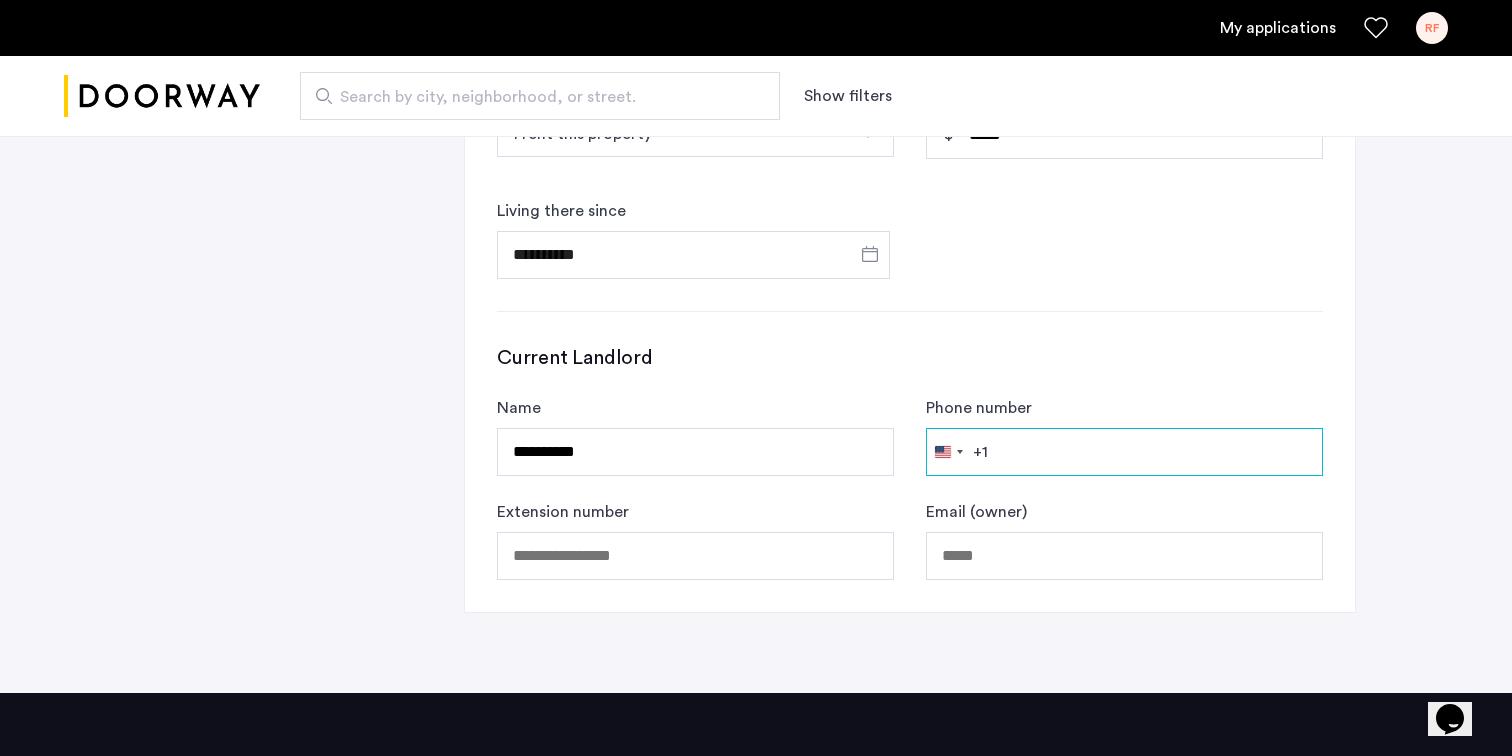 click on "Phone number" at bounding box center [1124, 452] 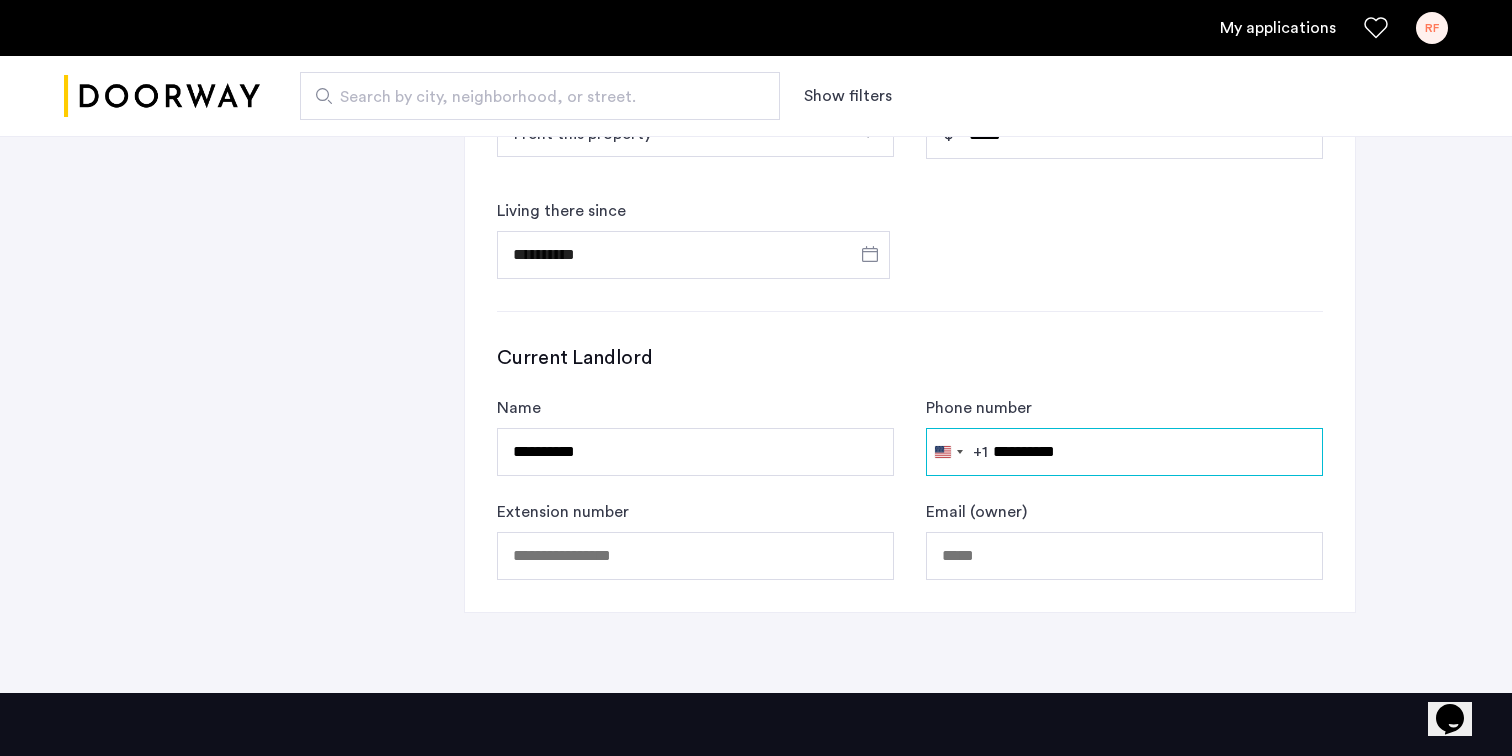 type on "**********" 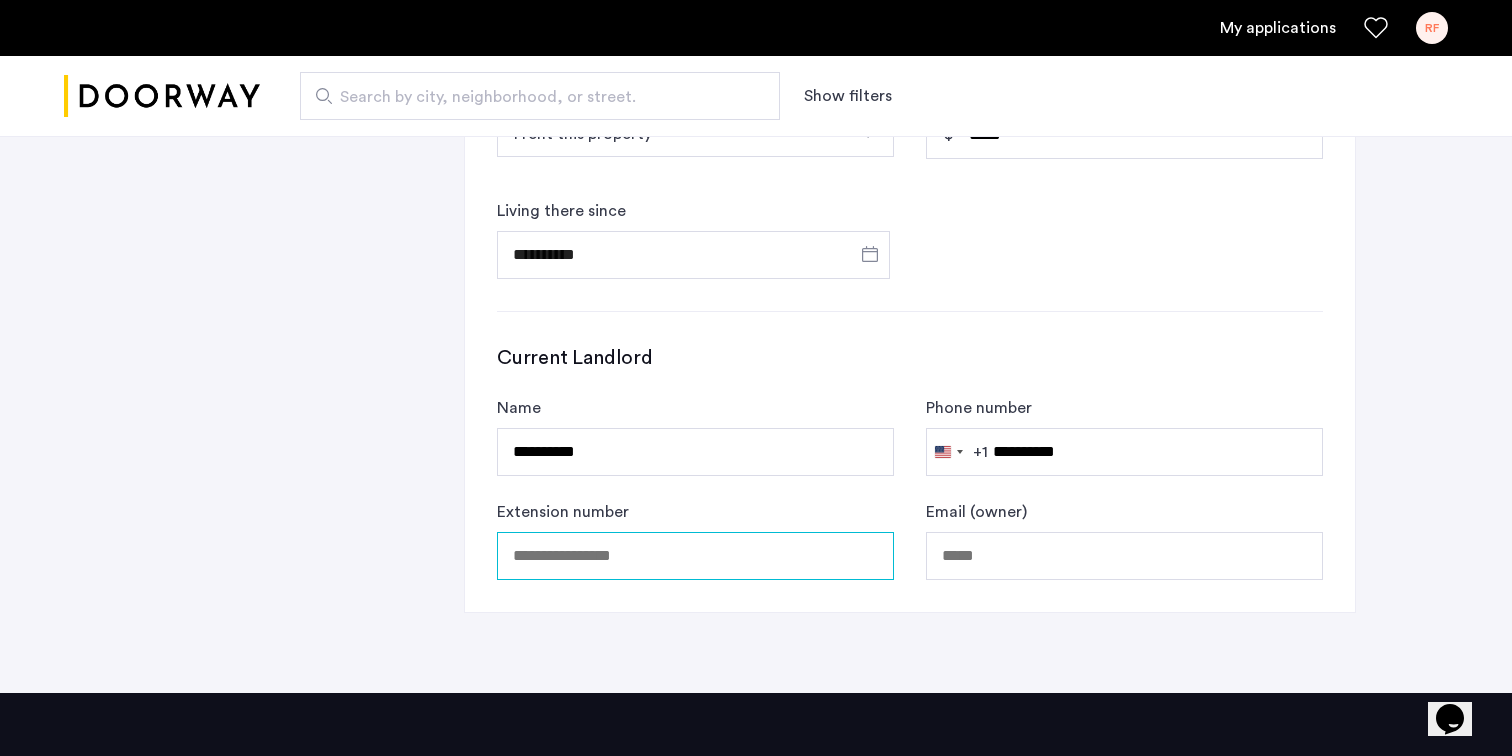 click on "Extension number" at bounding box center (695, 556) 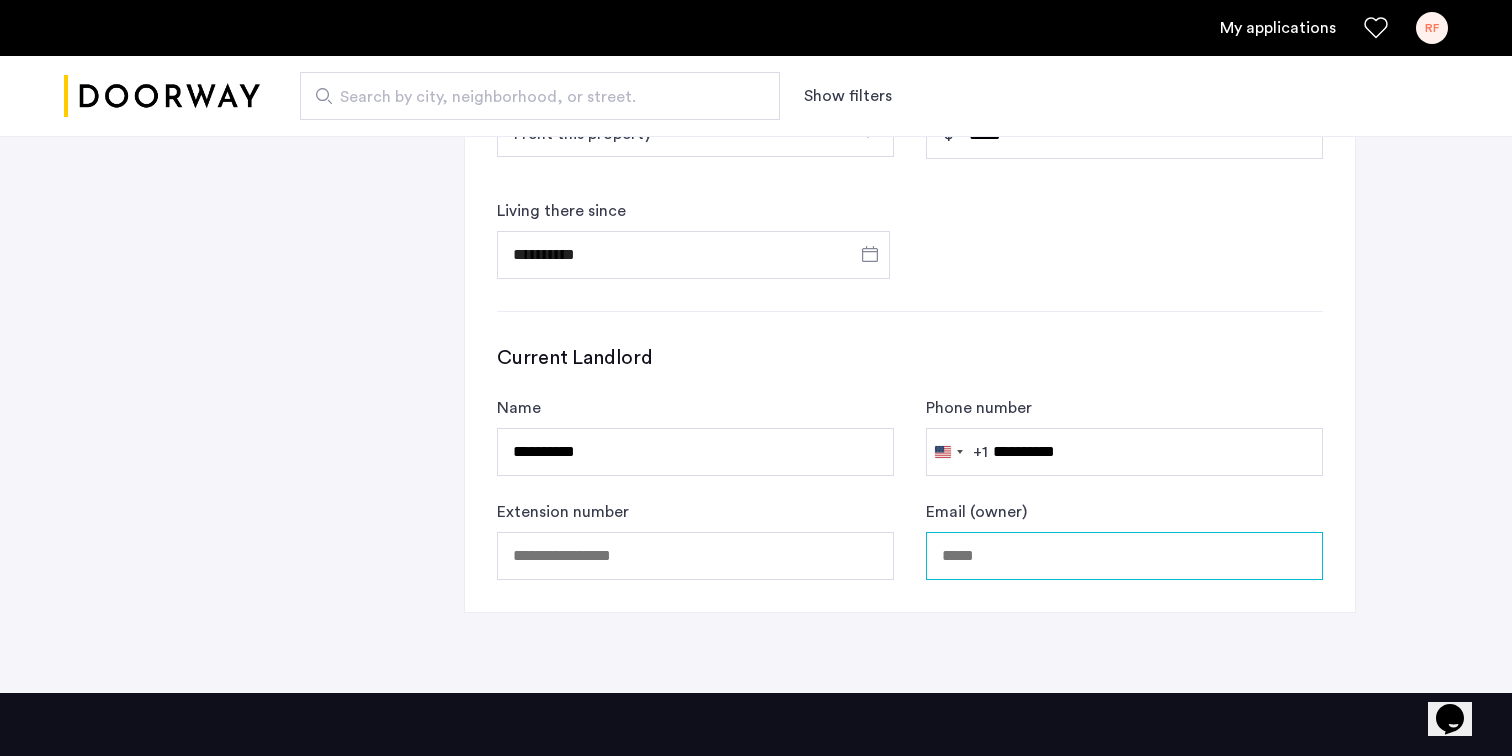 click at bounding box center [1124, 556] 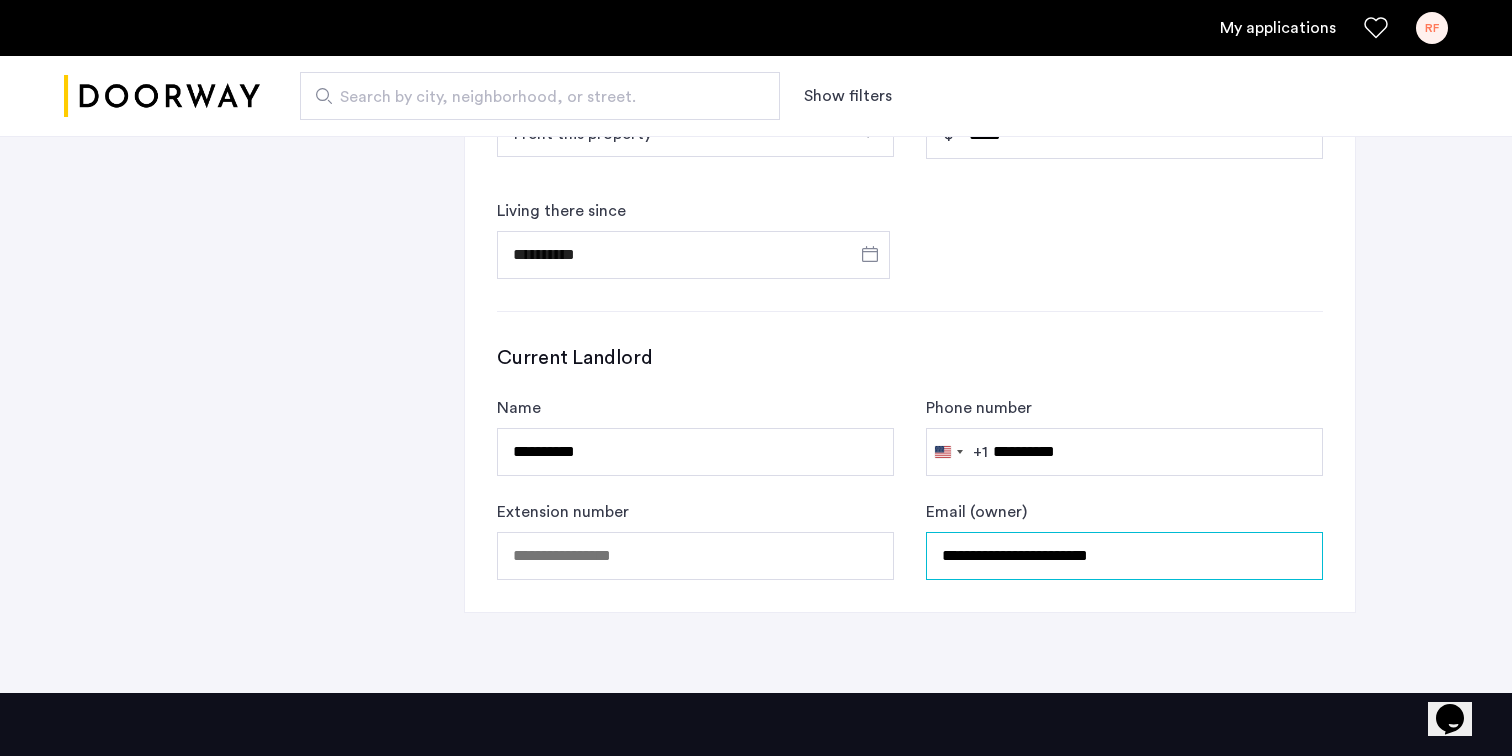 type on "**********" 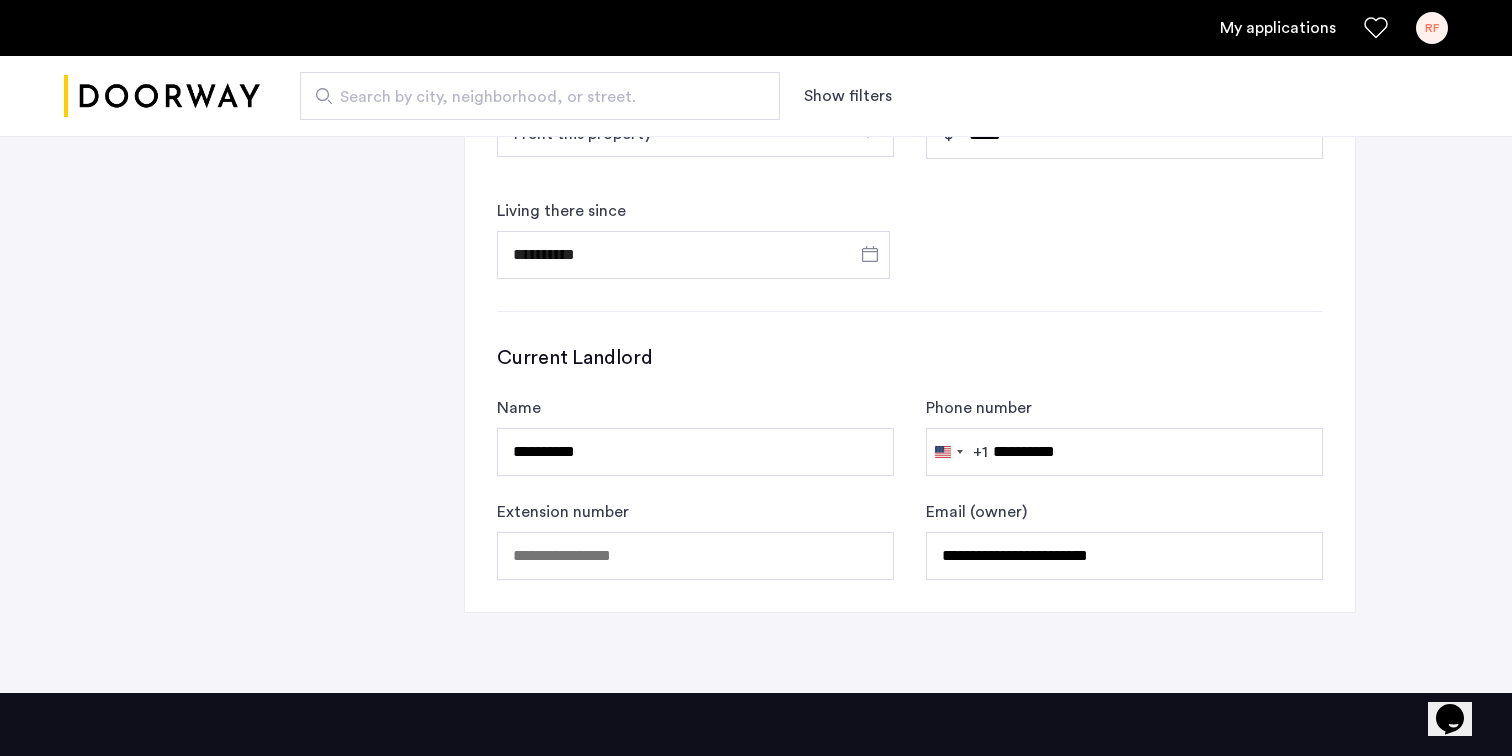 click on "**********" 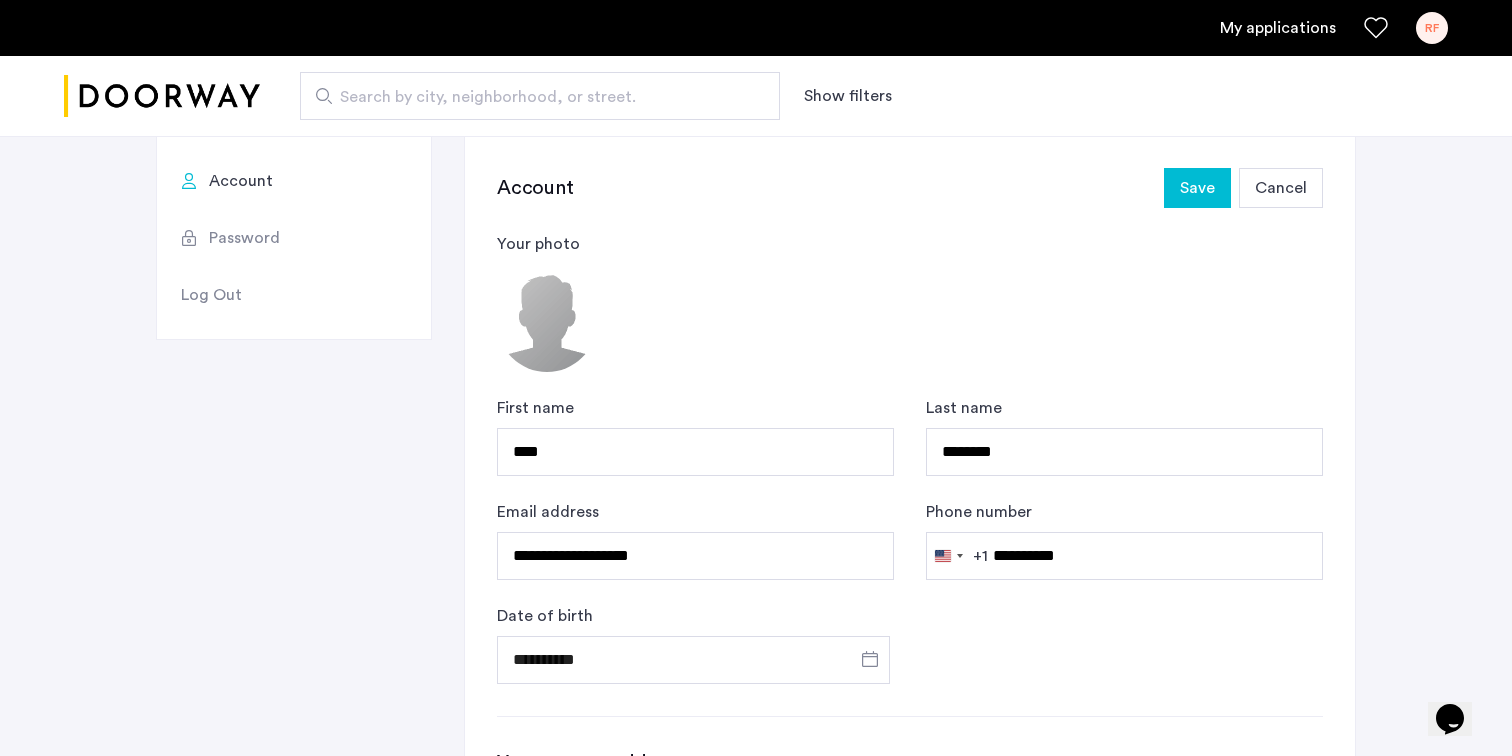 scroll, scrollTop: 0, scrollLeft: 0, axis: both 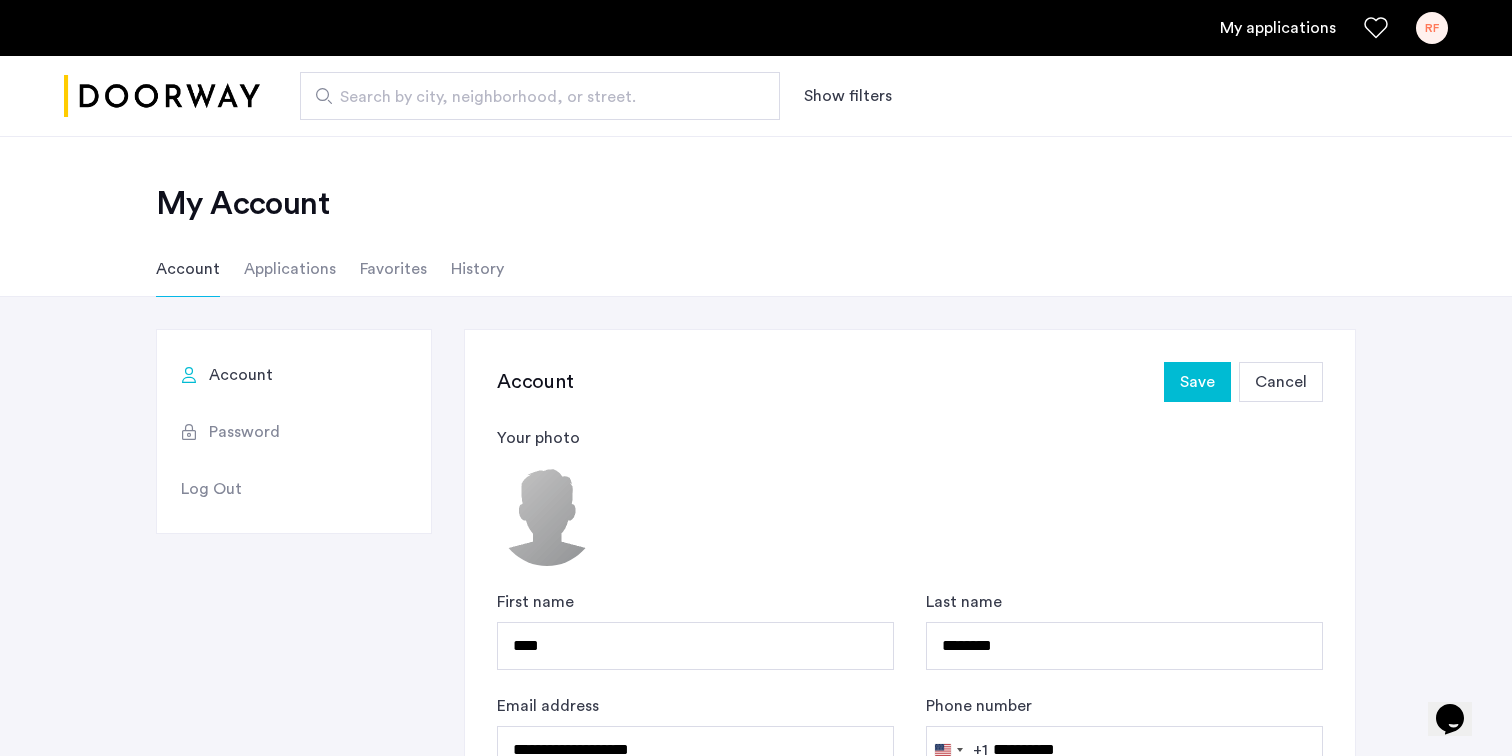 click on "Save" 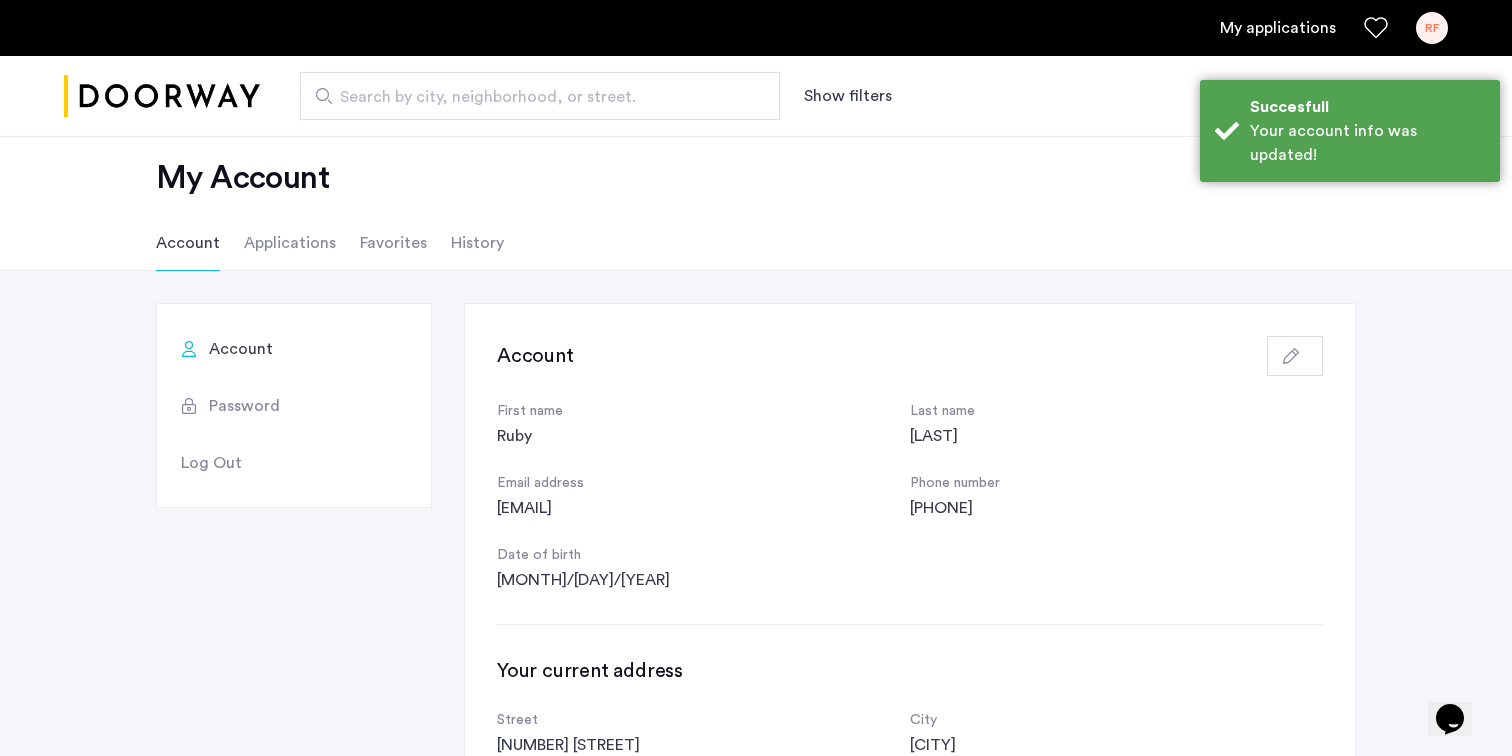 scroll, scrollTop: 2, scrollLeft: 0, axis: vertical 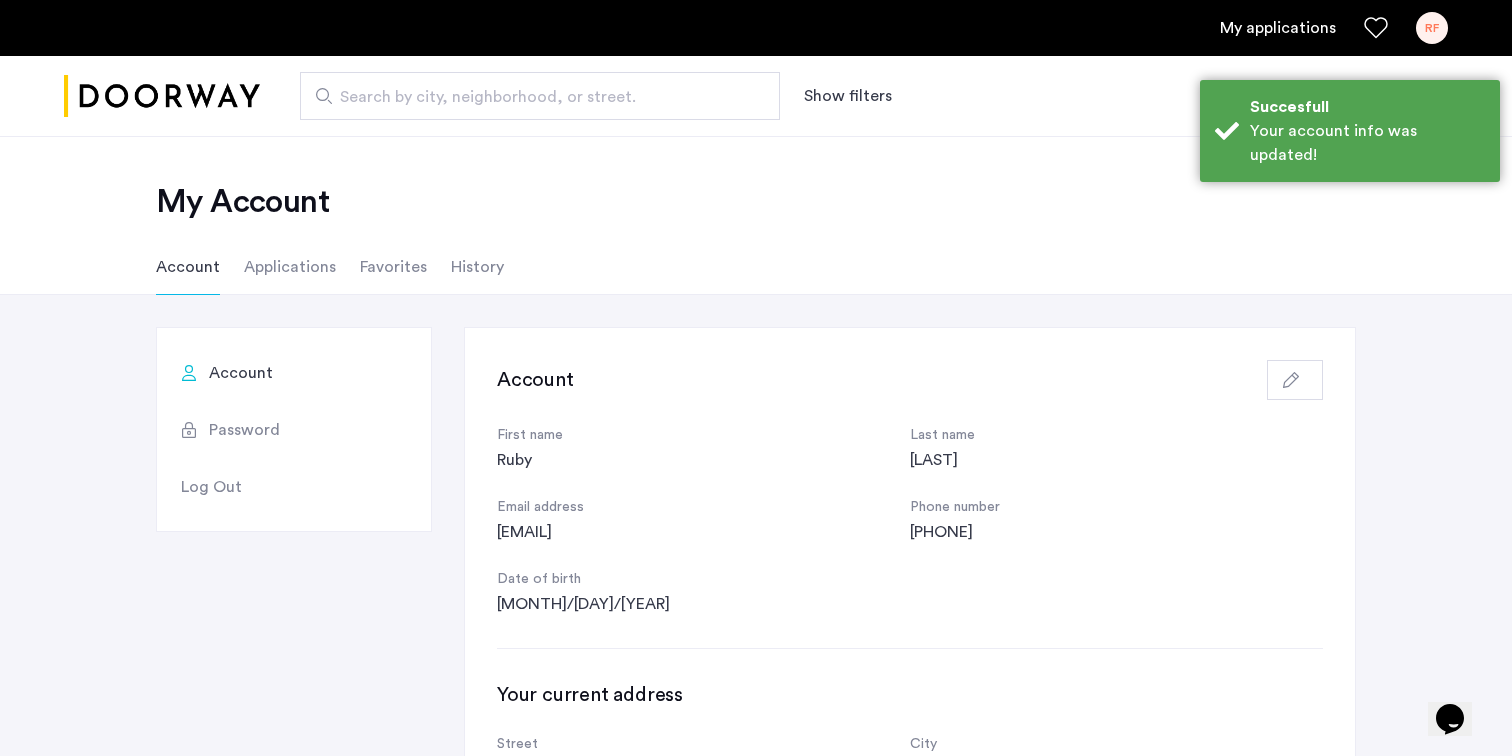 click on "Applications" 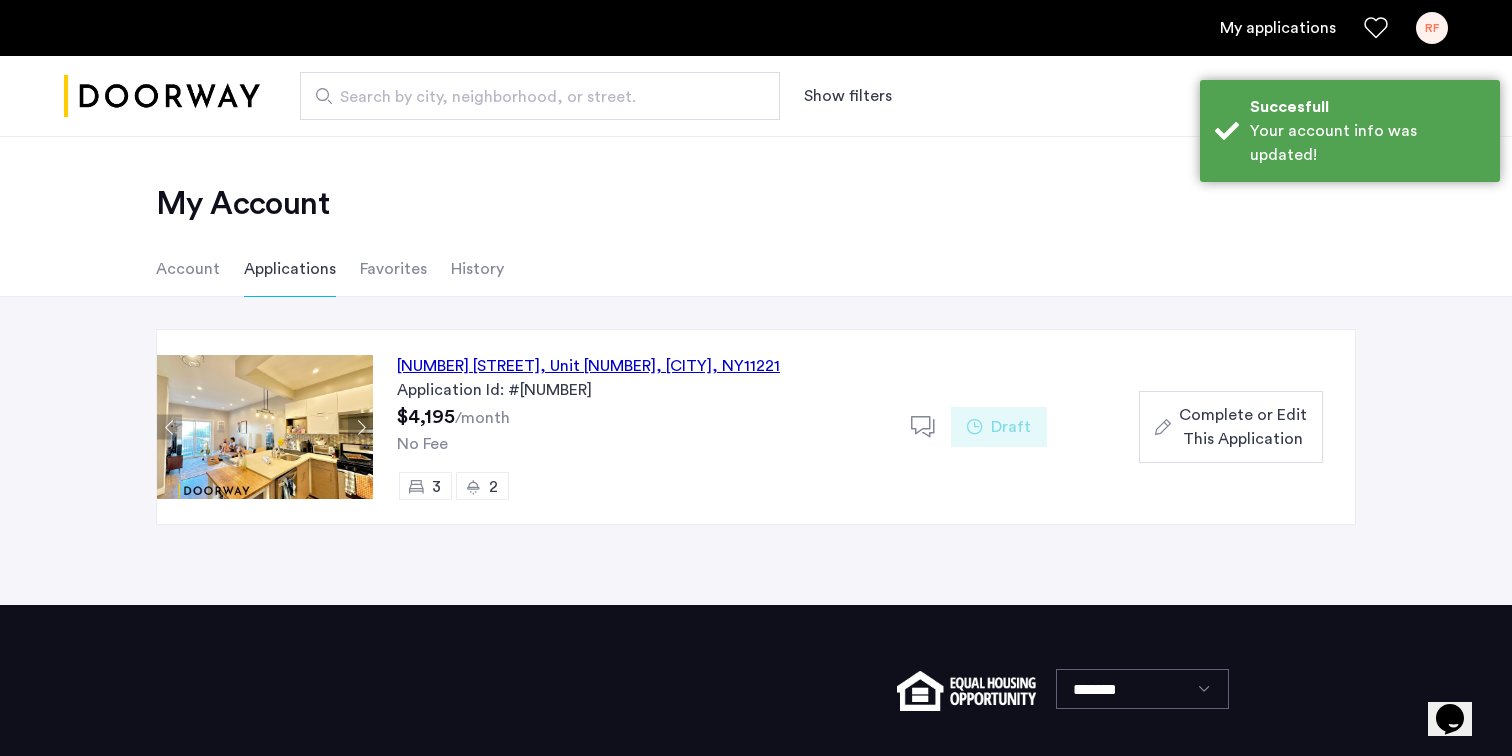 click on "Search by city, neighborhood, or street." at bounding box center (532, 97) 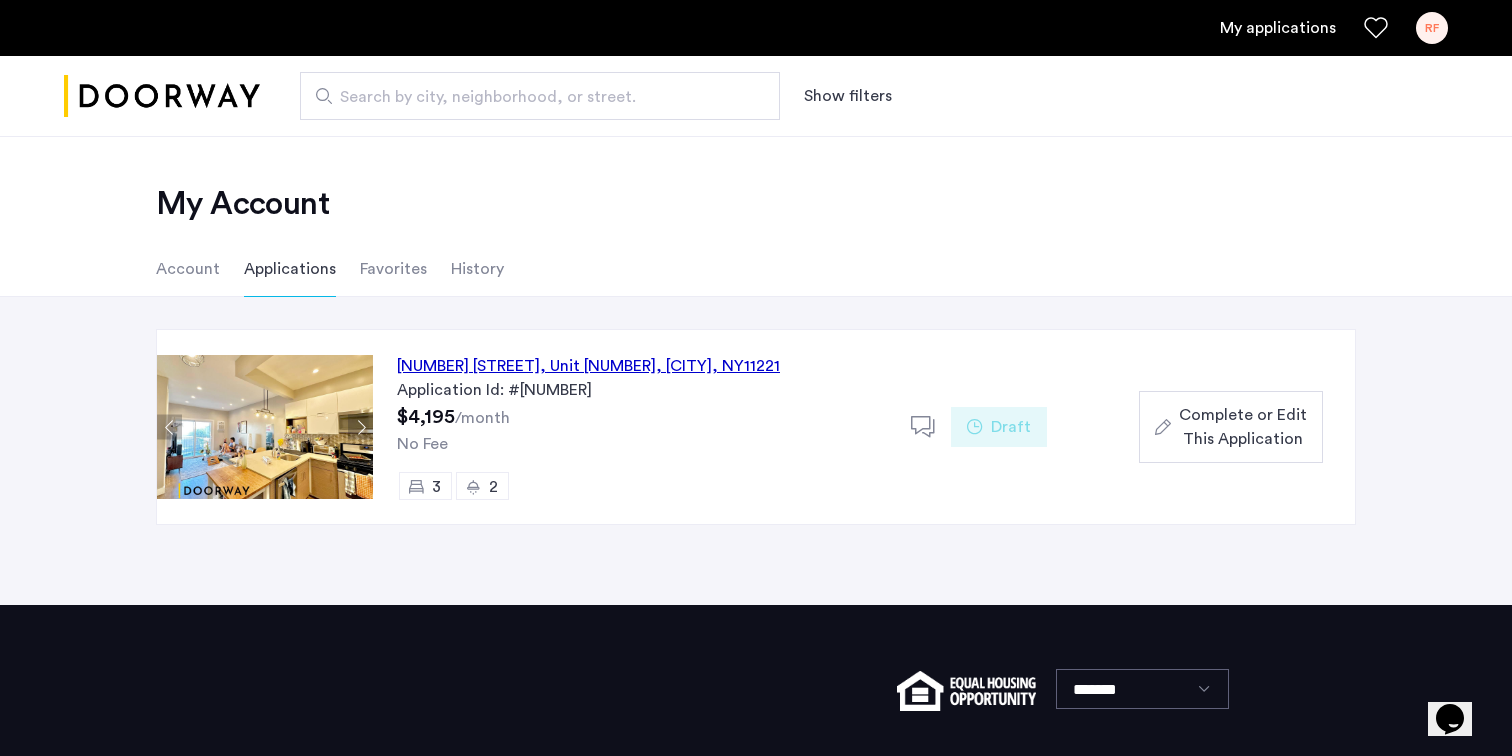 click on "Search by city, neighborhood, or street." at bounding box center [540, 96] 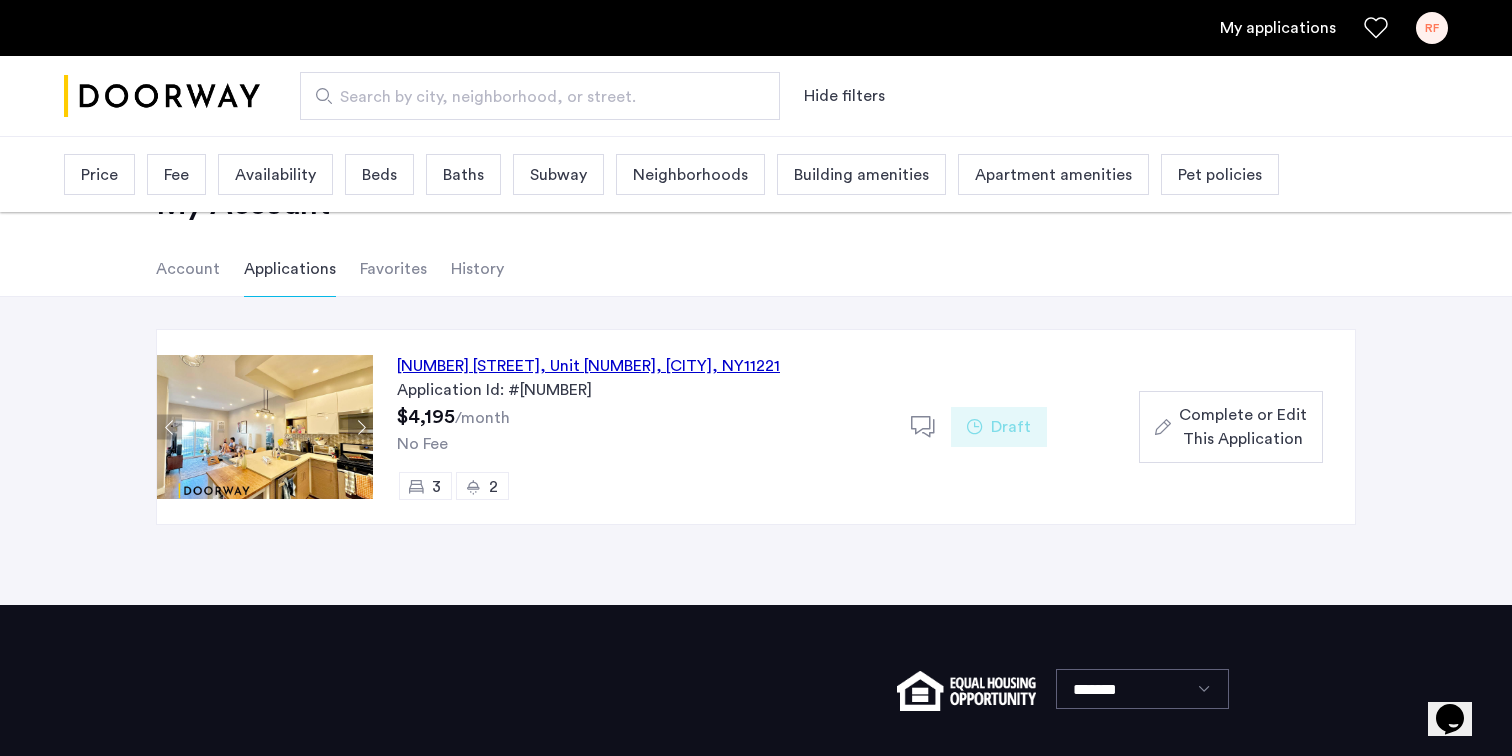 click on "Search by city, neighborhood, or street." at bounding box center [532, 97] 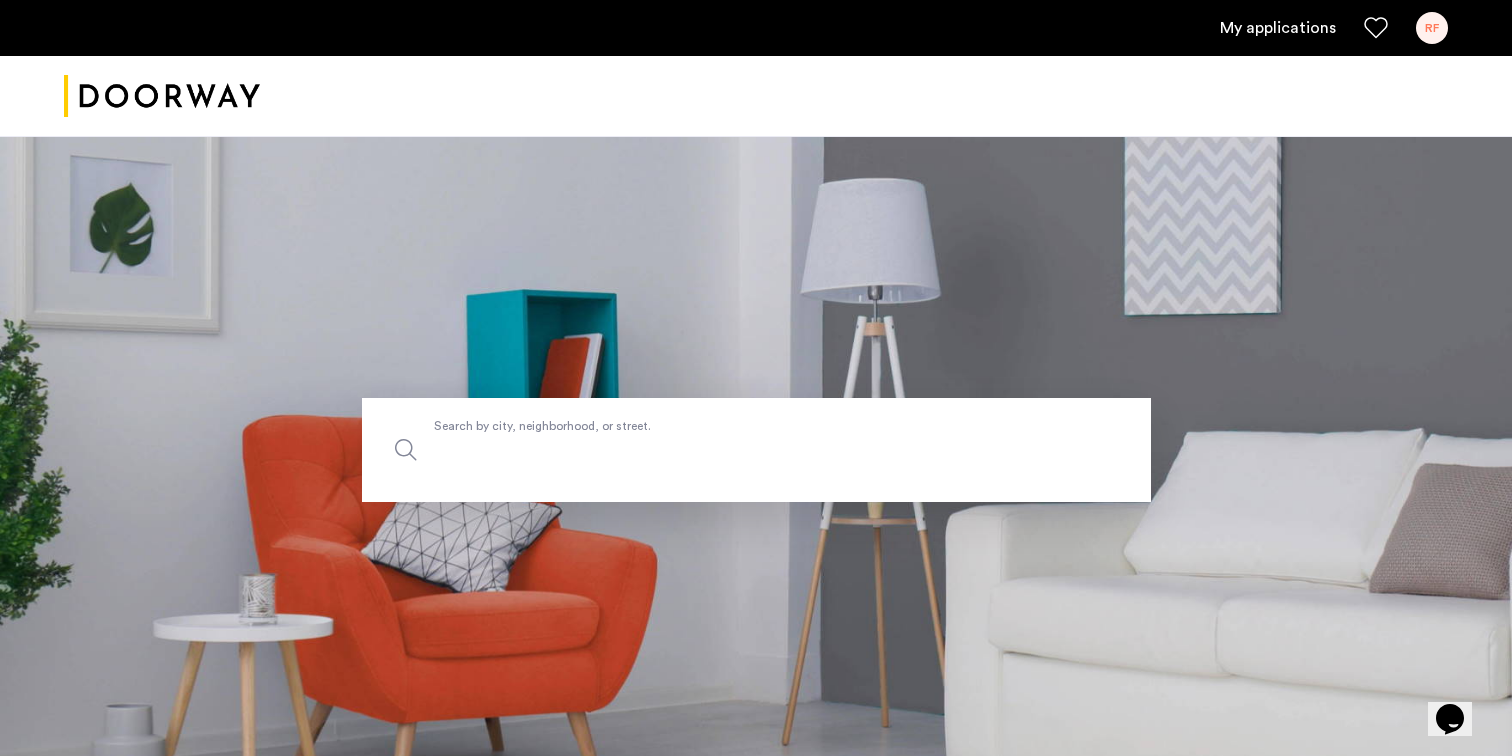 click on "Search by city, neighborhood, or street." at bounding box center (756, 450) 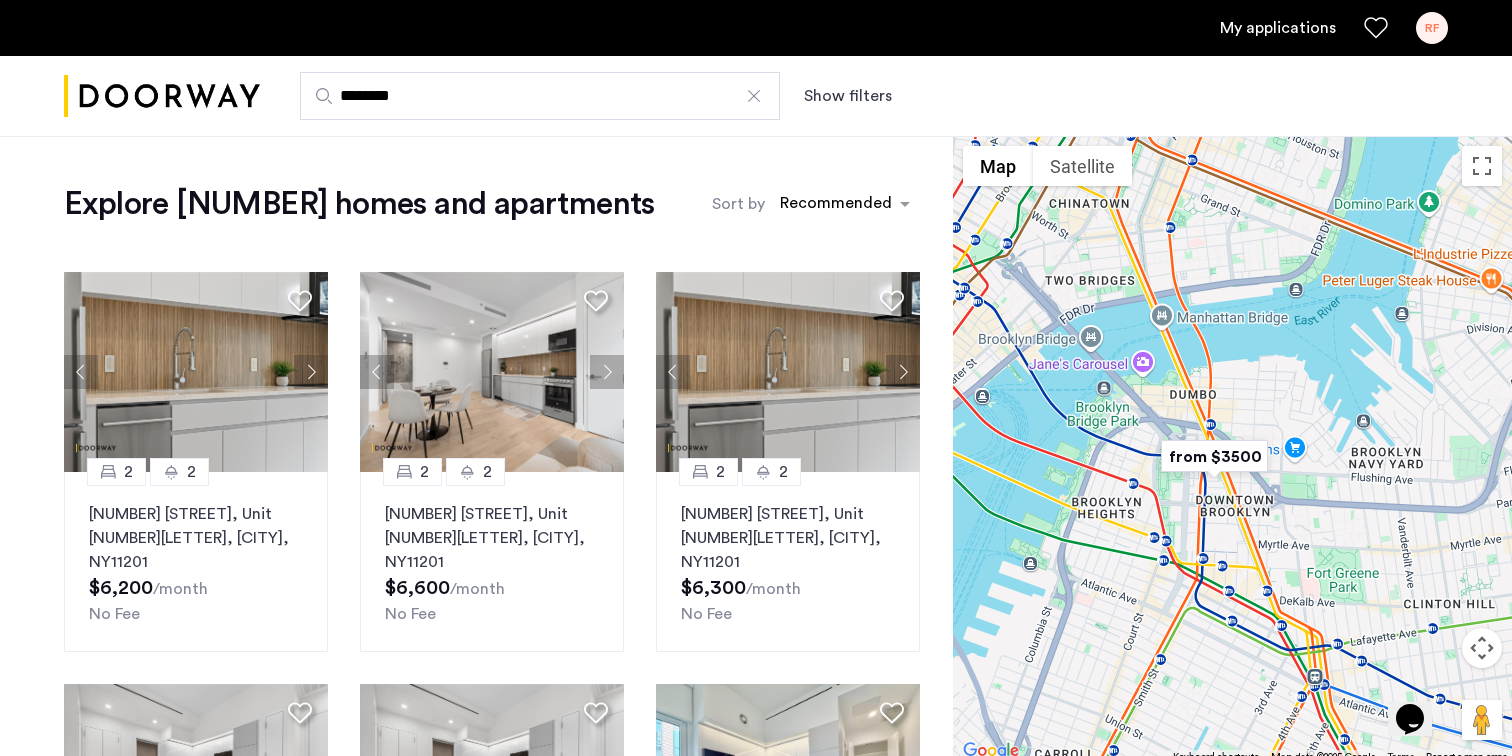 drag, startPoint x: 1334, startPoint y: 504, endPoint x: 1030, endPoint y: 661, distance: 342.14764 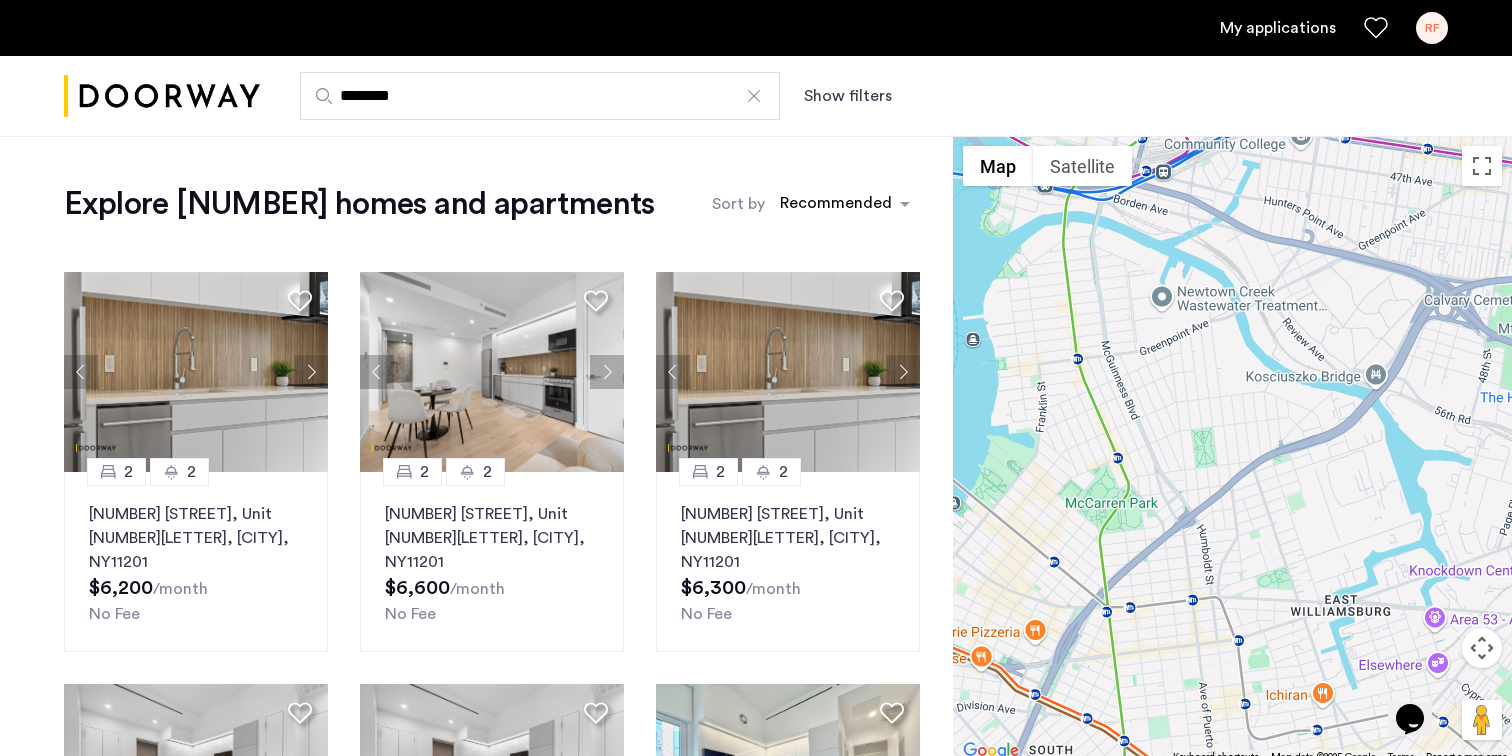 drag, startPoint x: 1201, startPoint y: 424, endPoint x: 1325, endPoint y: 444, distance: 125.60255 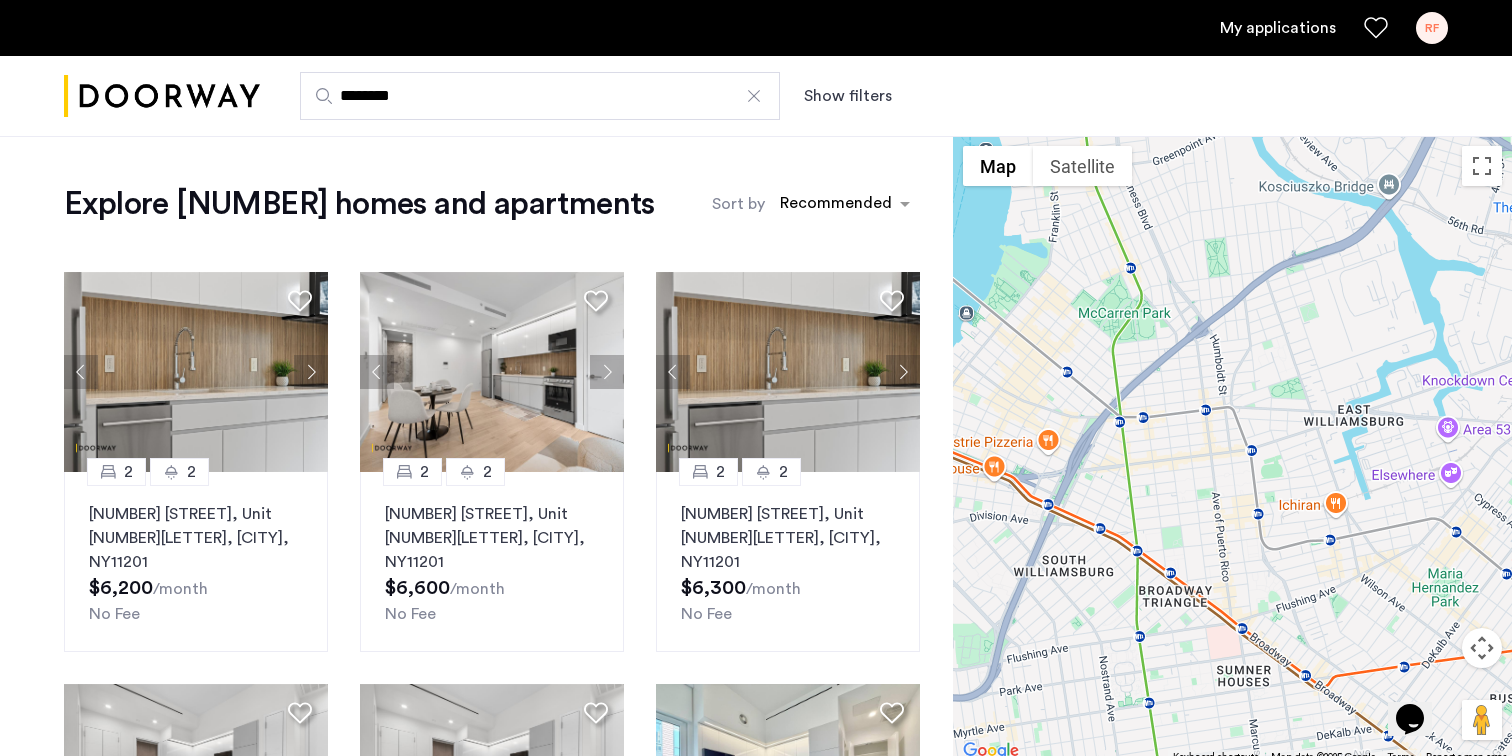 drag, startPoint x: 1286, startPoint y: 497, endPoint x: 1241, endPoint y: 295, distance: 206.95169 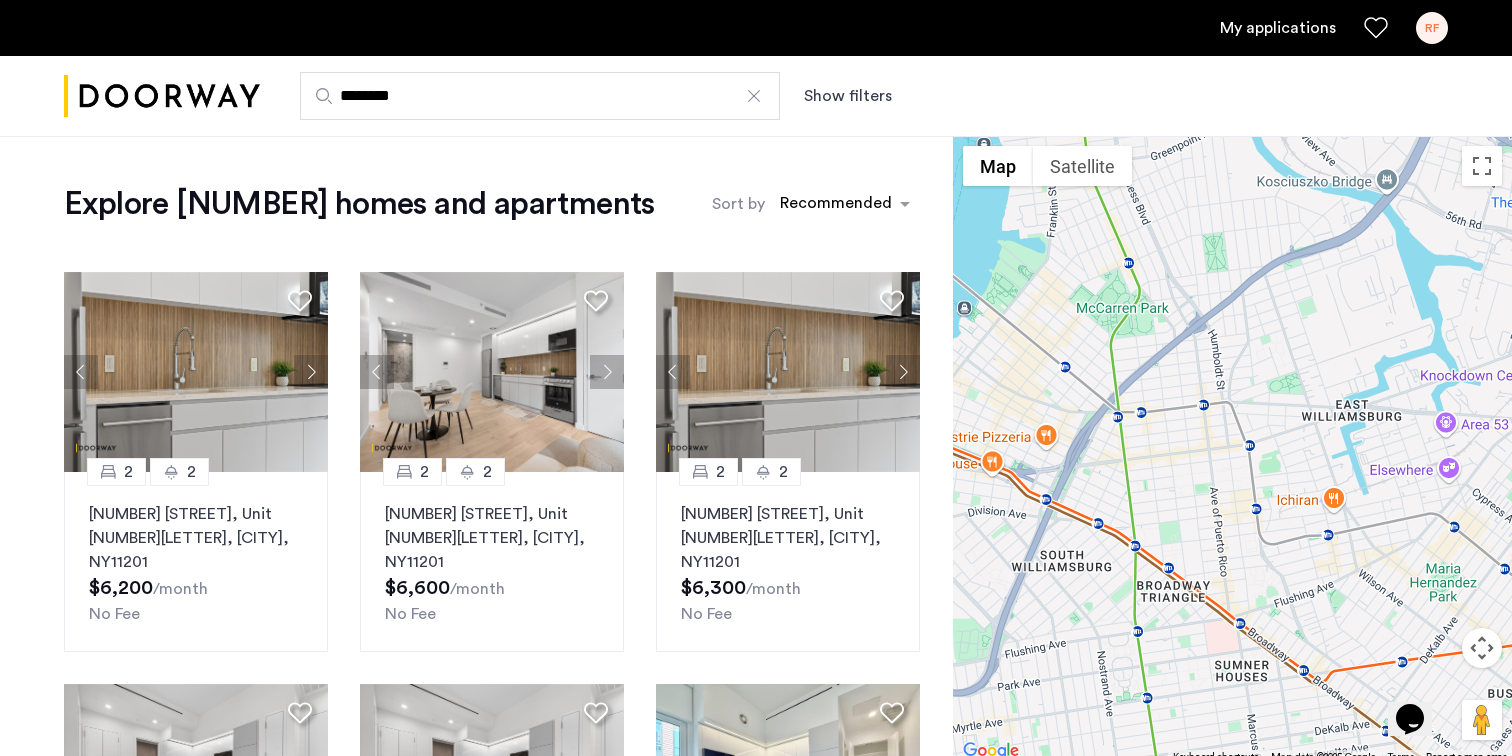 drag, startPoint x: 1214, startPoint y: 584, endPoint x: 1083, endPoint y: 494, distance: 158.93709 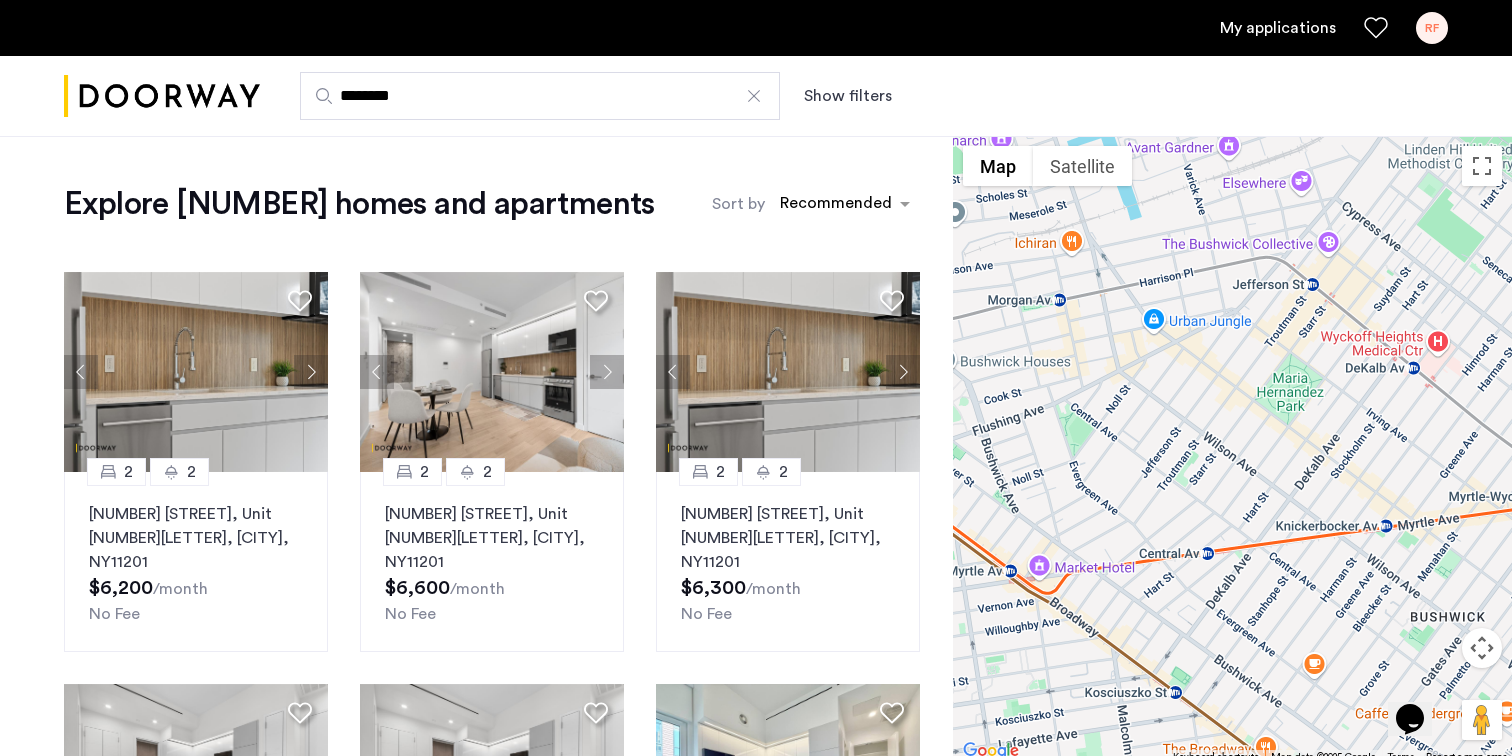 drag, startPoint x: 1216, startPoint y: 540, endPoint x: 1211, endPoint y: 507, distance: 33.37664 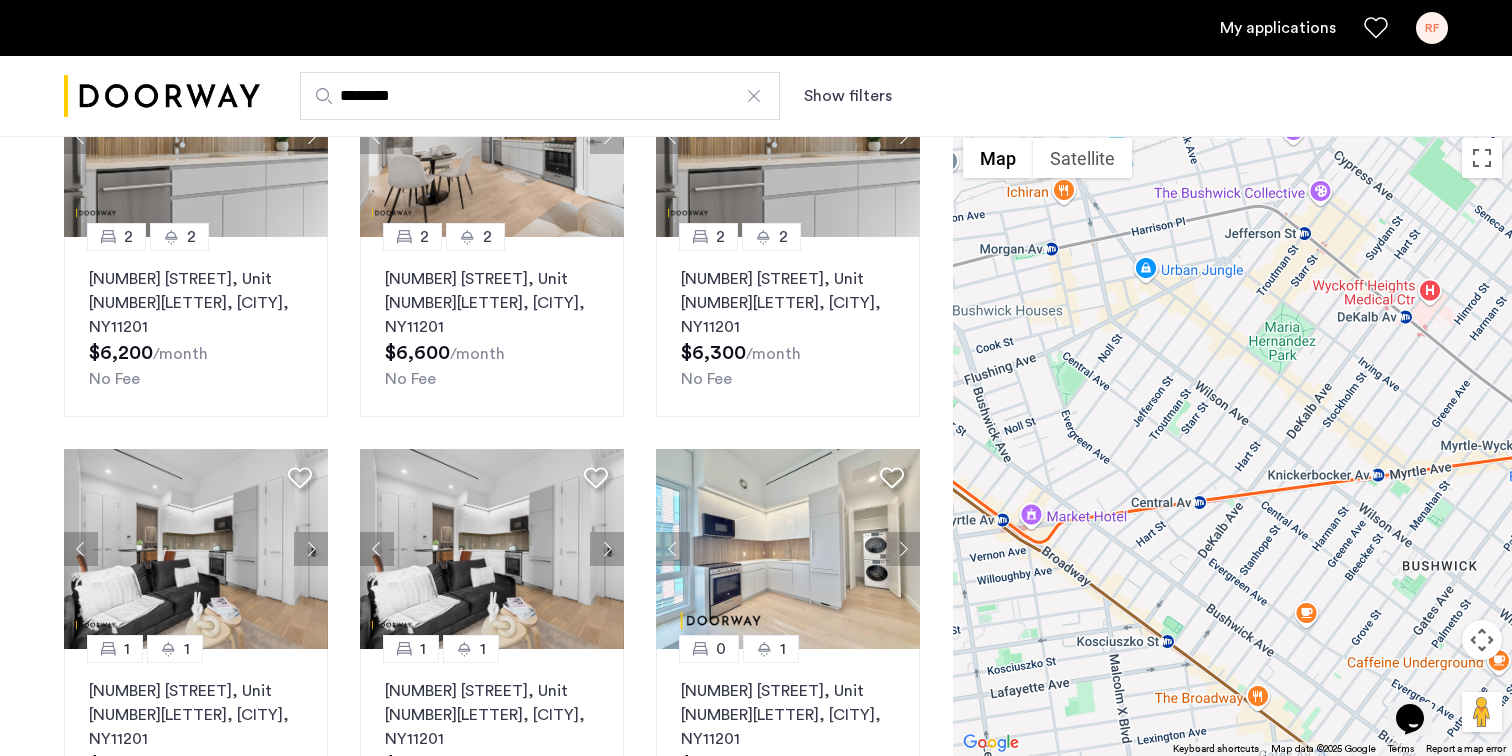 scroll, scrollTop: 0, scrollLeft: 0, axis: both 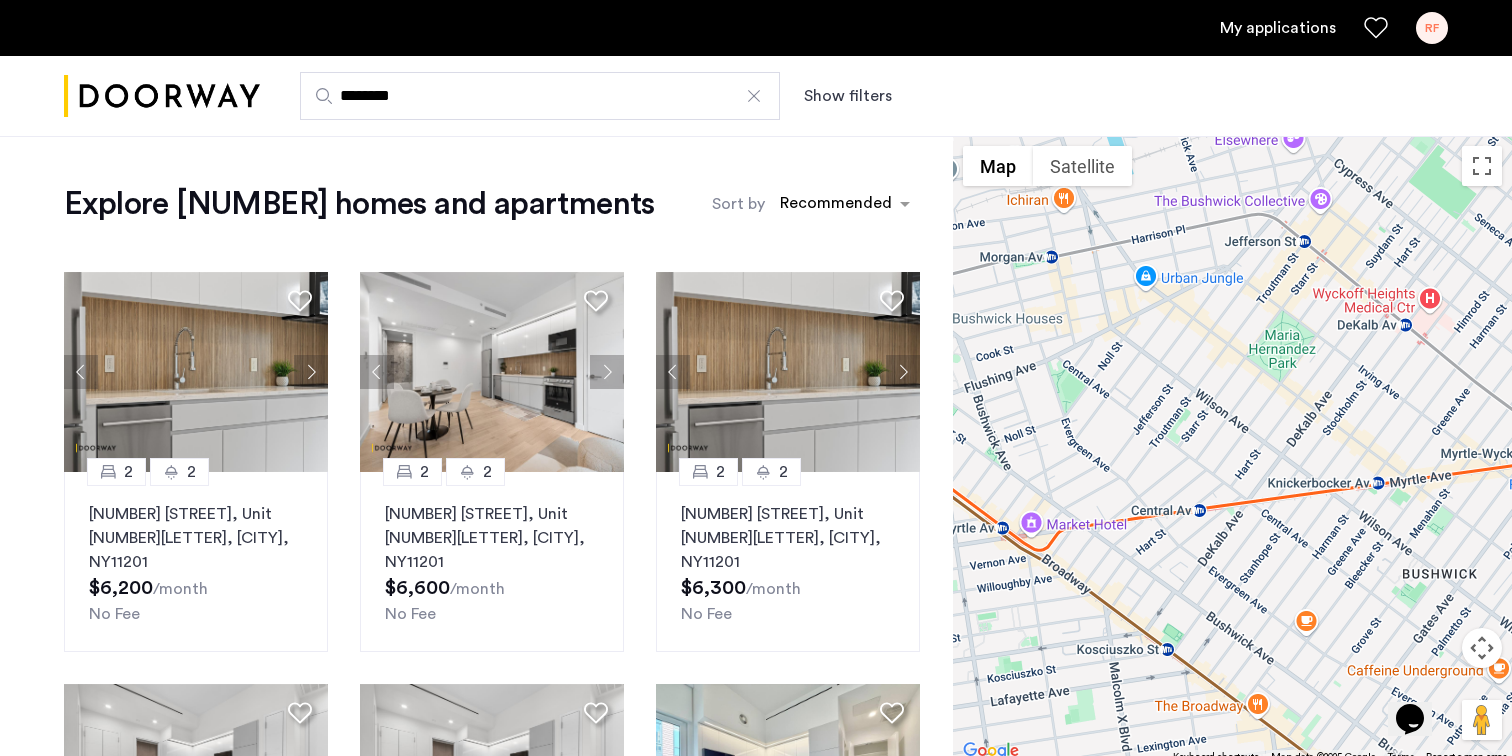 click on "Show filters" at bounding box center (848, 96) 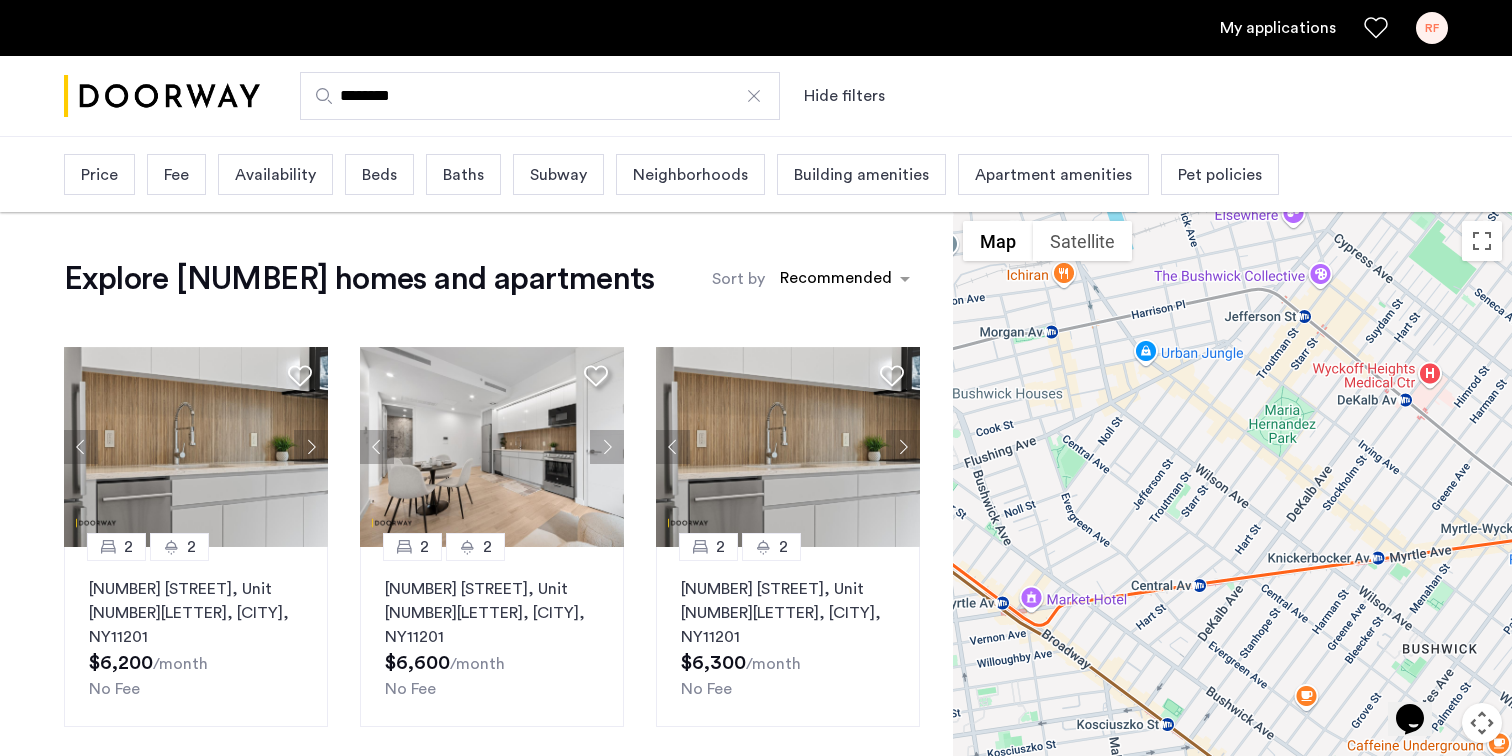 click on "********" at bounding box center [540, 96] 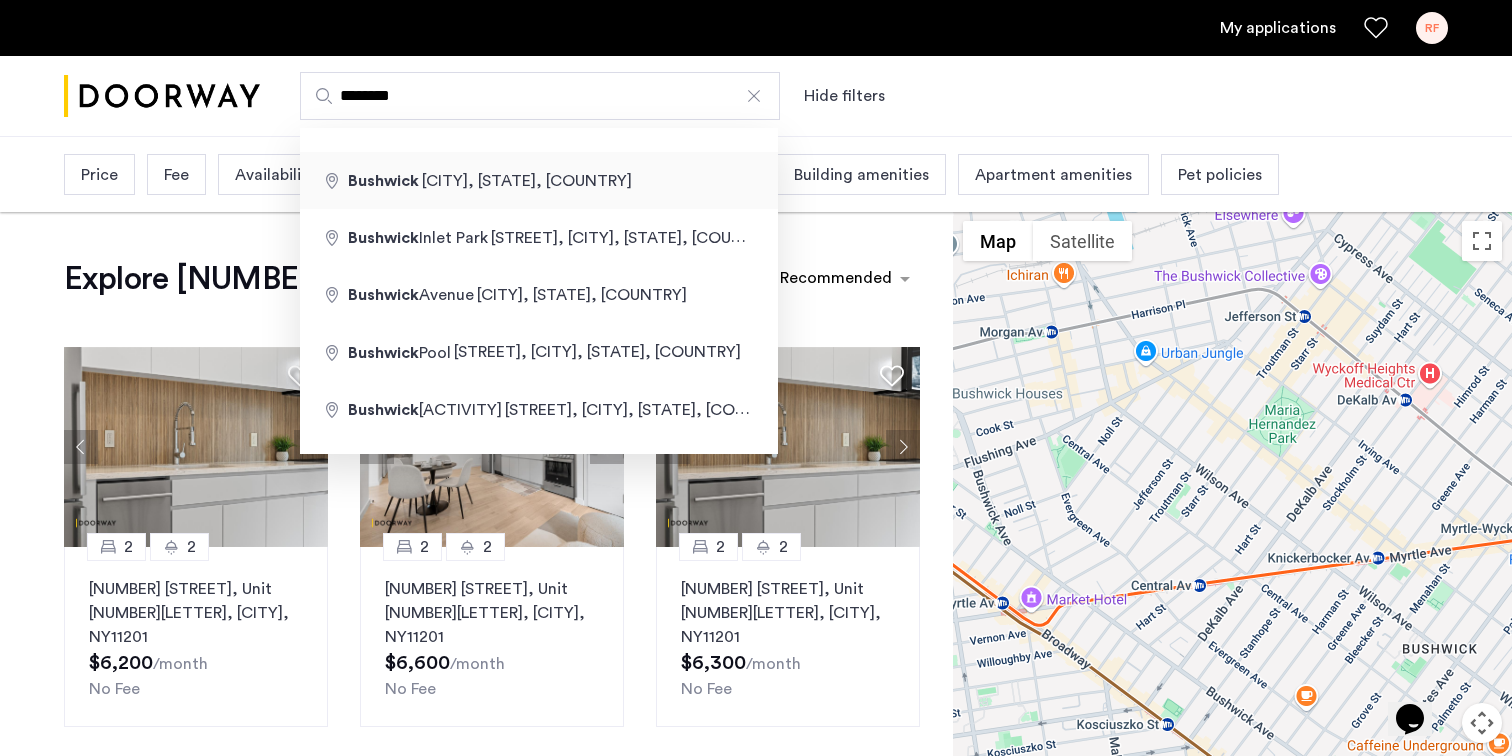 type on "**********" 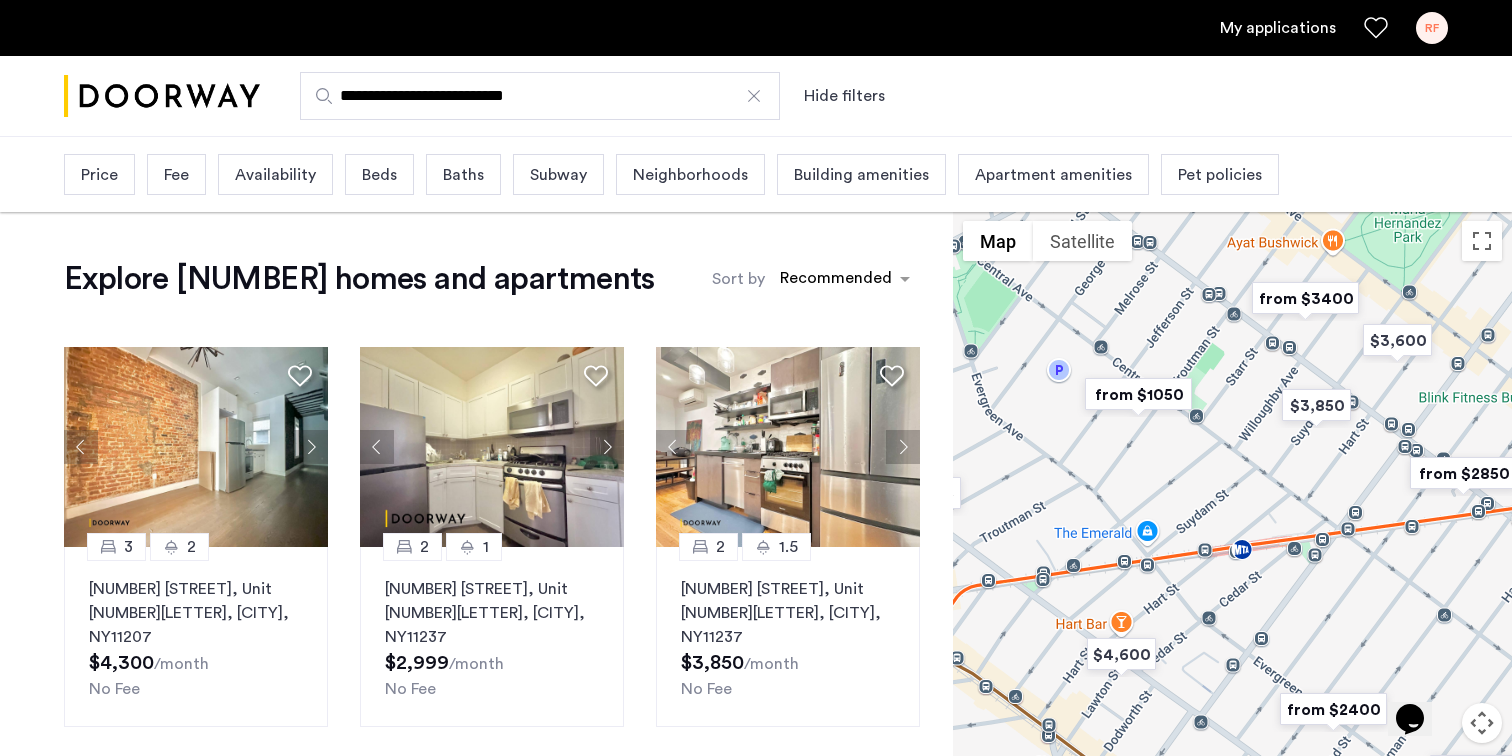 drag, startPoint x: 1299, startPoint y: 502, endPoint x: 1168, endPoint y: 537, distance: 135.59499 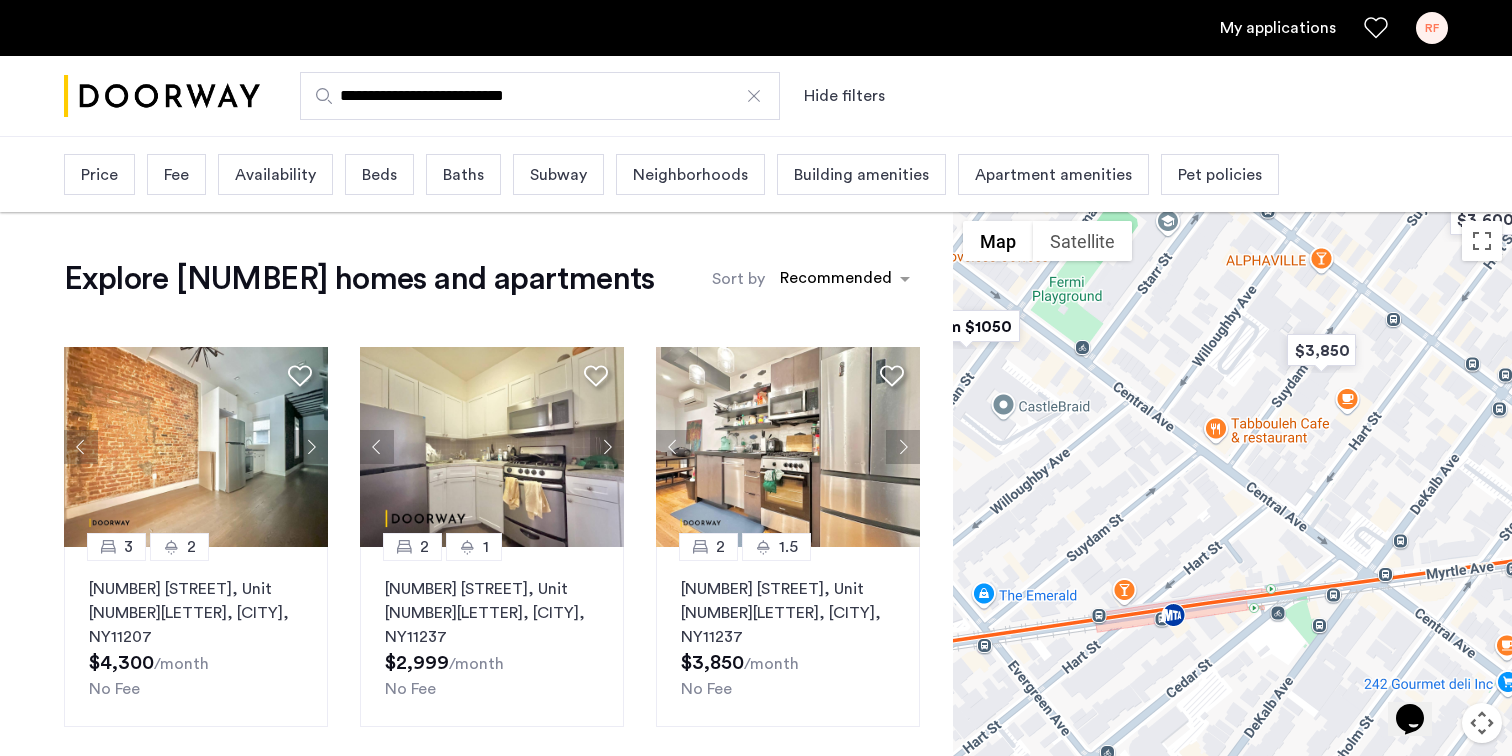 drag, startPoint x: 1219, startPoint y: 515, endPoint x: 1195, endPoint y: 530, distance: 28.301943 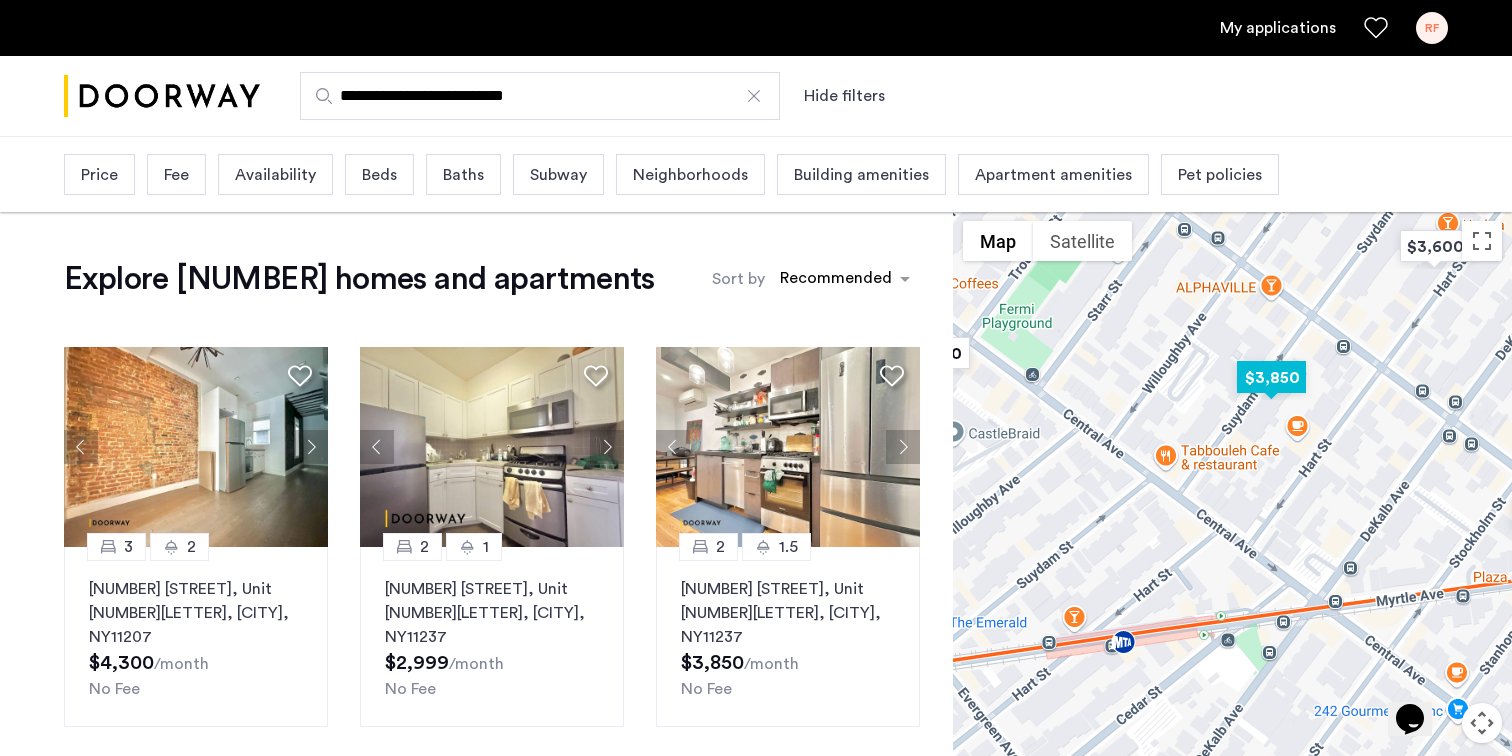 click at bounding box center [1271, 377] 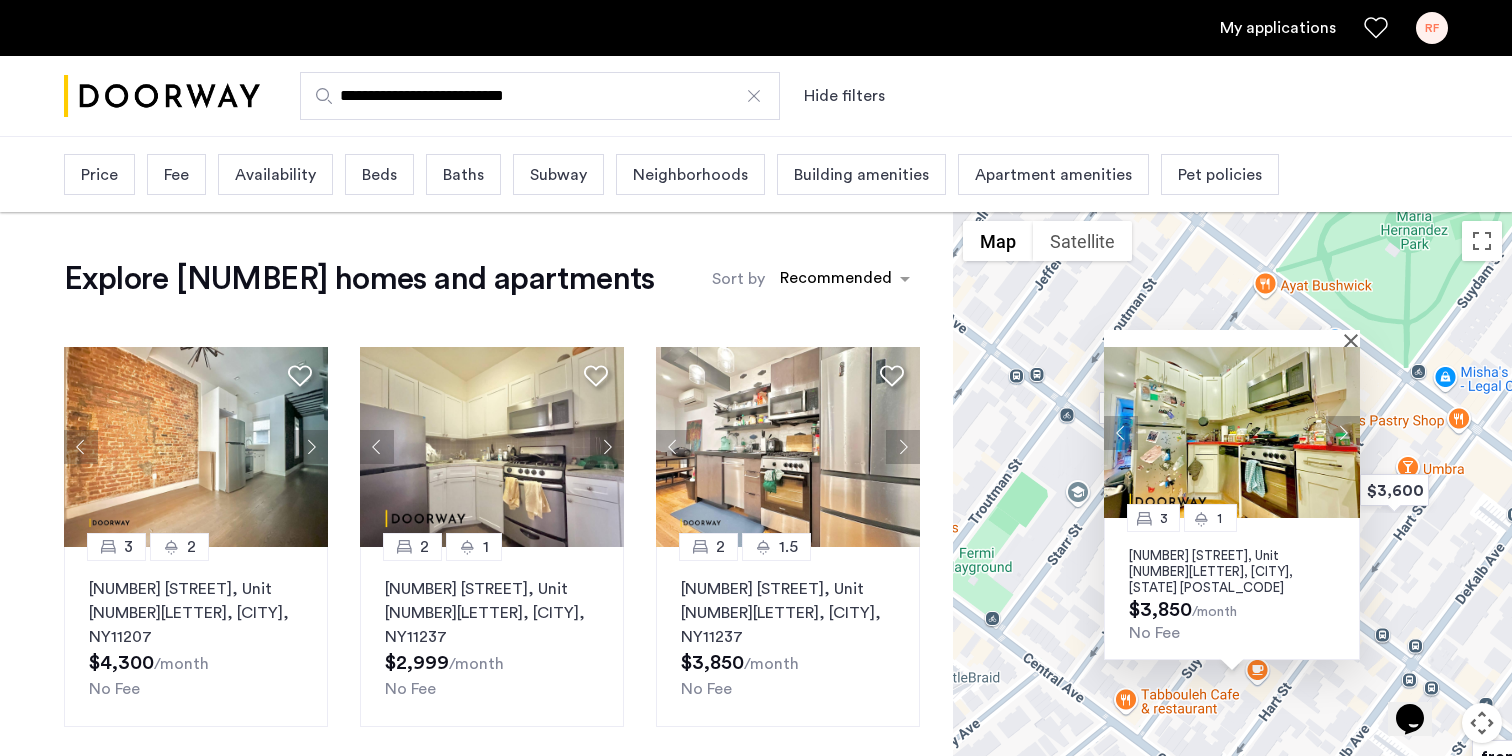 click at bounding box center (1343, 433) 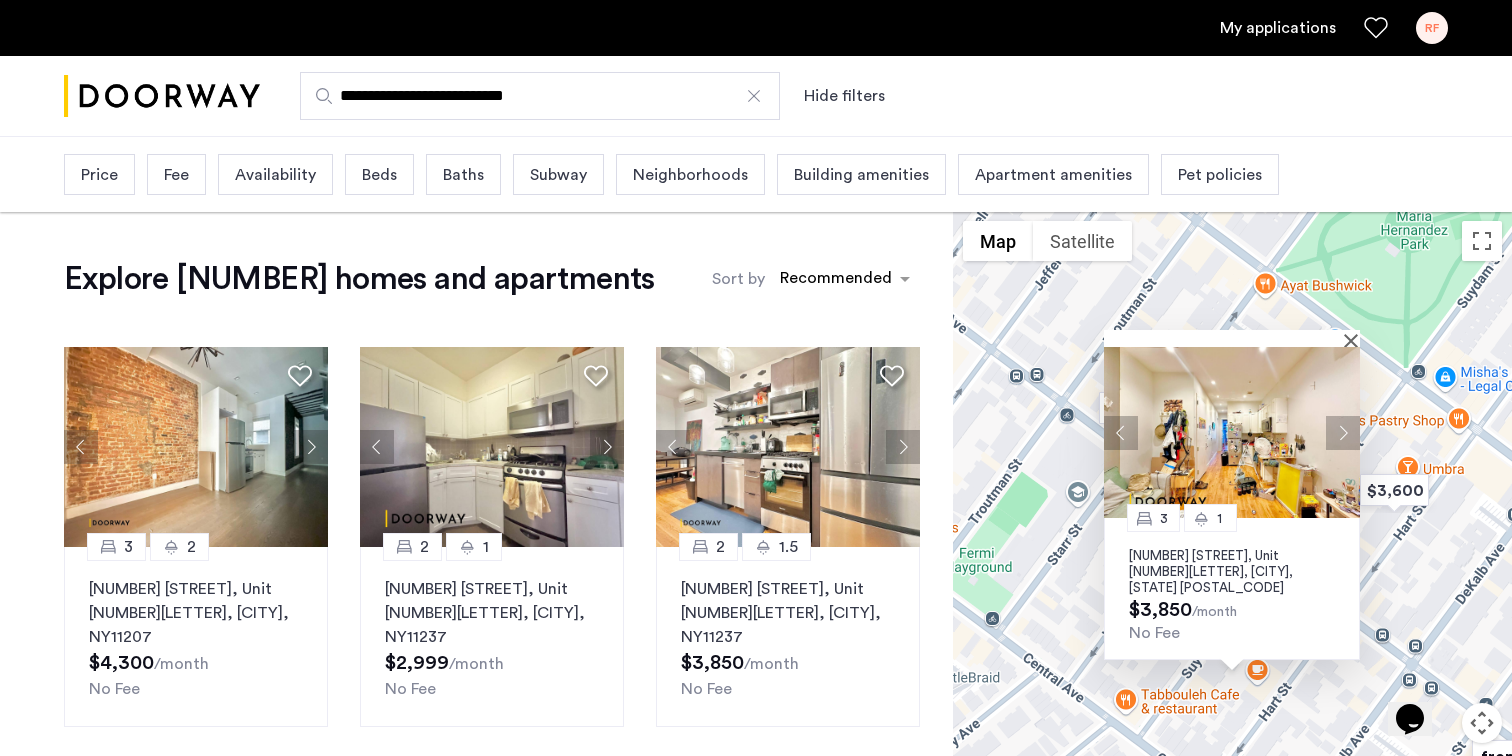 click at bounding box center (1343, 433) 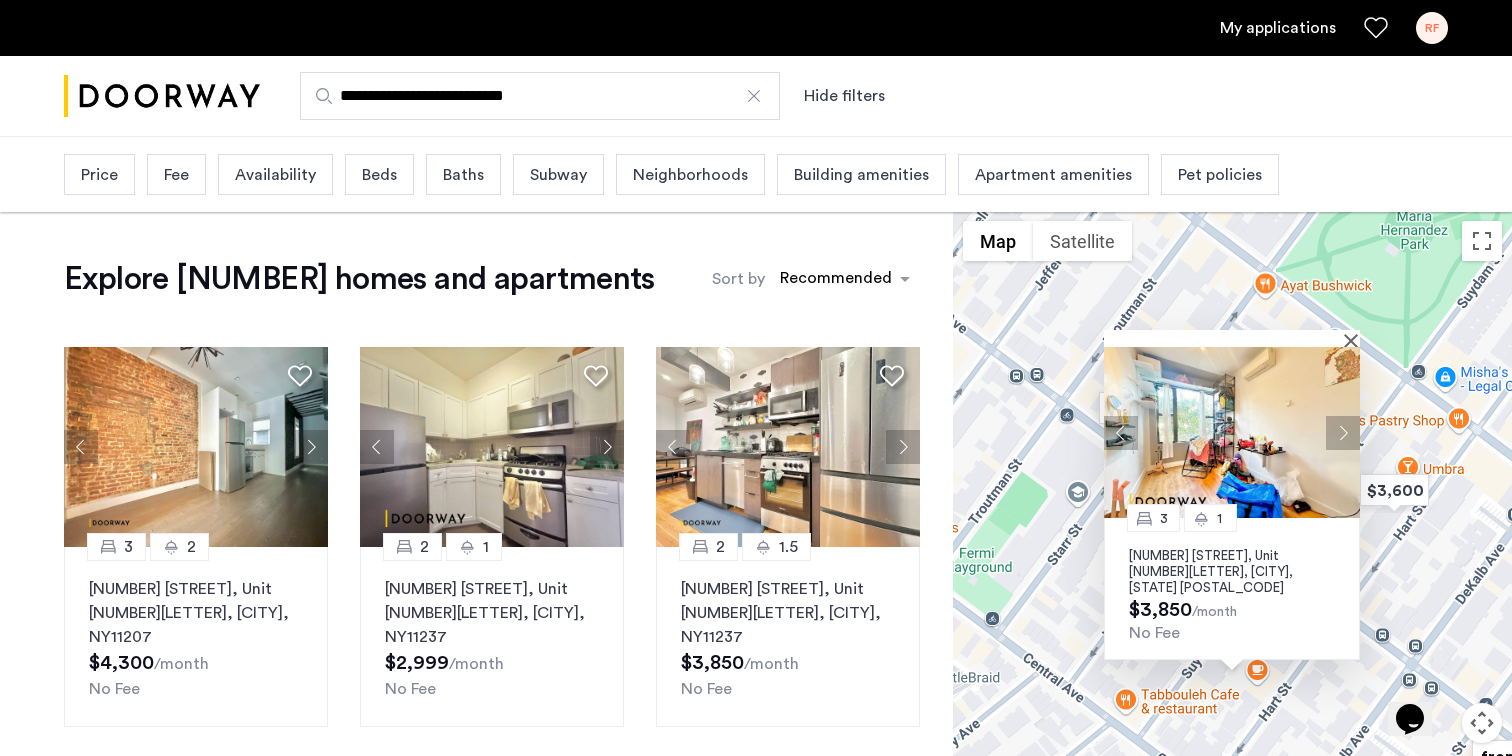 click at bounding box center [1343, 433] 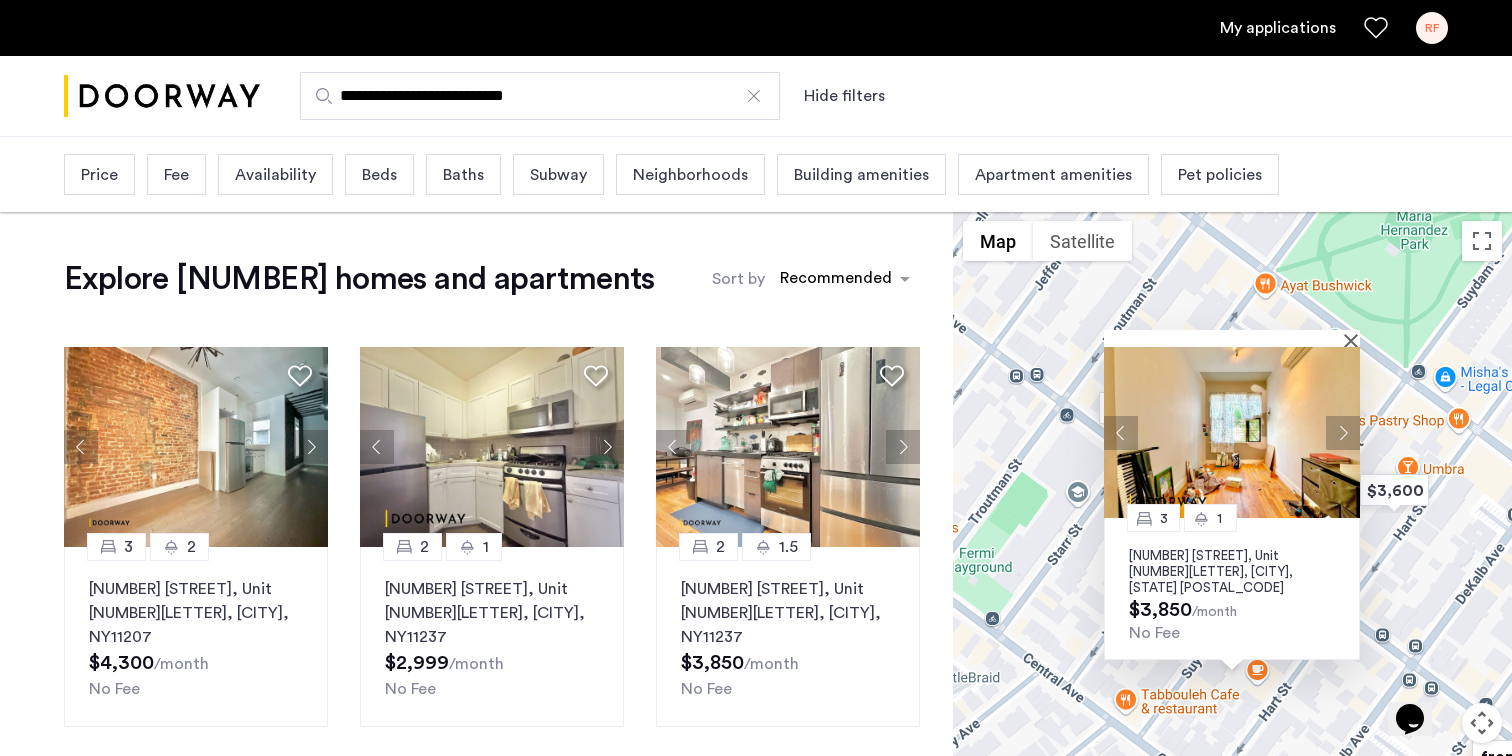 click at bounding box center (1343, 433) 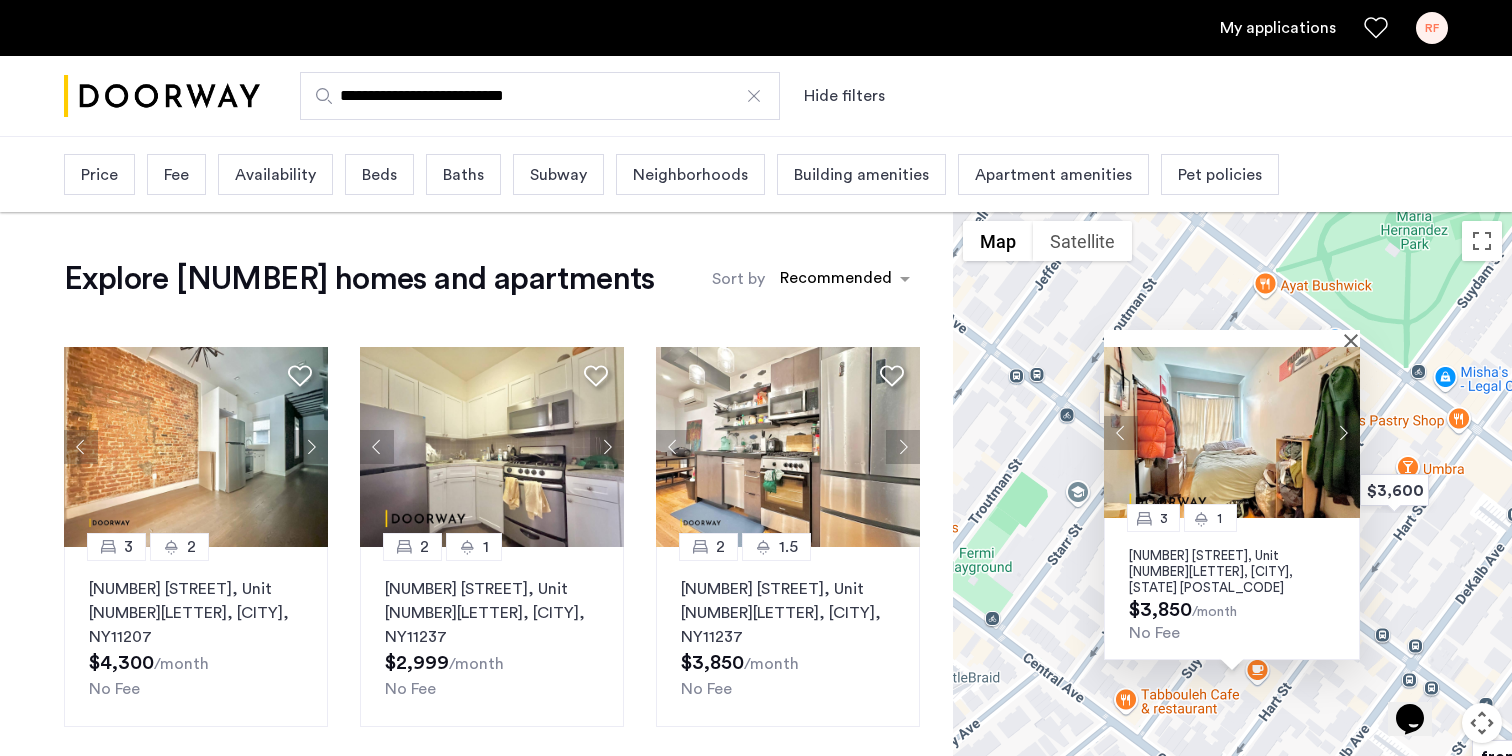 click at bounding box center [1343, 433] 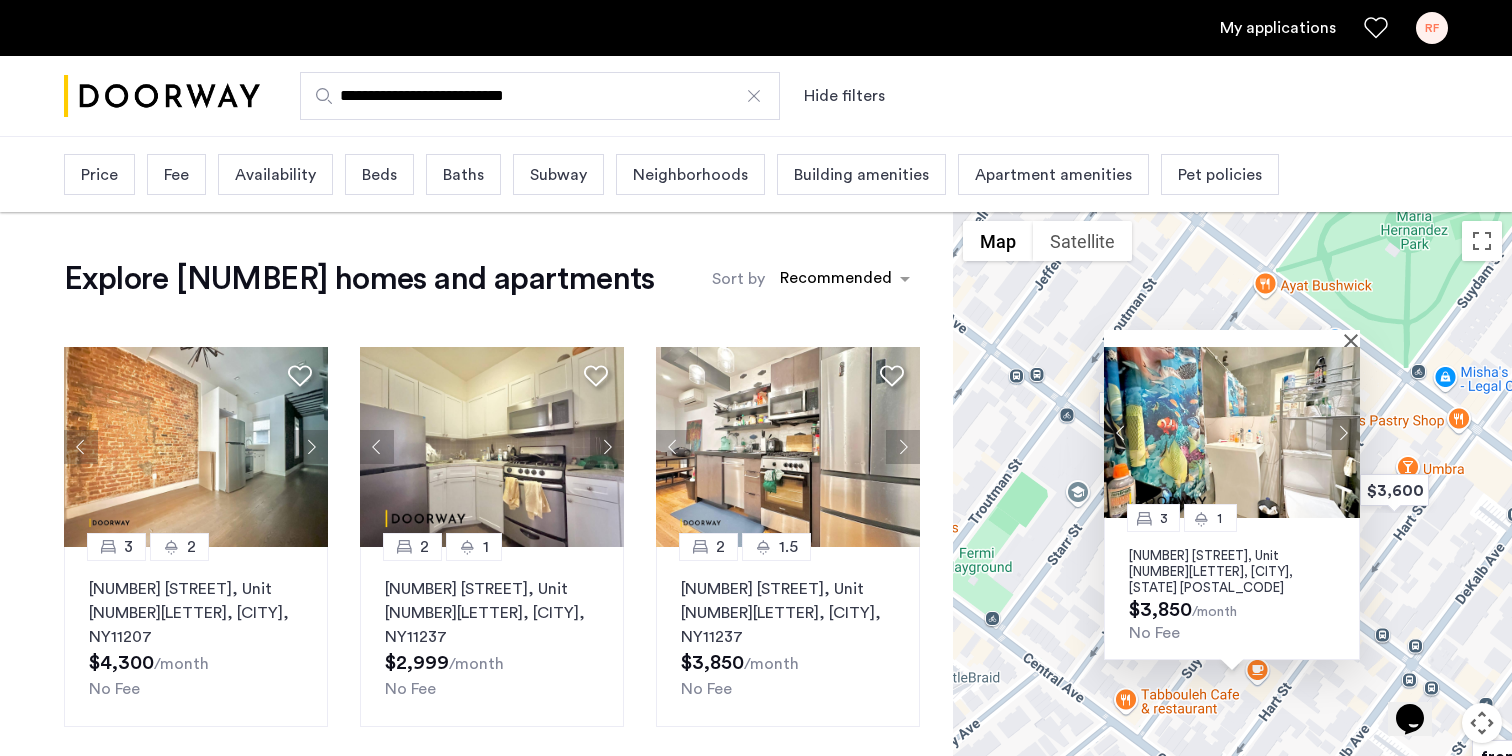 click at bounding box center [1343, 433] 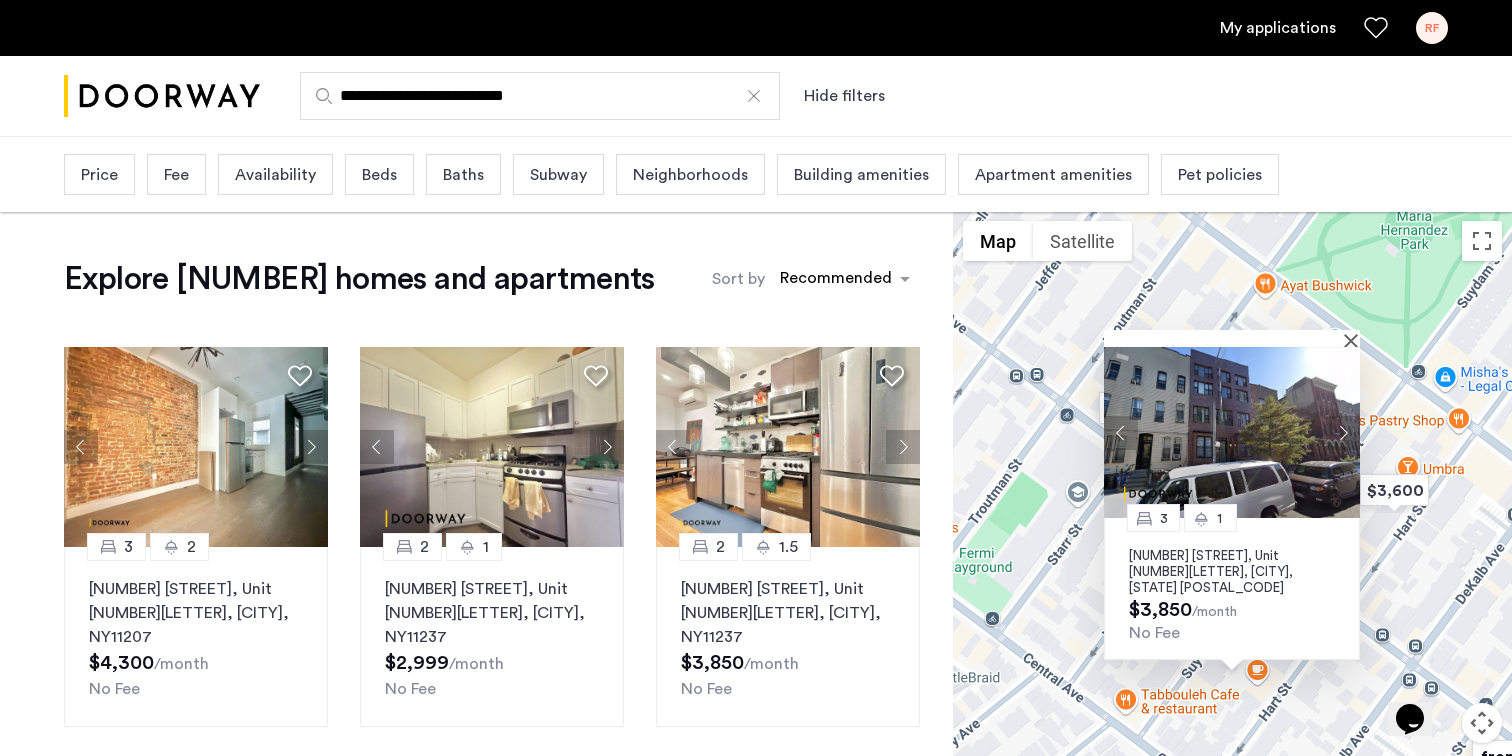 click at bounding box center (1343, 433) 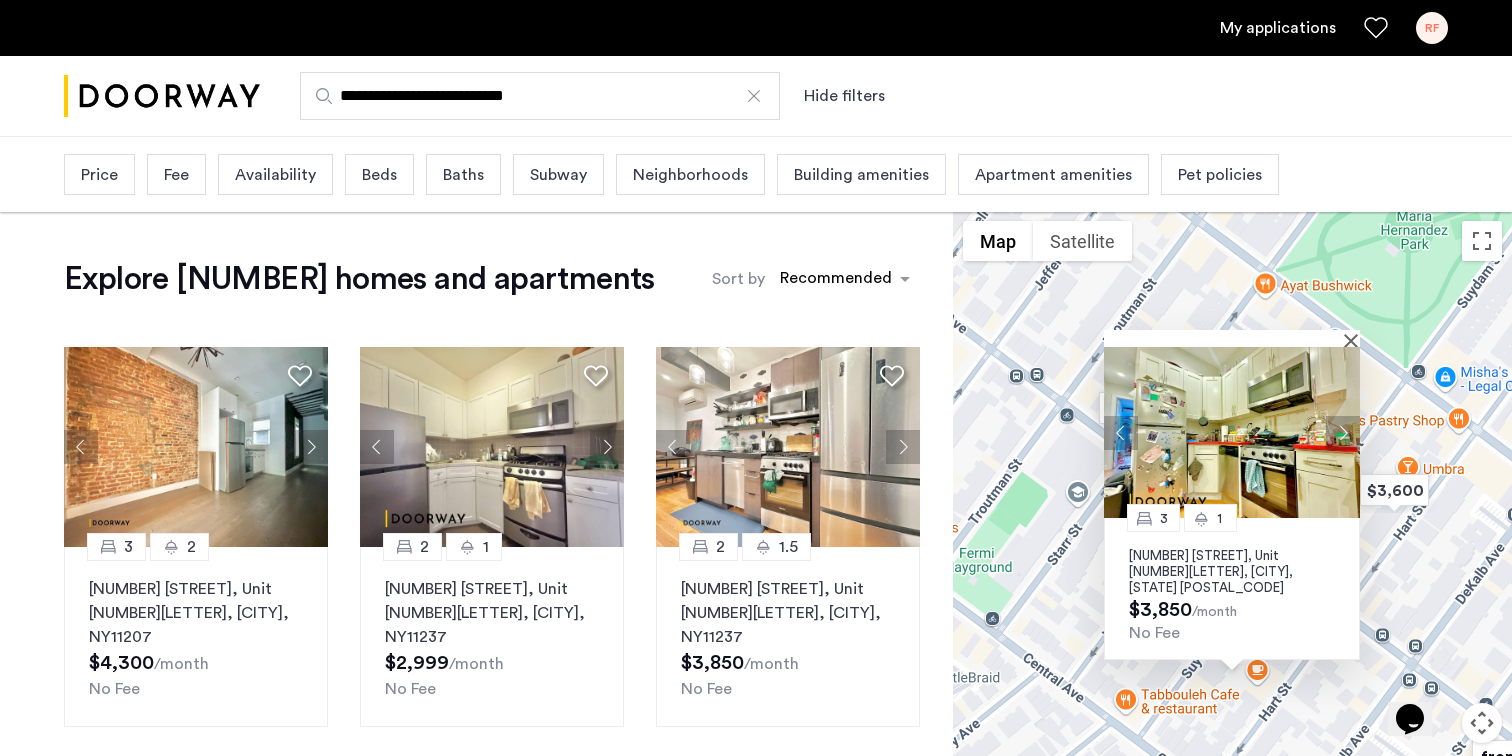 click at bounding box center [1343, 433] 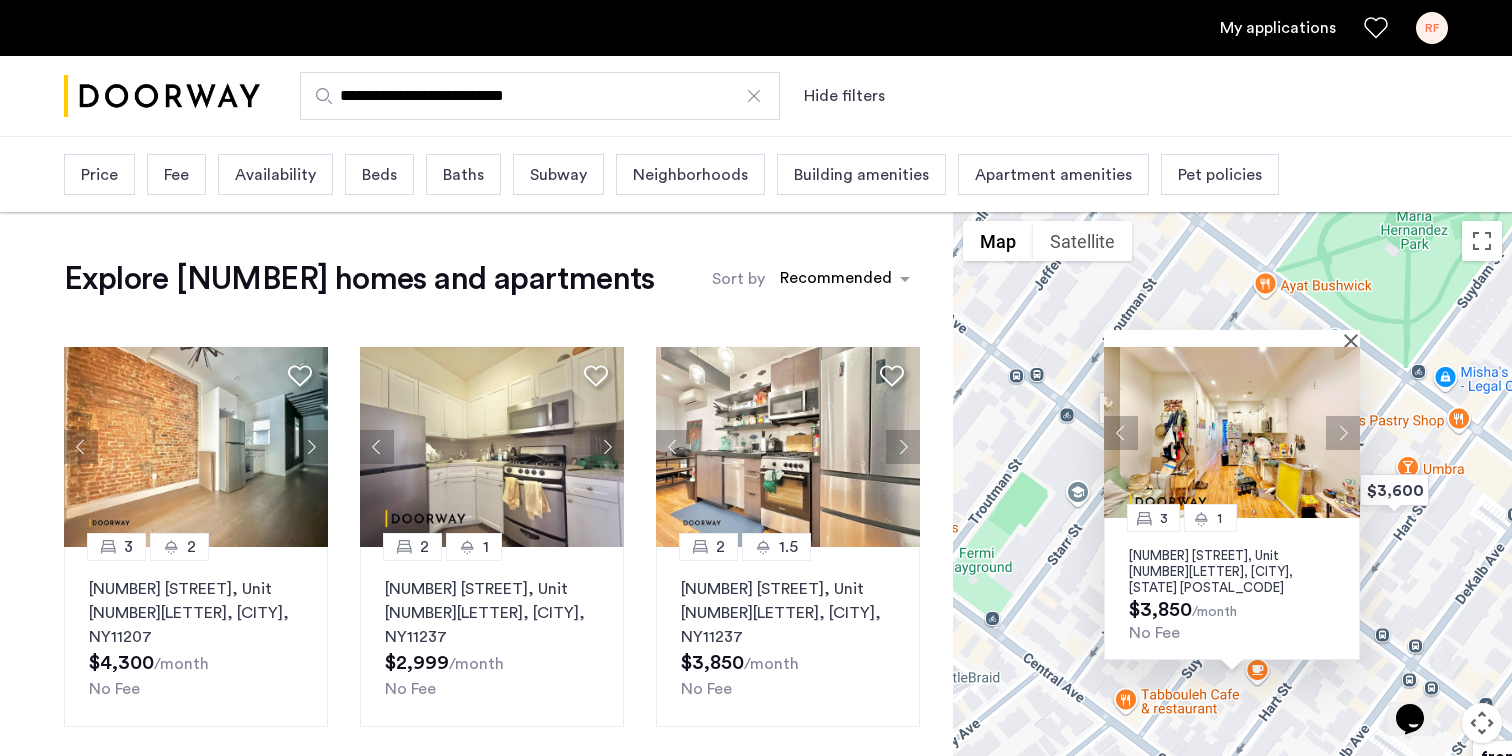 click at bounding box center [1343, 433] 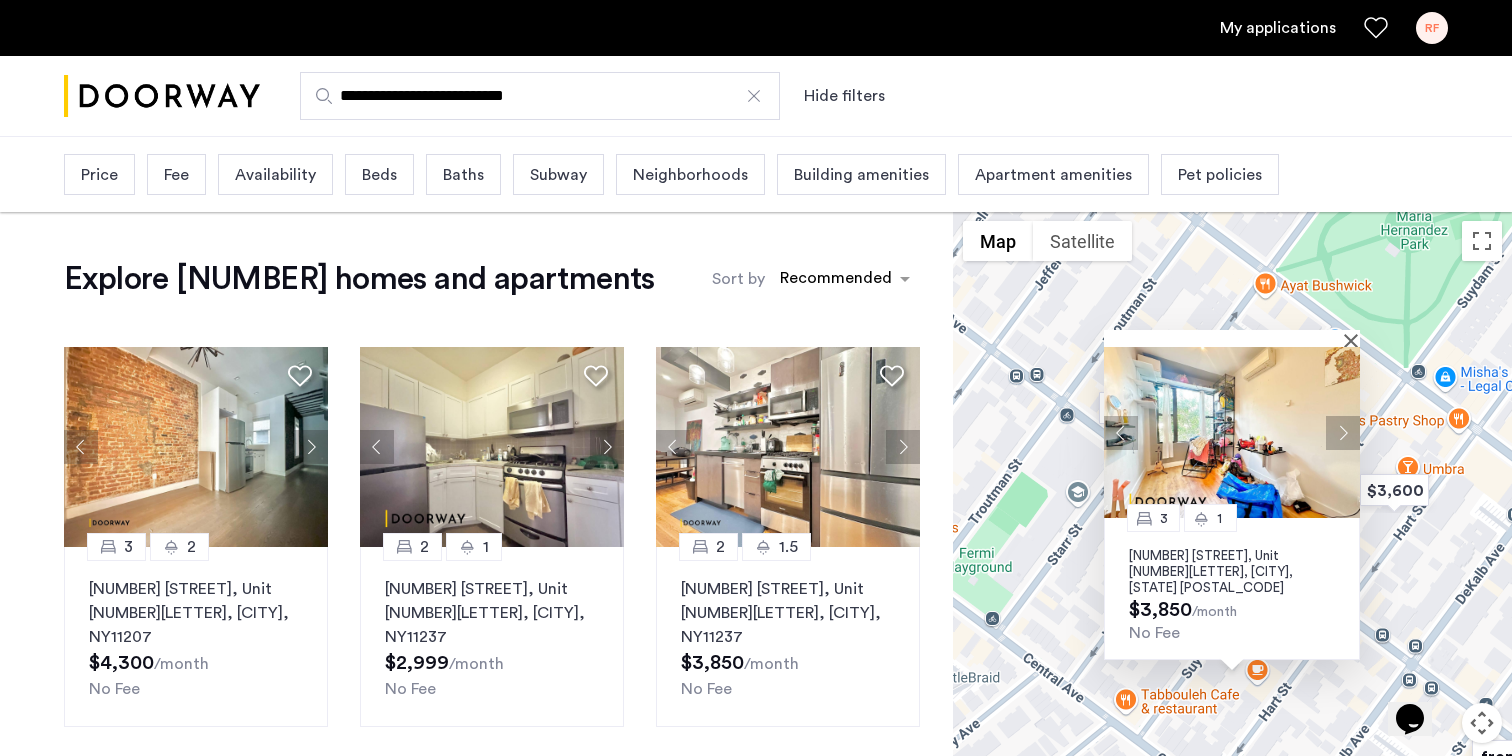 click on "Price" at bounding box center (99, 174) 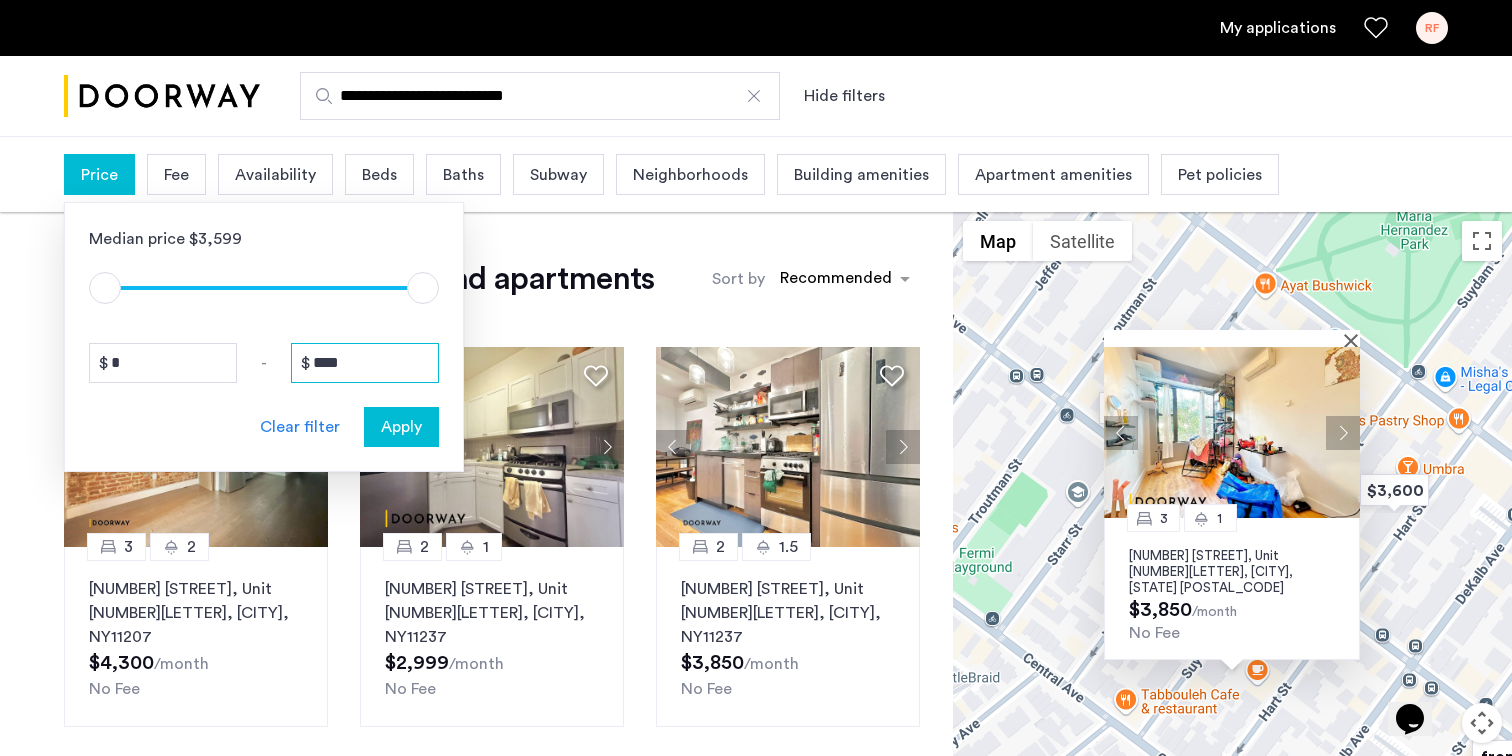 click on "****" at bounding box center [365, 363] 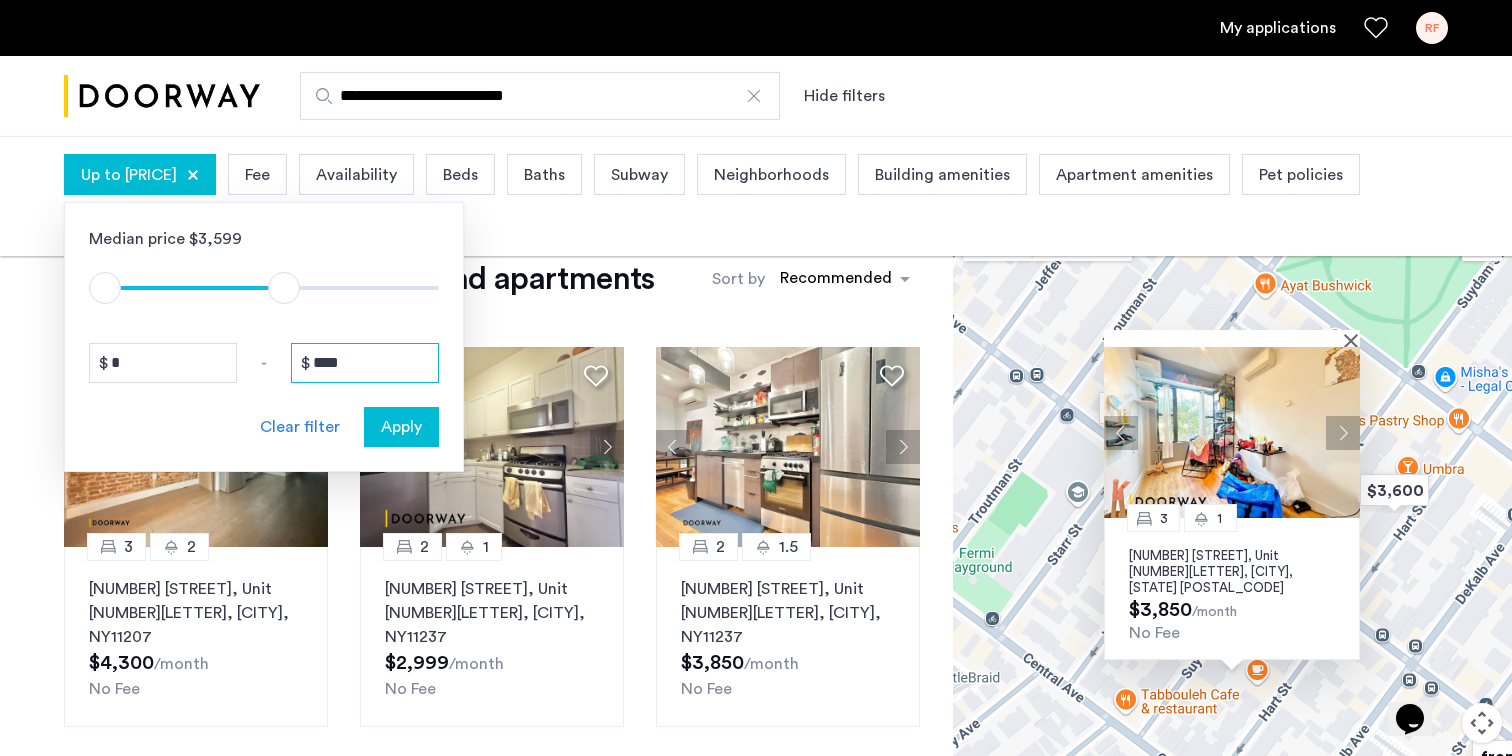 type on "****" 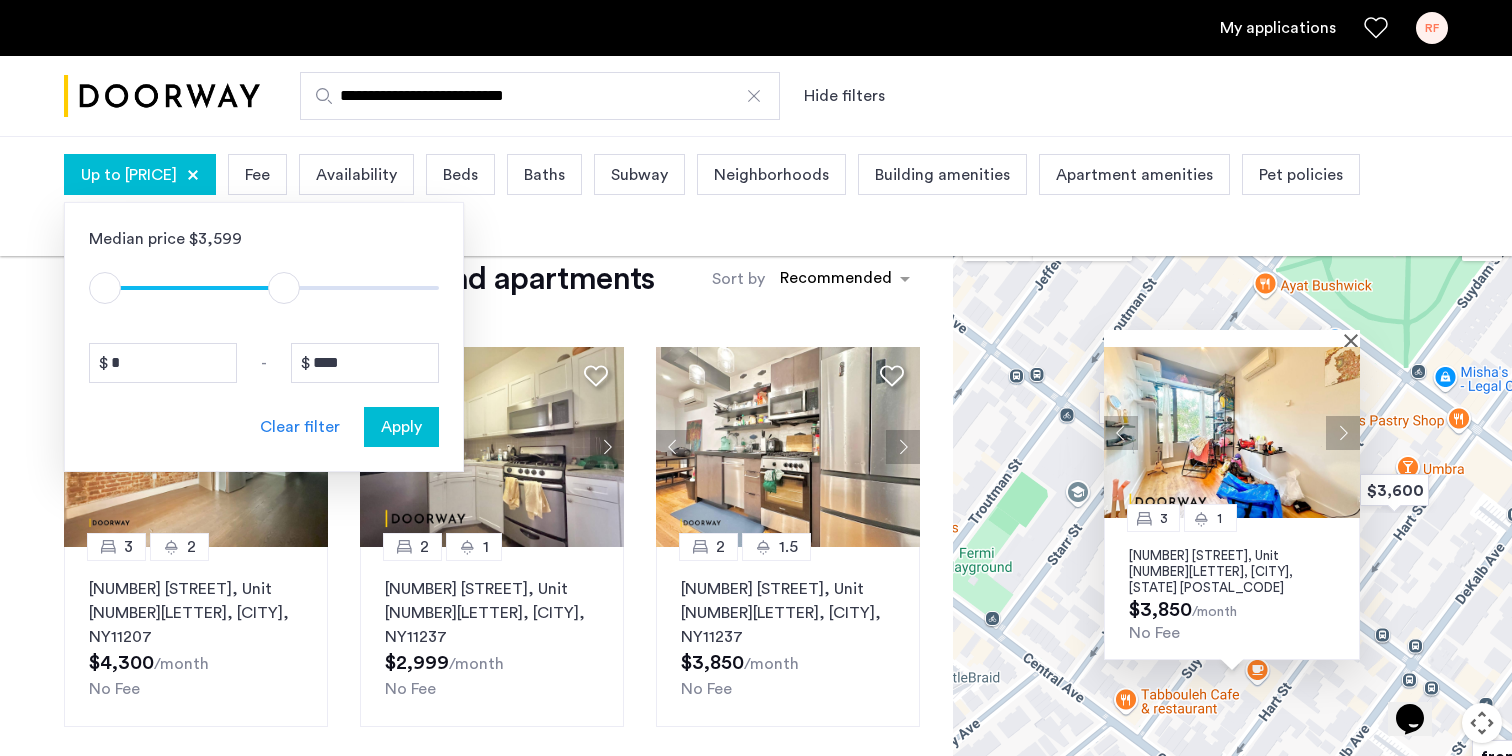 click on "Apply" at bounding box center [401, 427] 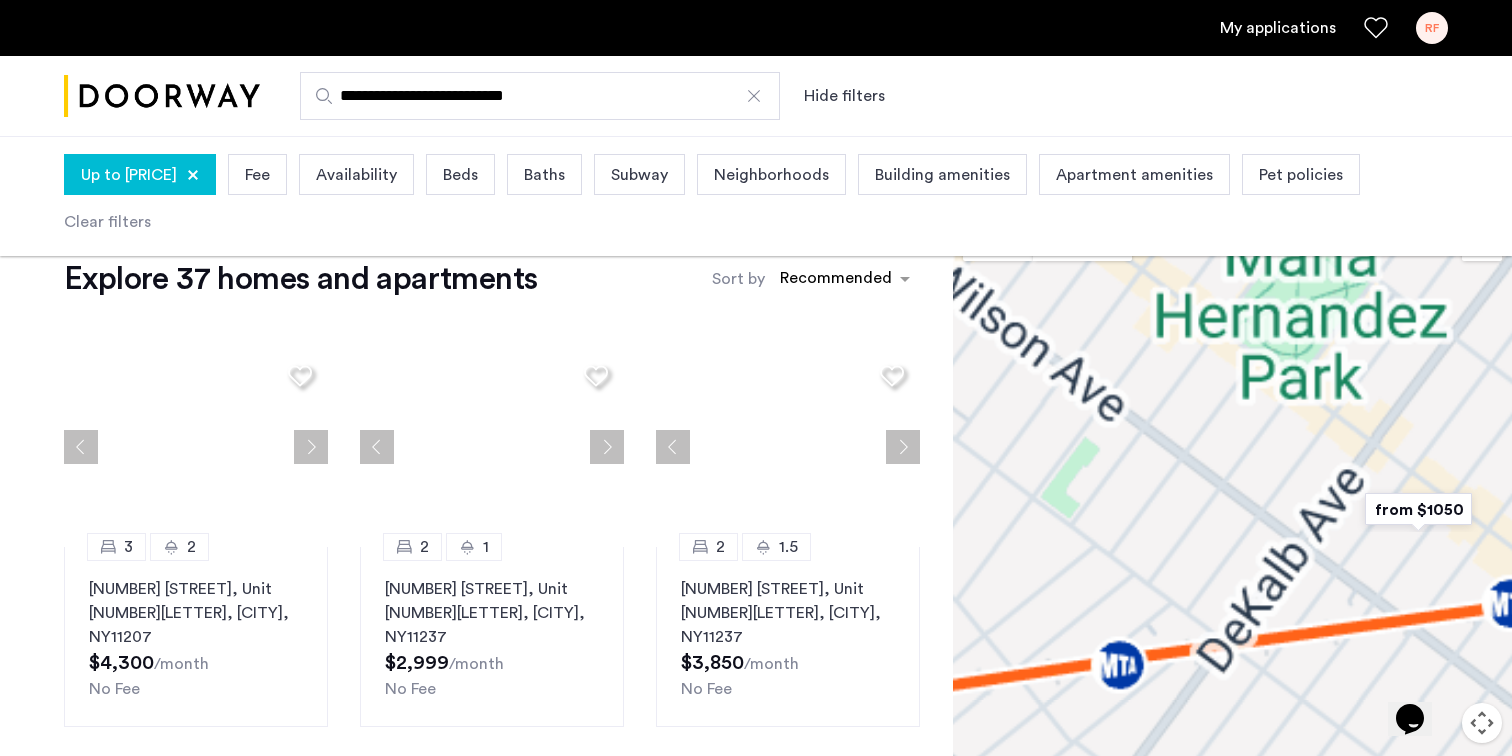 click on "Beds" at bounding box center (460, 175) 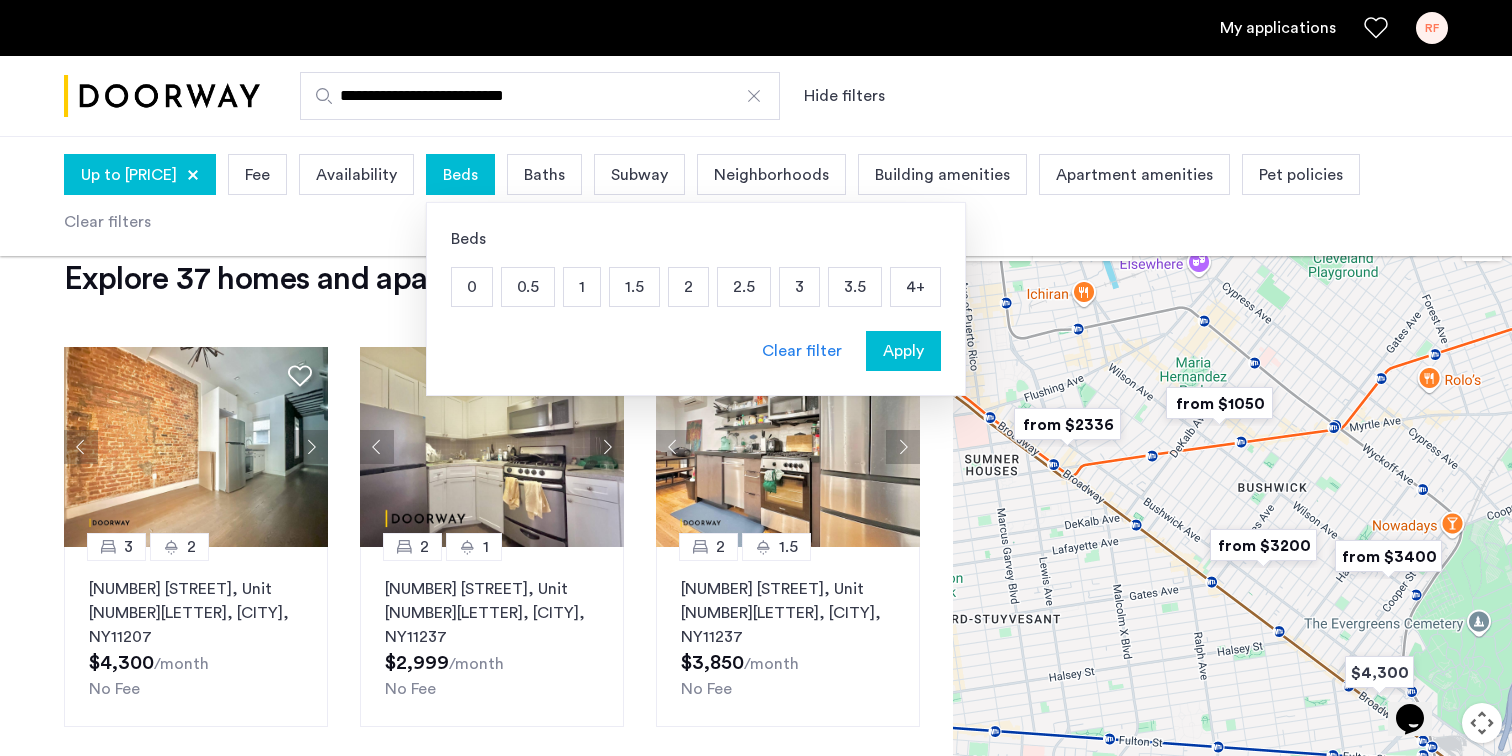 click on "2" at bounding box center [688, 287] 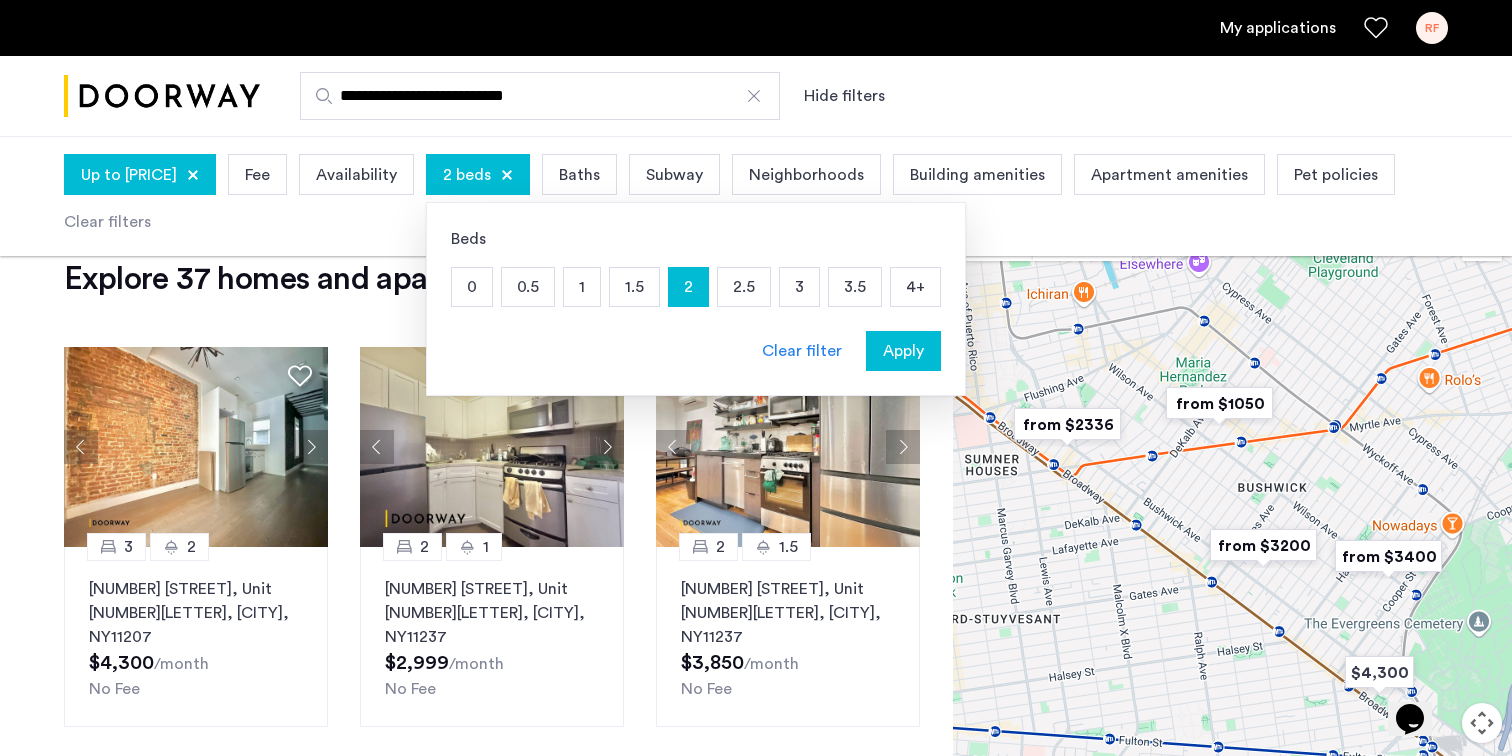 click on "2.5" at bounding box center [744, 287] 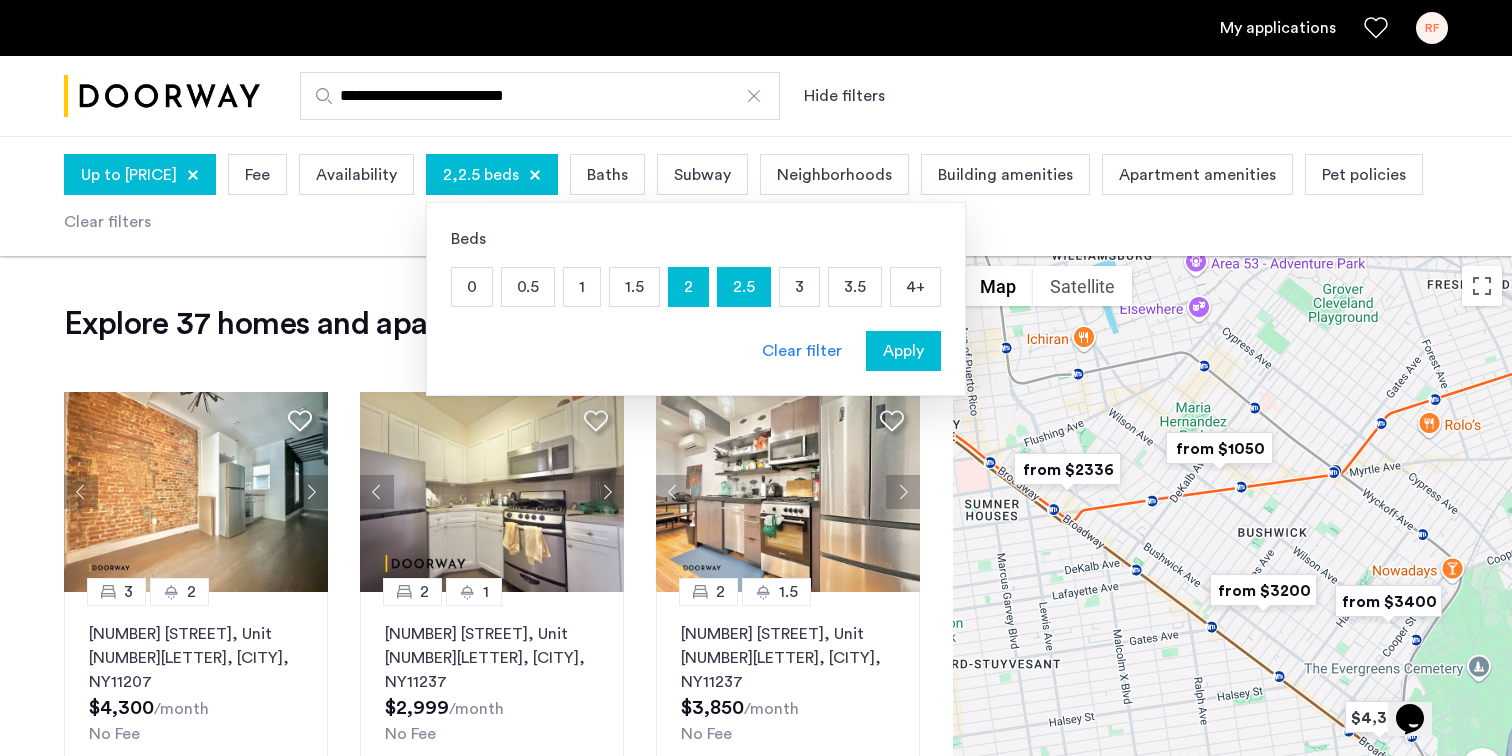 click on "3" at bounding box center [799, 287] 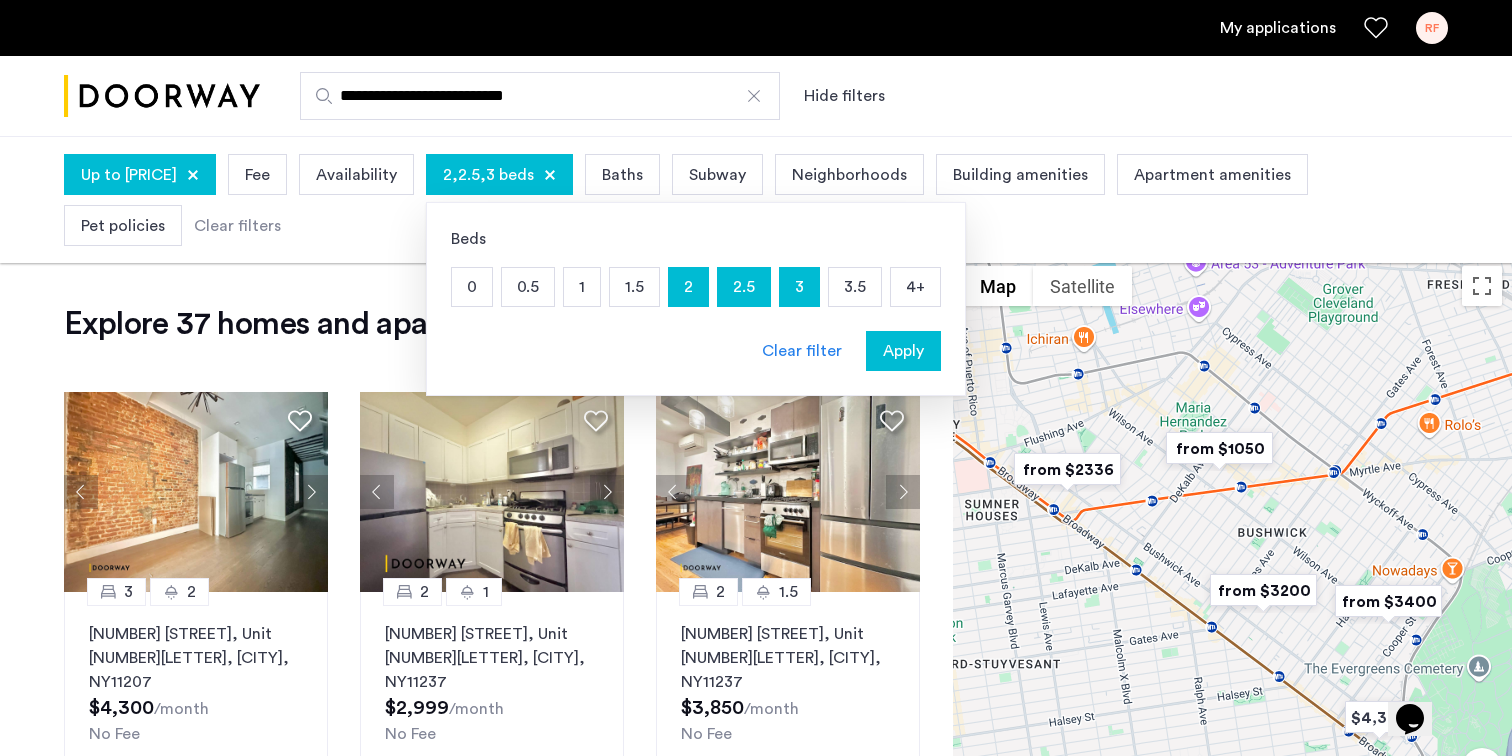 click on "3.5" at bounding box center (855, 287) 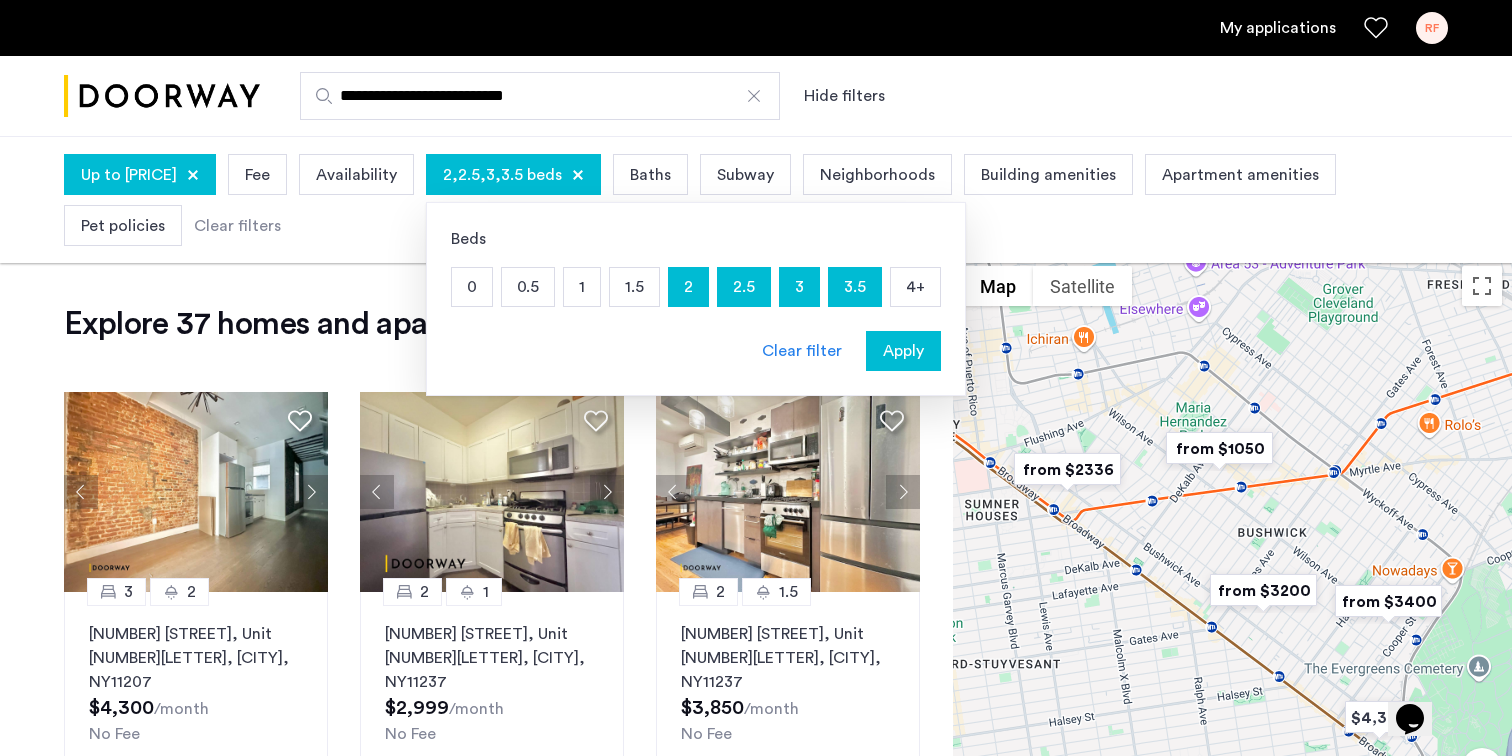 click on "4+" at bounding box center [915, 287] 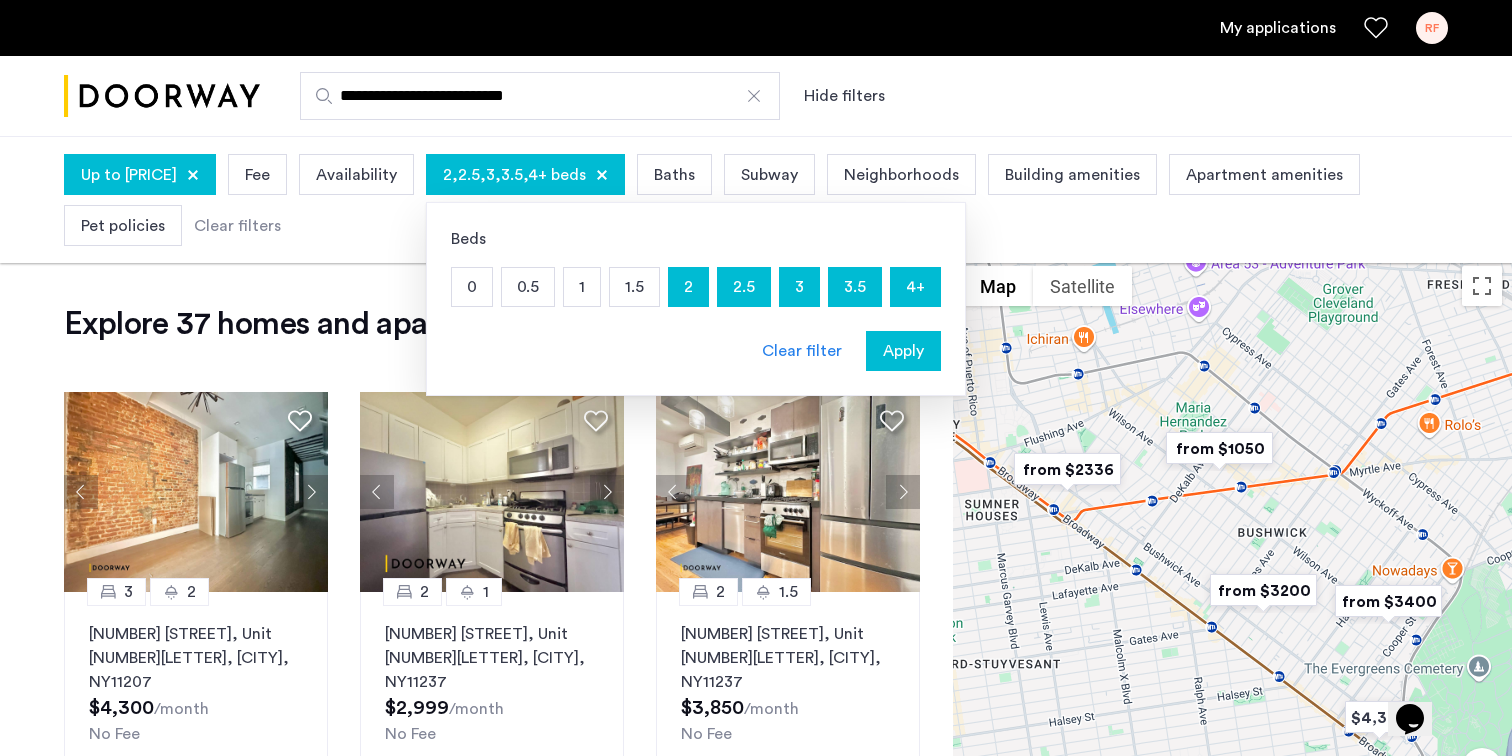 click on "Apply" at bounding box center [903, 351] 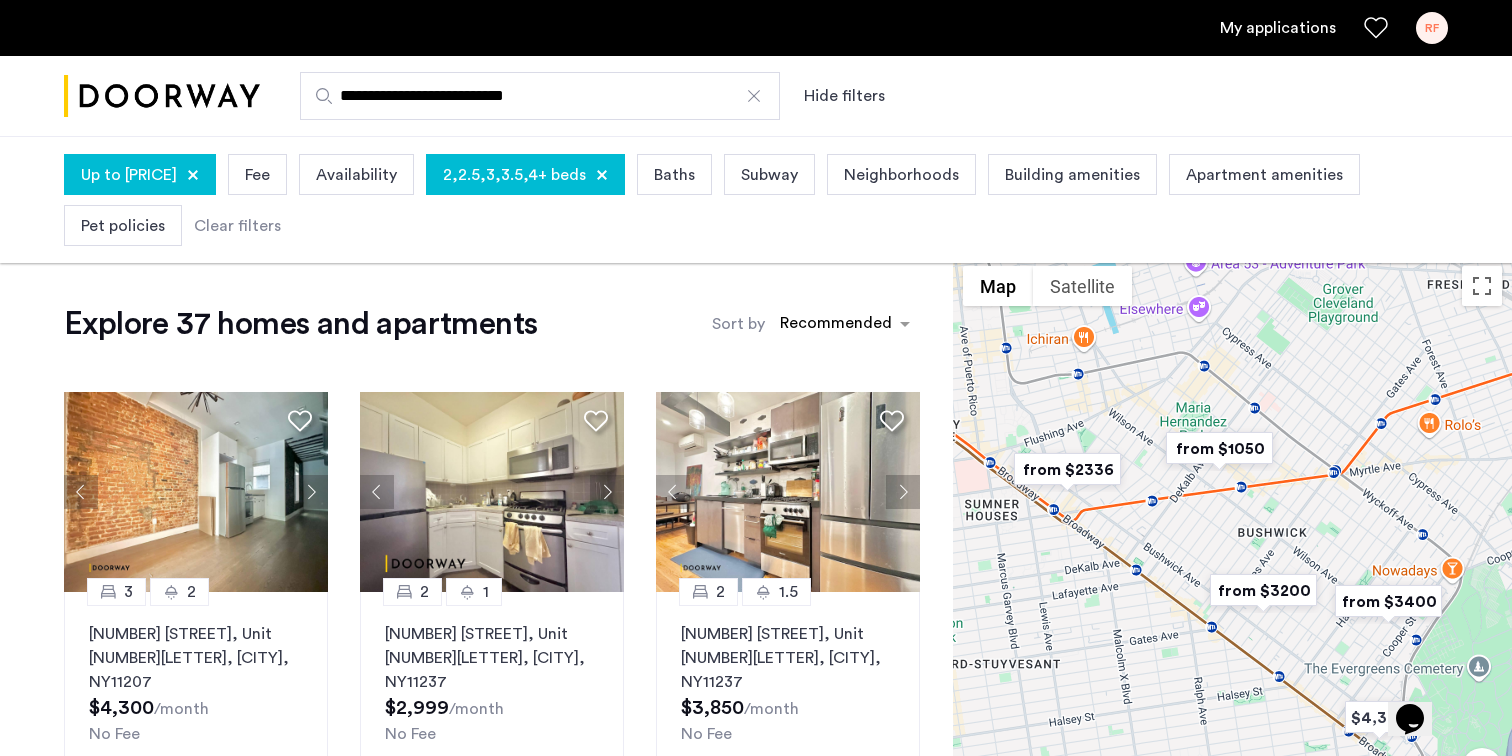 click on "Baths" at bounding box center (674, 175) 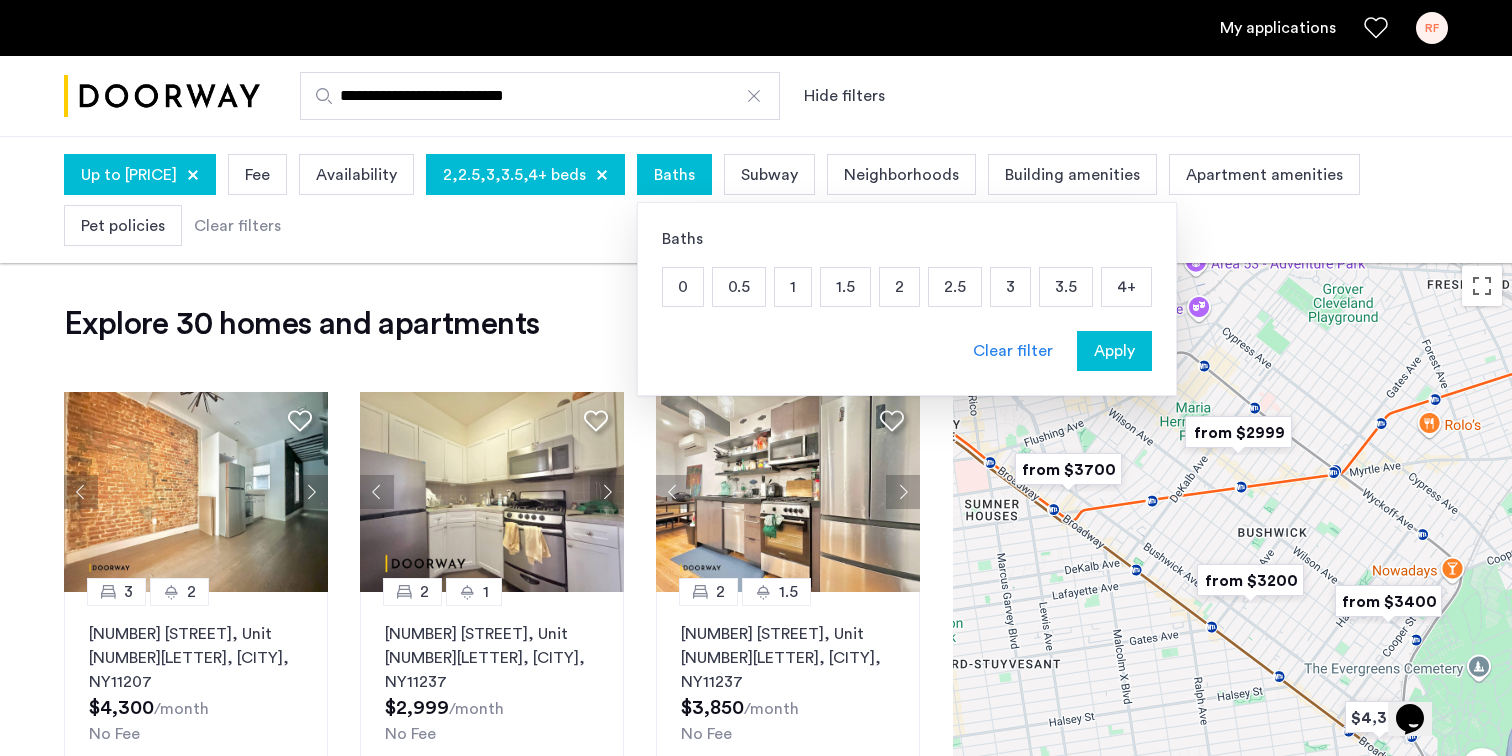 click on "1.5" at bounding box center [845, 287] 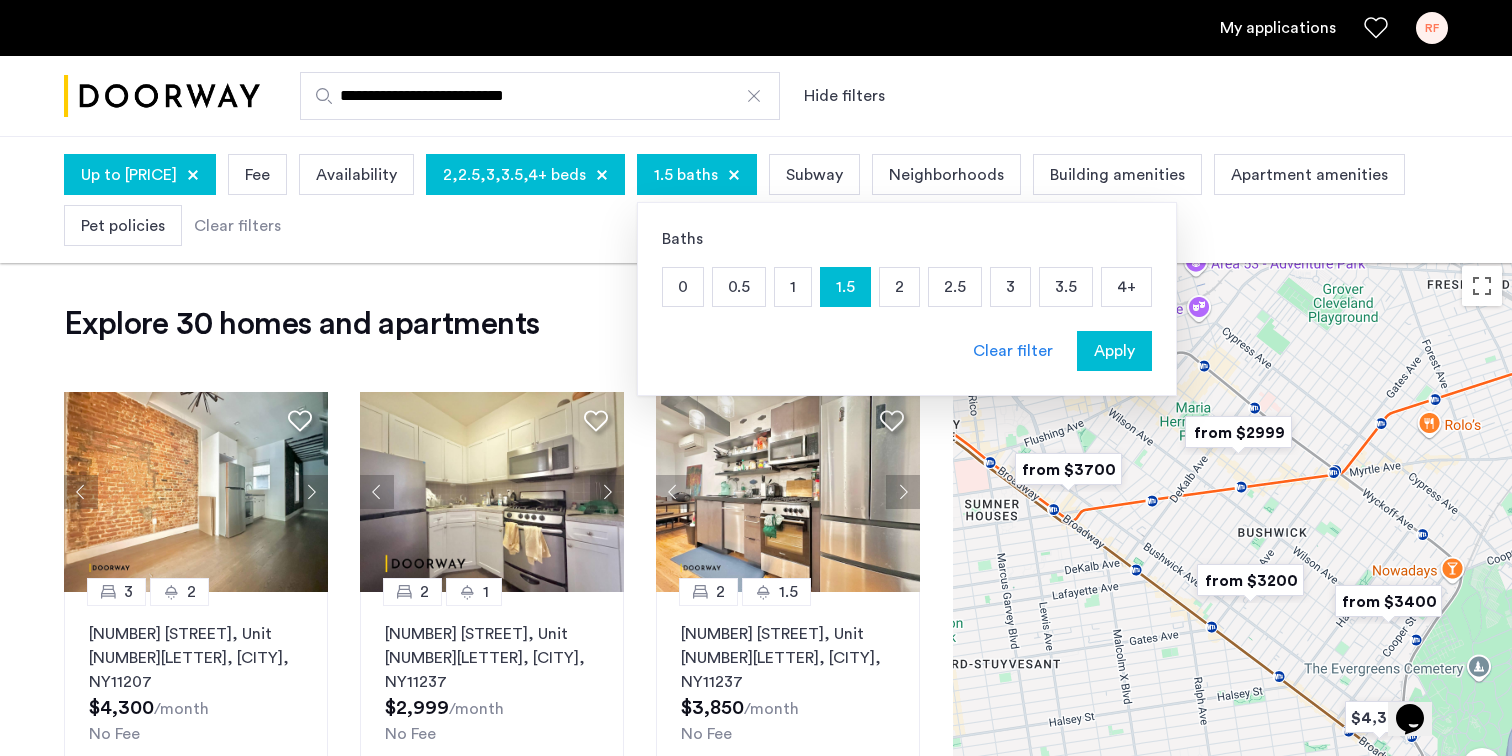 click on "2" at bounding box center (899, 287) 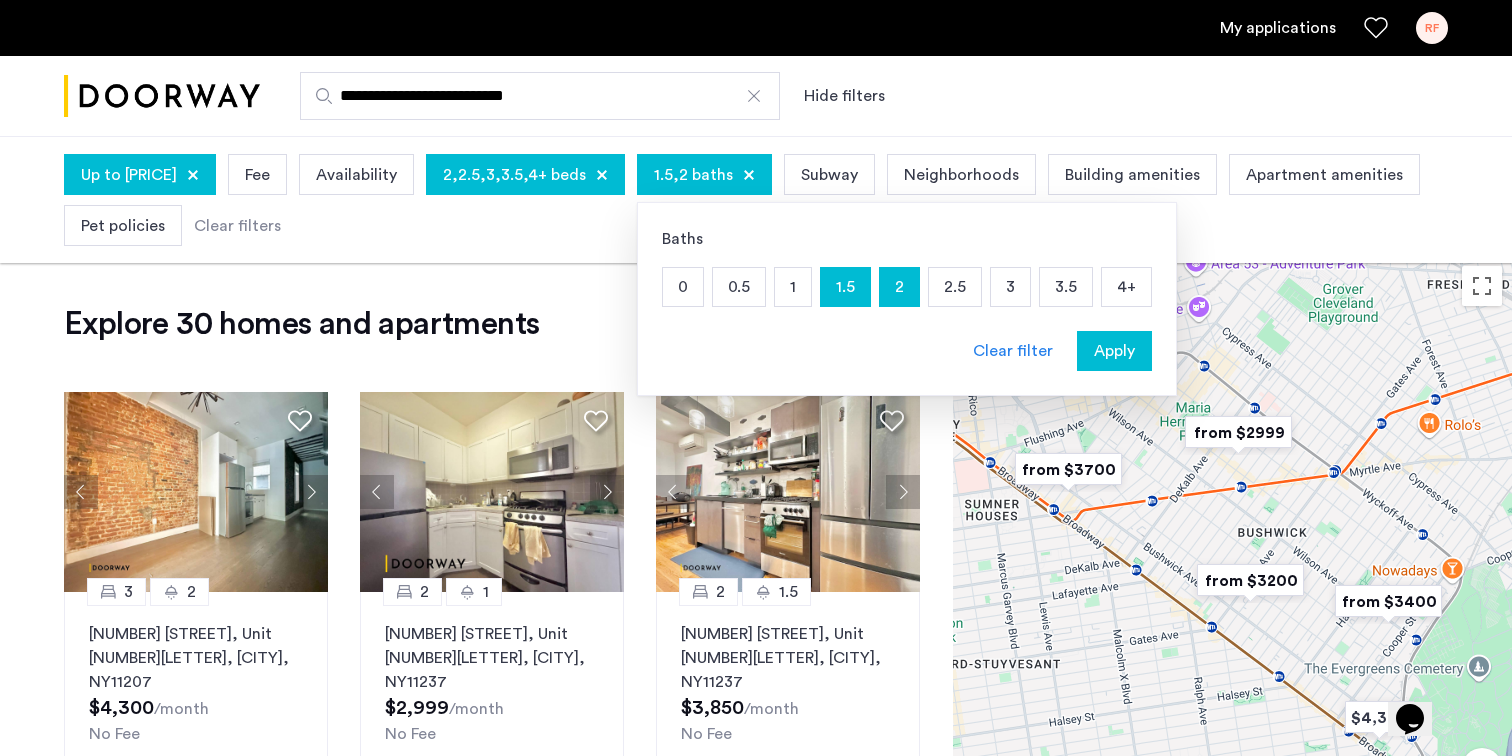 click on "2.5" at bounding box center [955, 287] 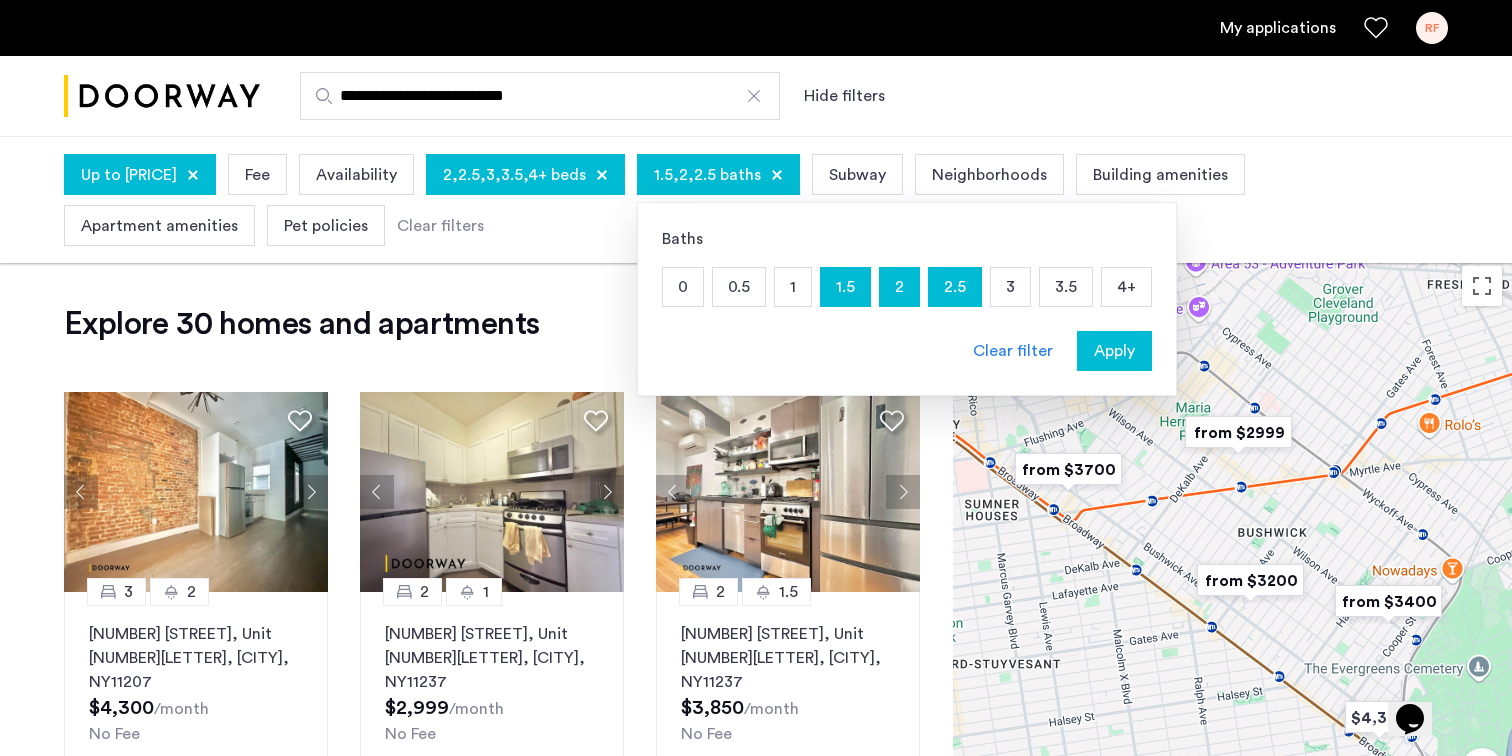 click on "3" at bounding box center [1010, 287] 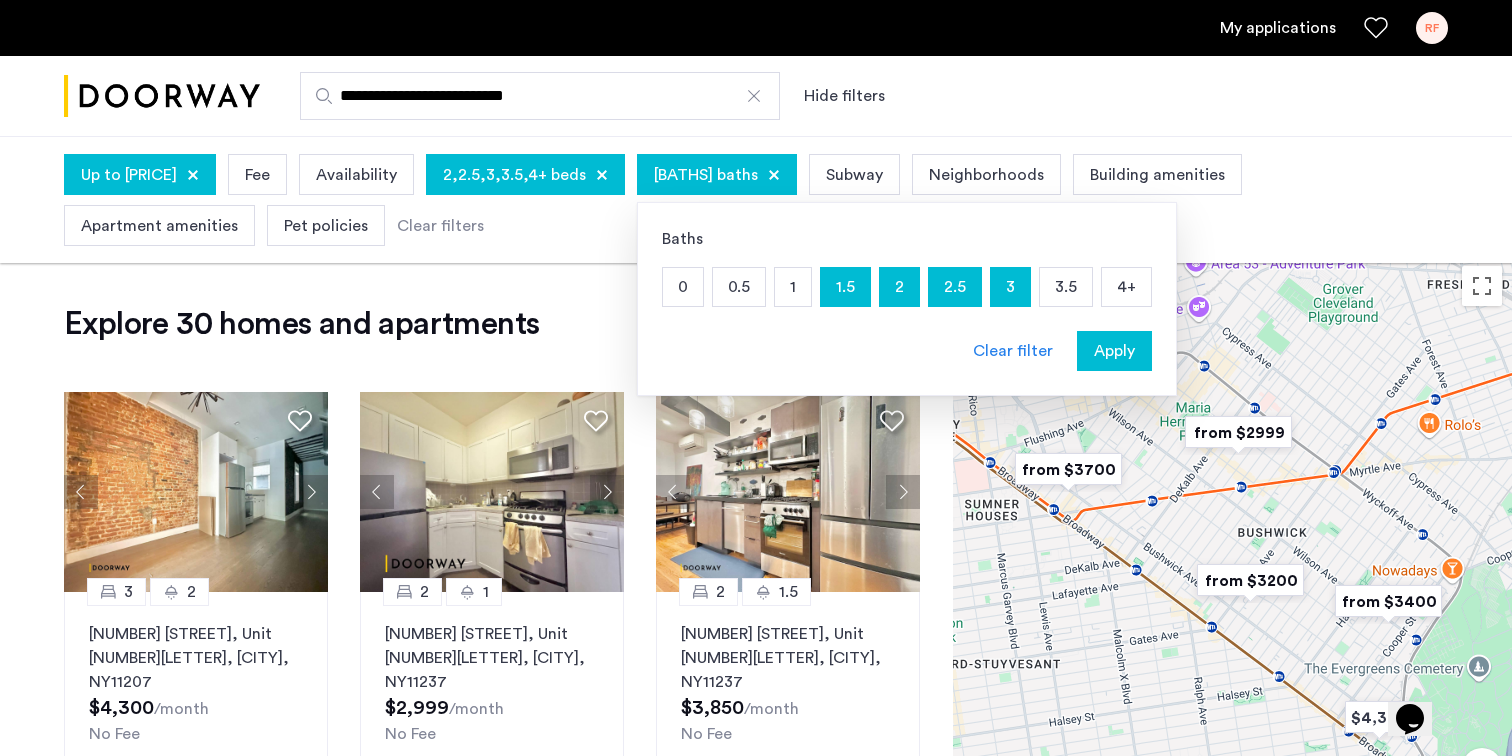 click on "3.5" at bounding box center [1066, 287] 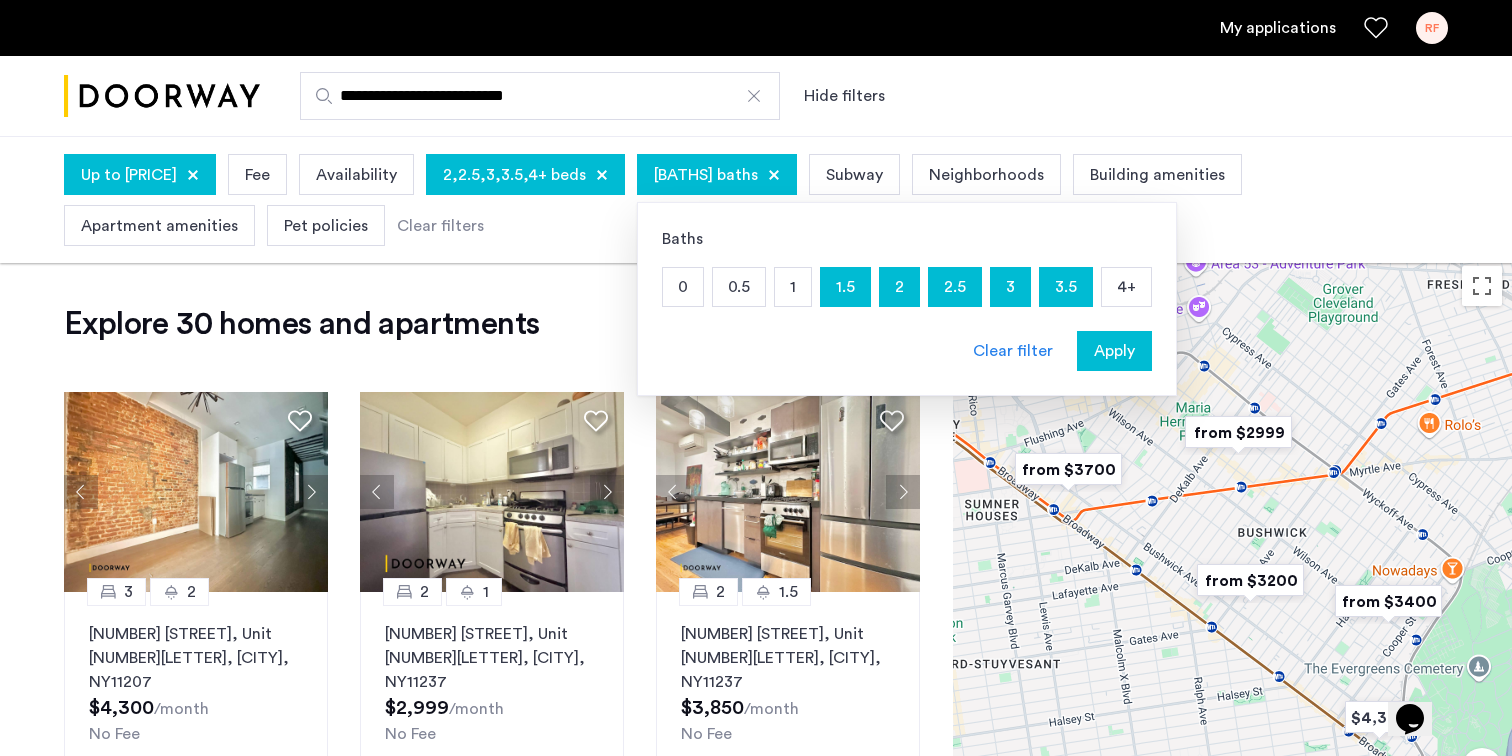 click on "4+" at bounding box center [1126, 287] 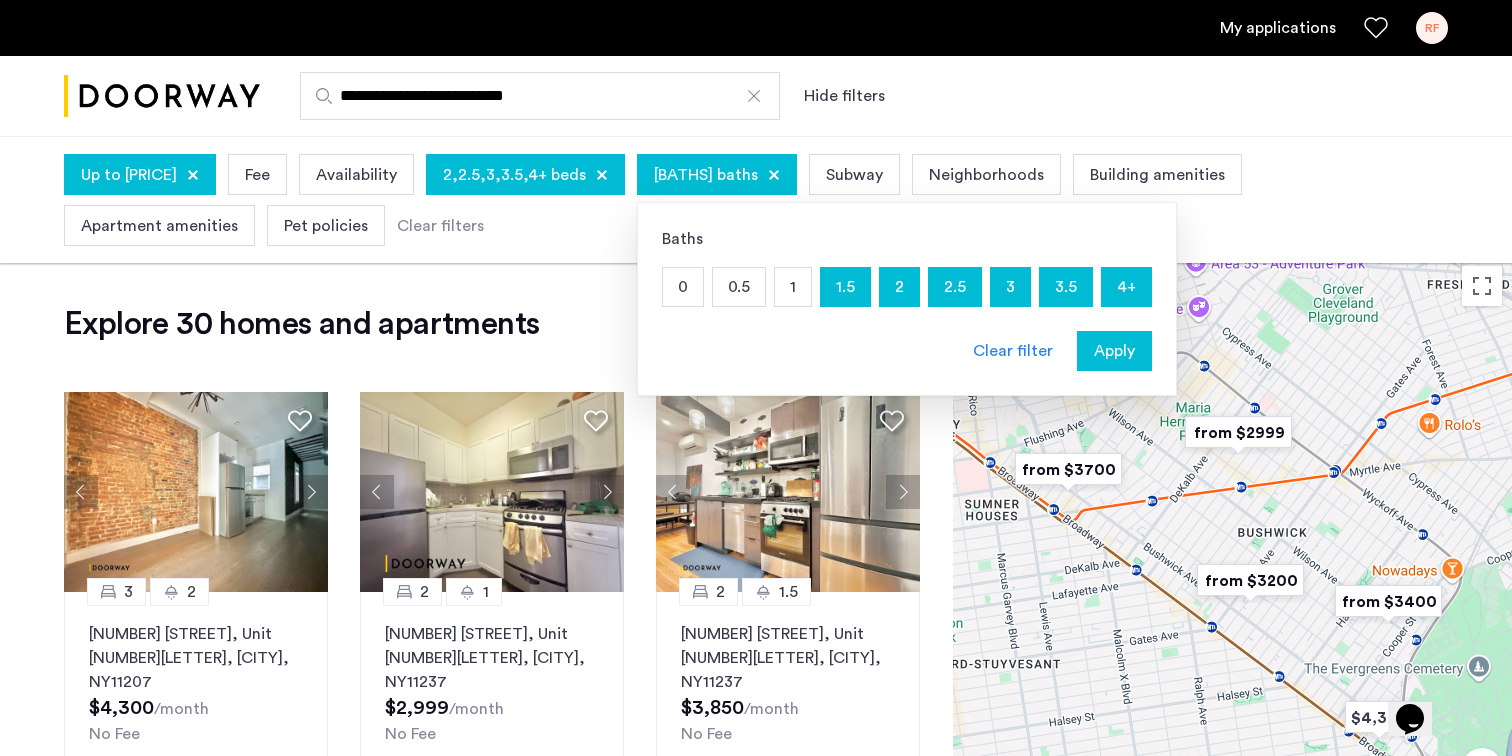 click on "Baths [NUMBER] [NUMBER] [NUMBER] [NUMBER] [NUMBER] [NUMBER] [NUMBER] [NUMBER] [NUMBER] Clear filter Apply" at bounding box center (907, 299) 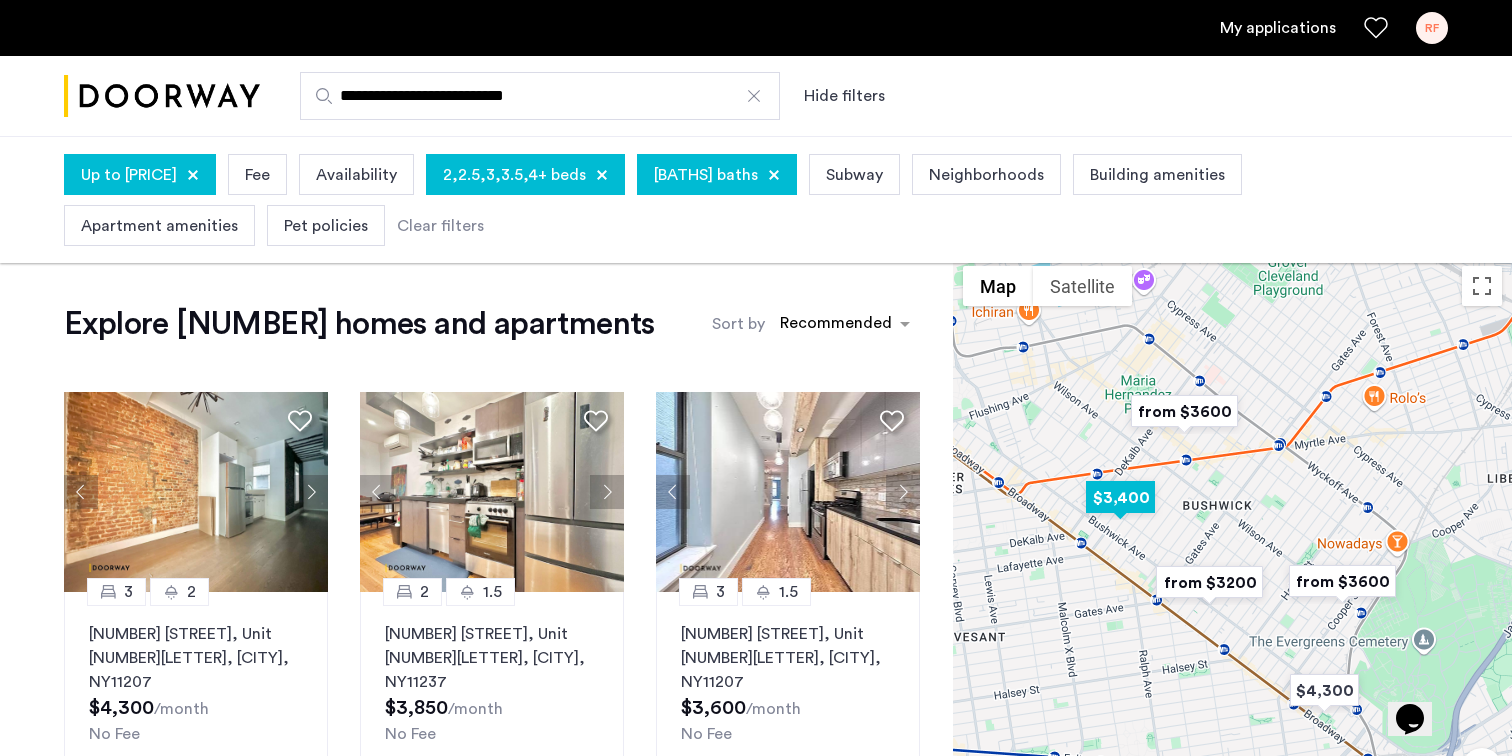 click at bounding box center (1120, 497) 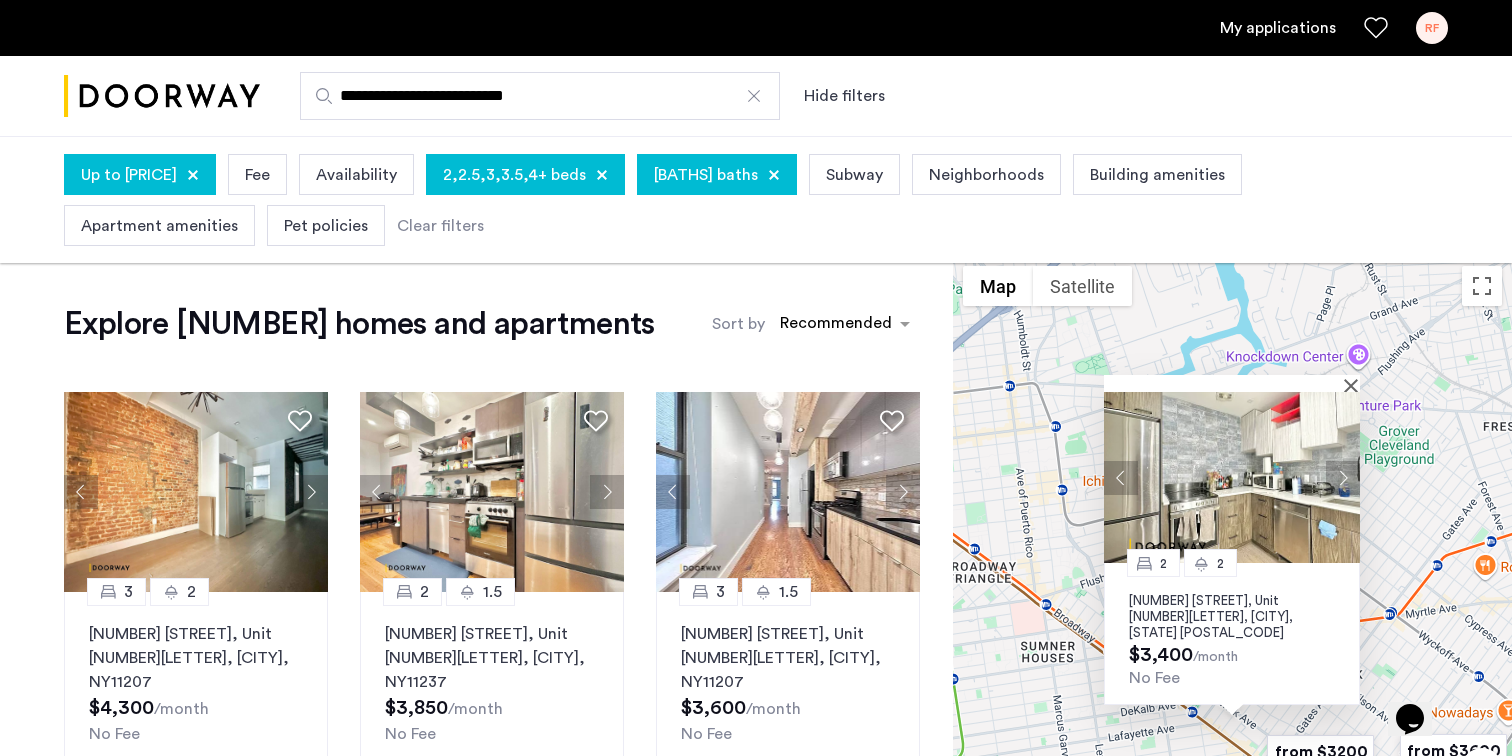 click on "[BEDS] [BEDS] [NUMBER] [STREET], Unit [NUMBER][LETTER], [CITY], [STATE] [POSTAL_CODE] [PRICE] /month No Fee" at bounding box center (1232, 570) 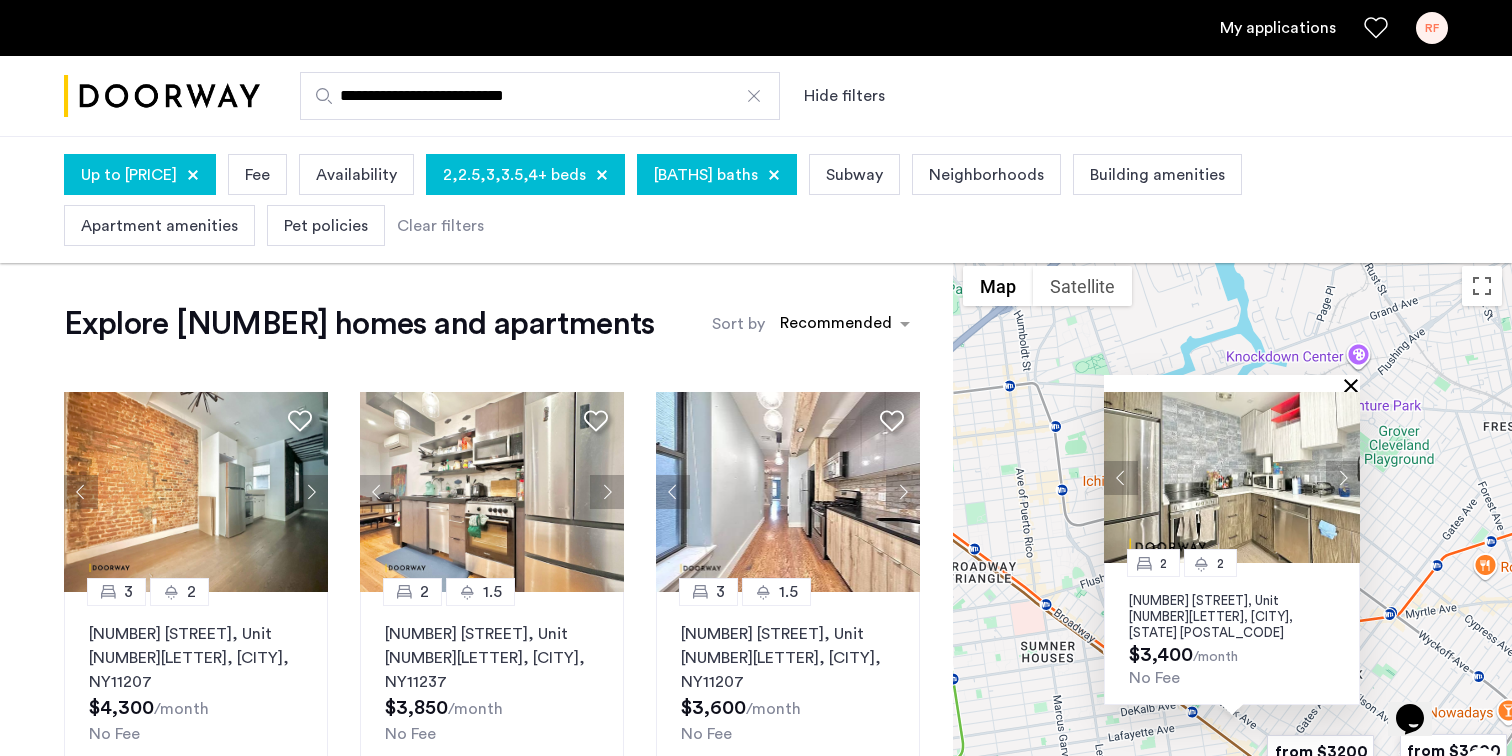 click at bounding box center (1355, 385) 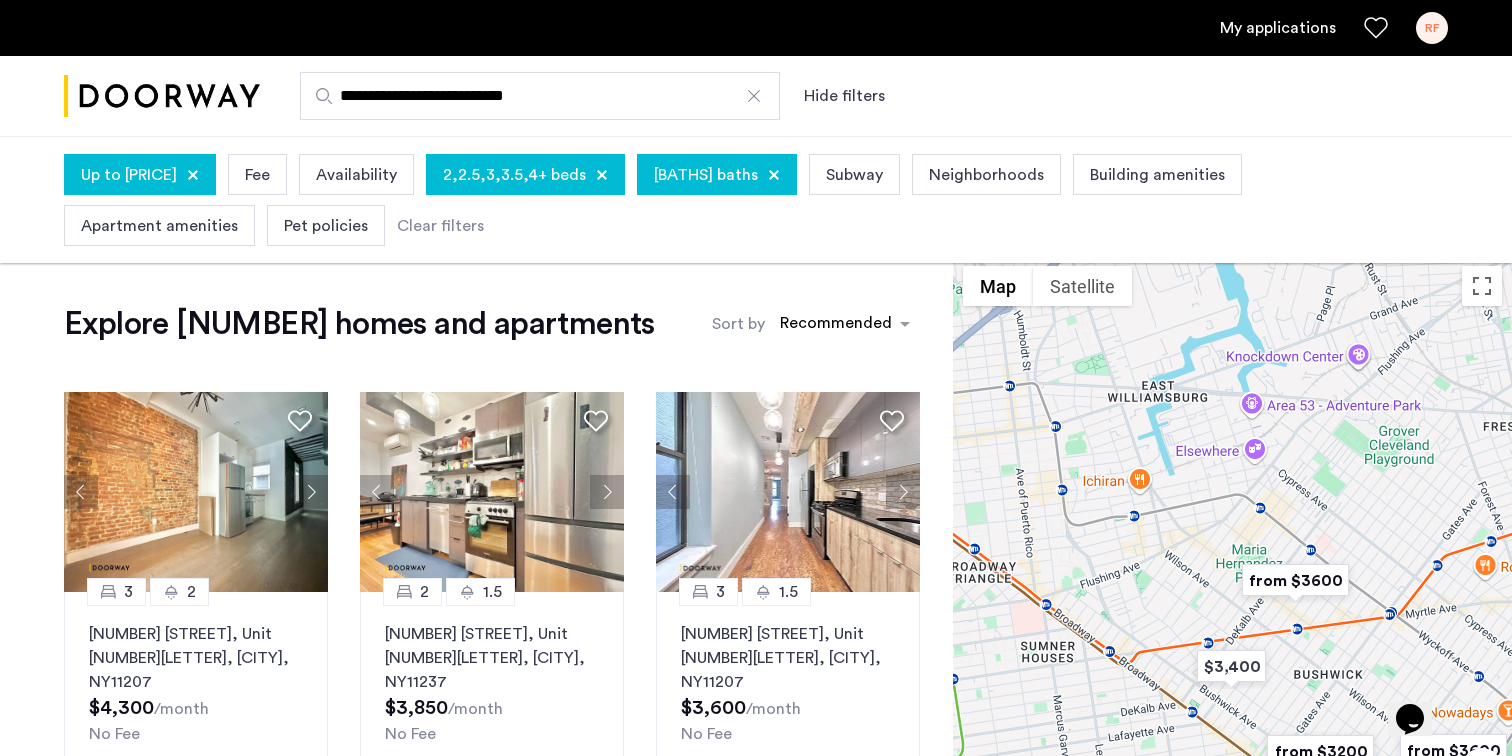 click at bounding box center (1295, 580) 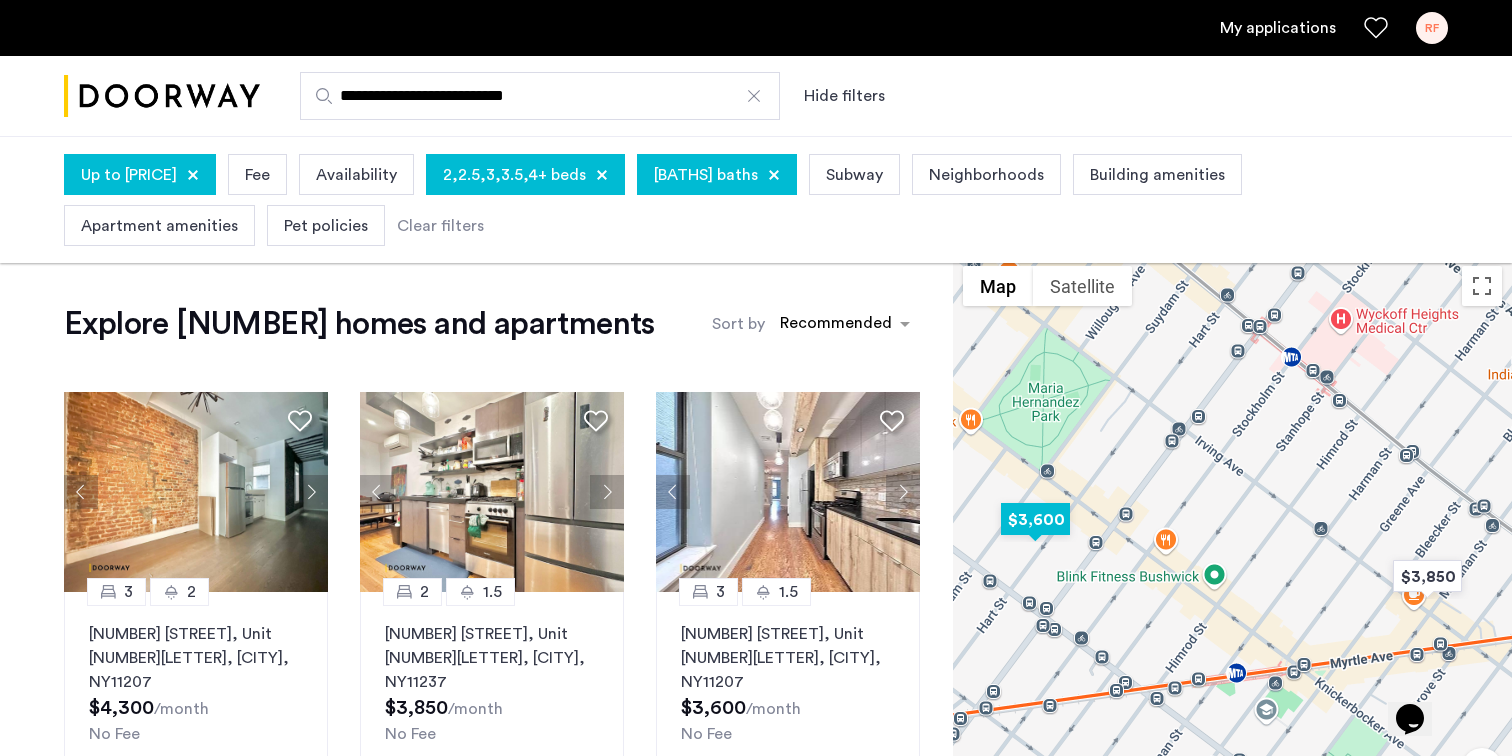 click at bounding box center [1035, 519] 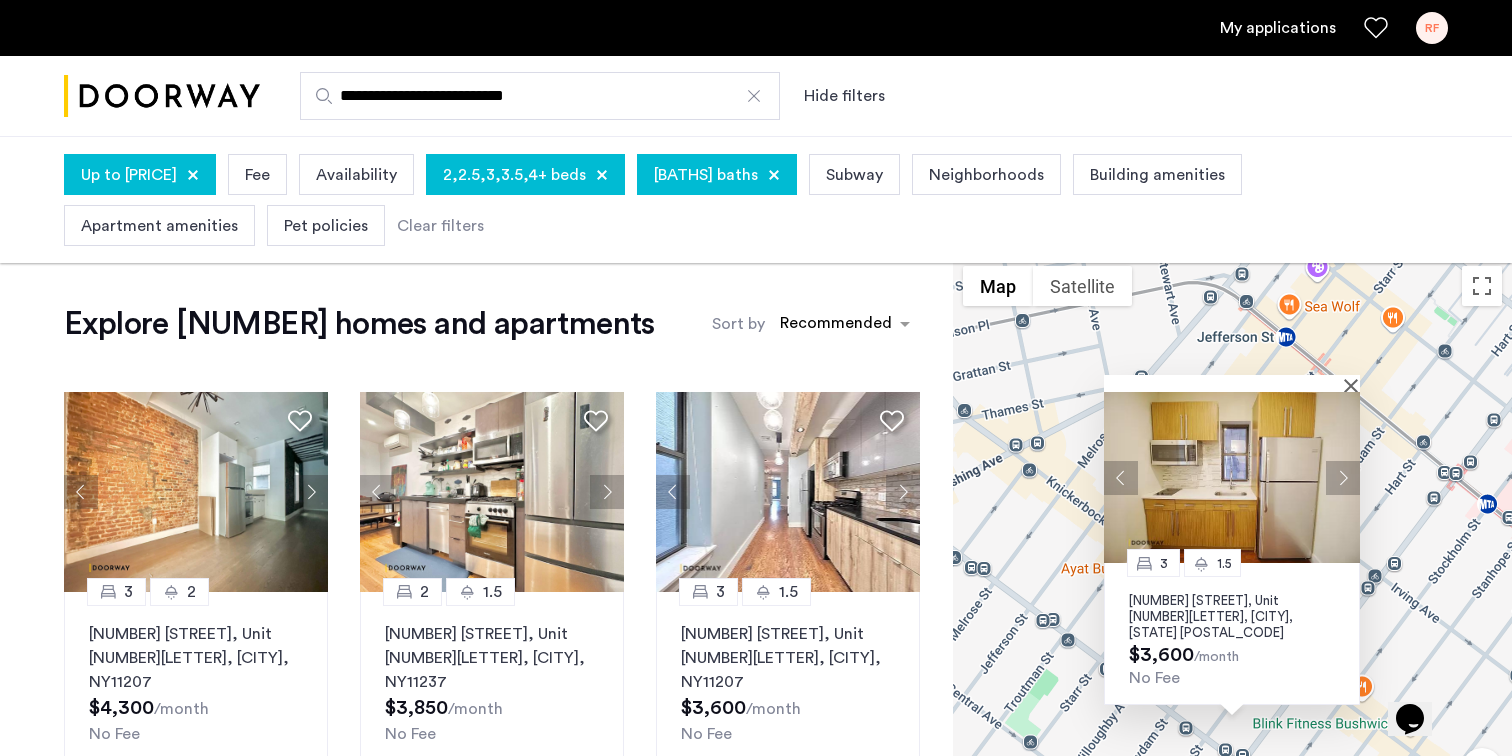 type 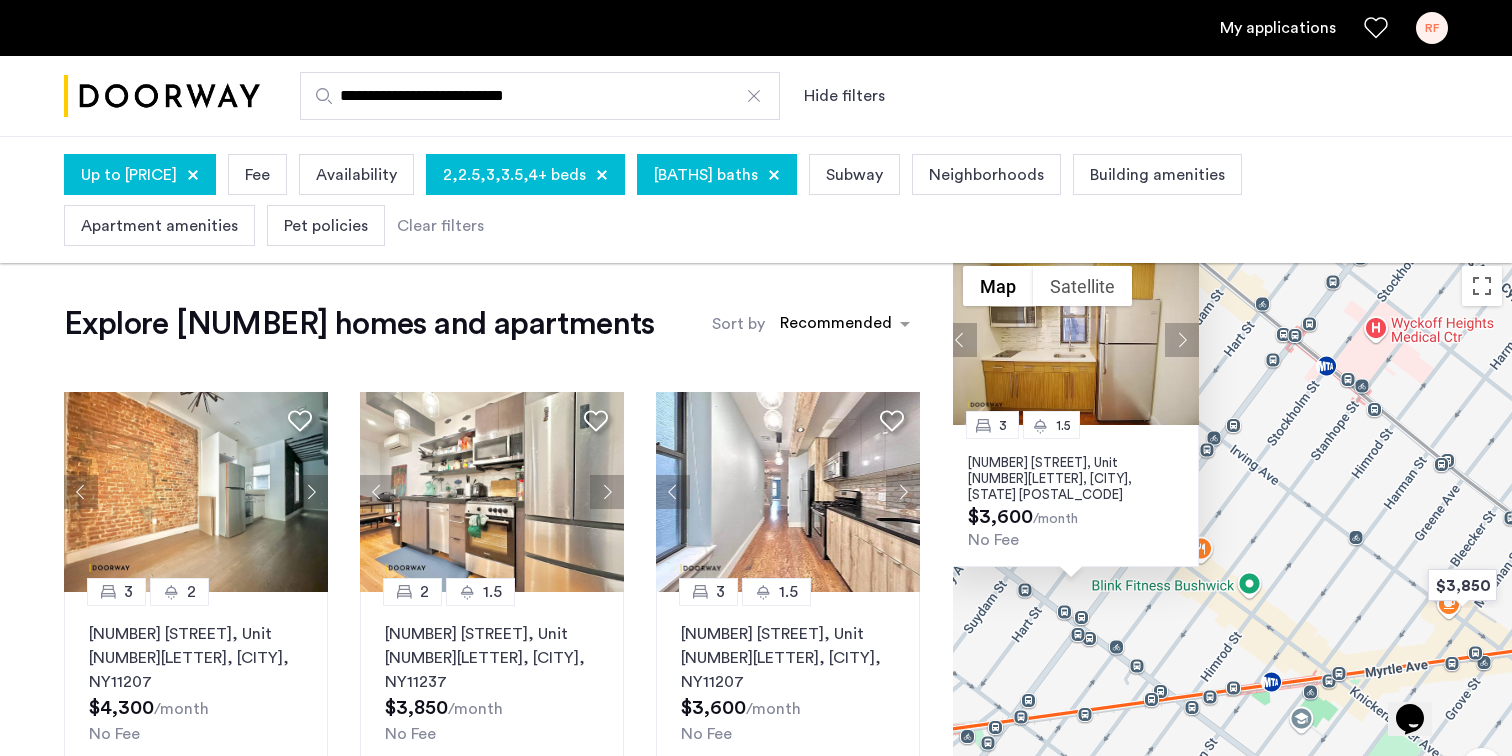 drag, startPoint x: 1386, startPoint y: 585, endPoint x: 1215, endPoint y: 424, distance: 234.86592 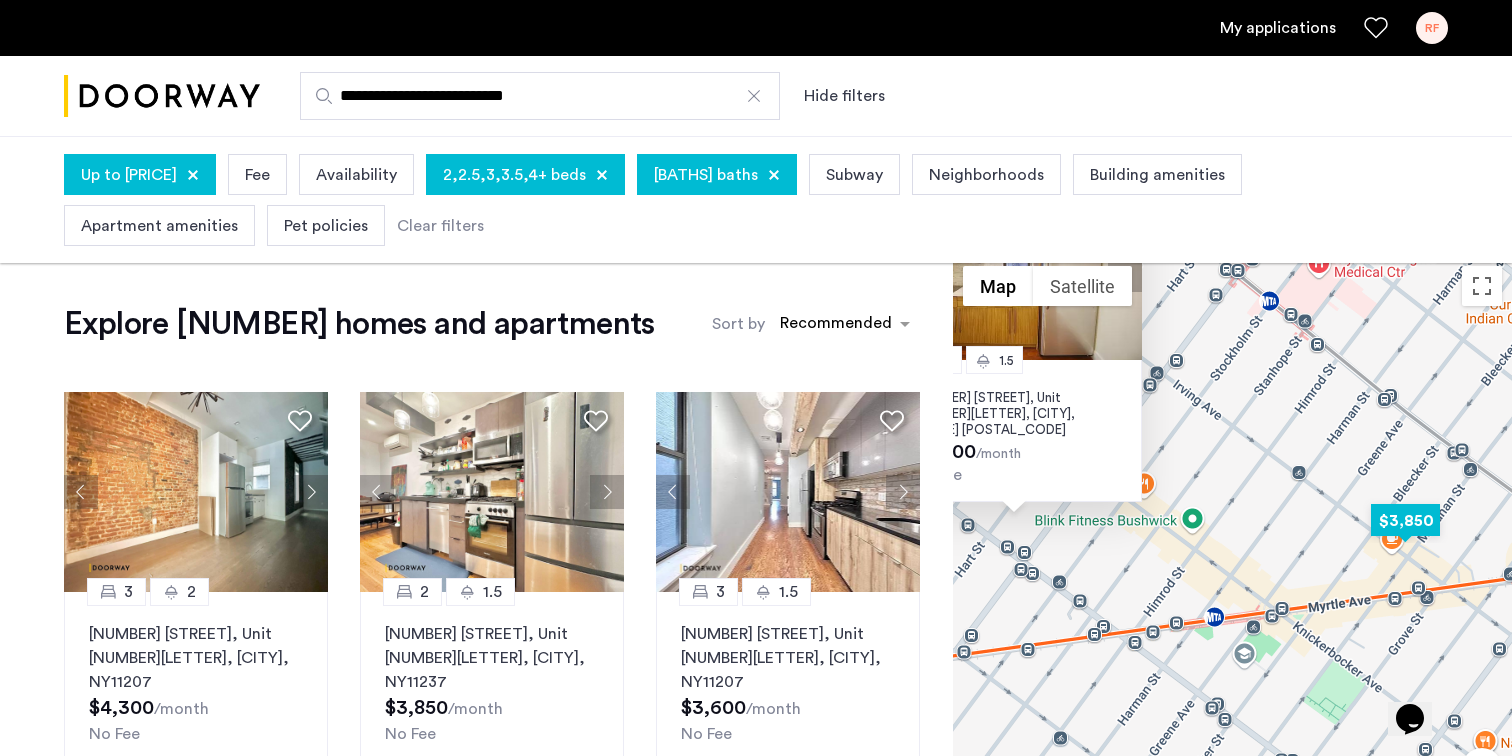 click at bounding box center (1405, 520) 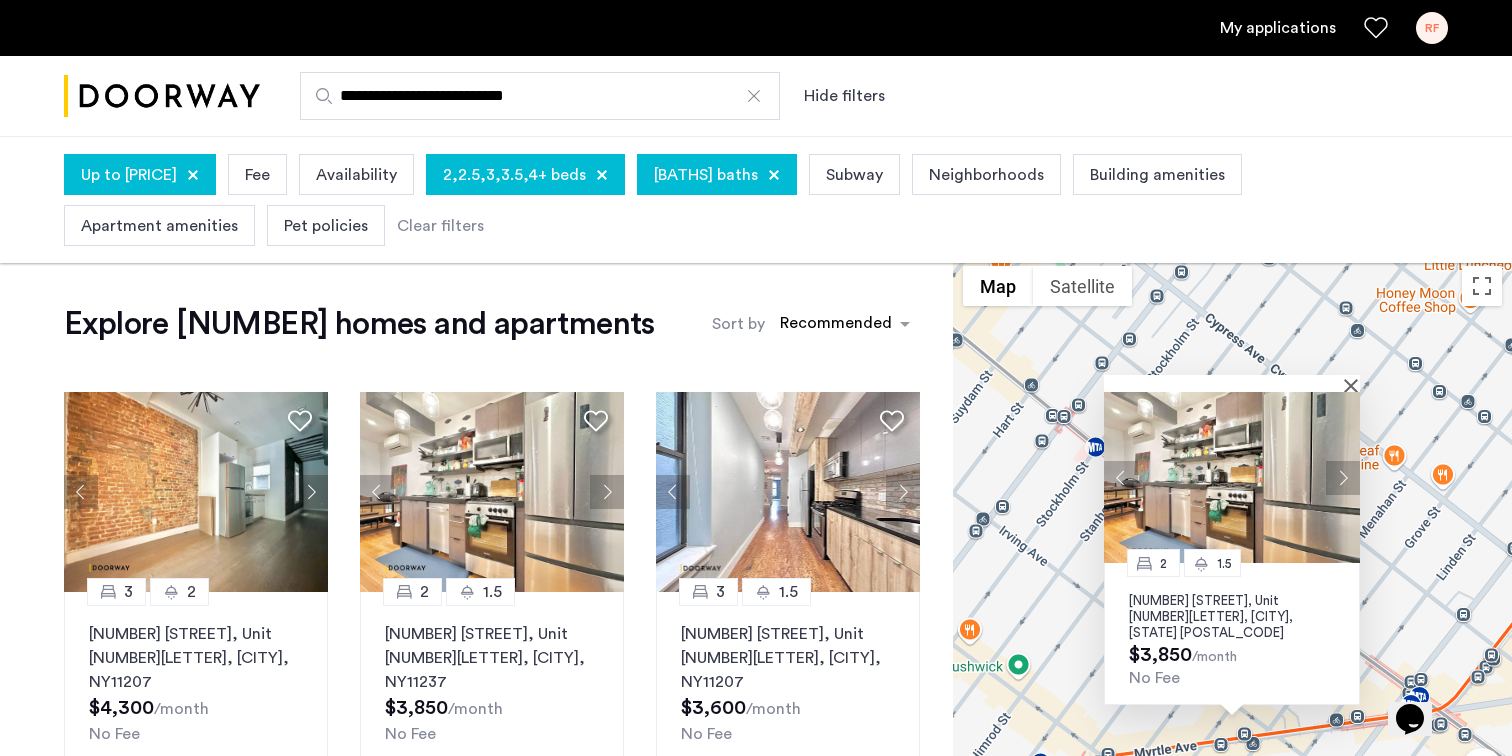 type 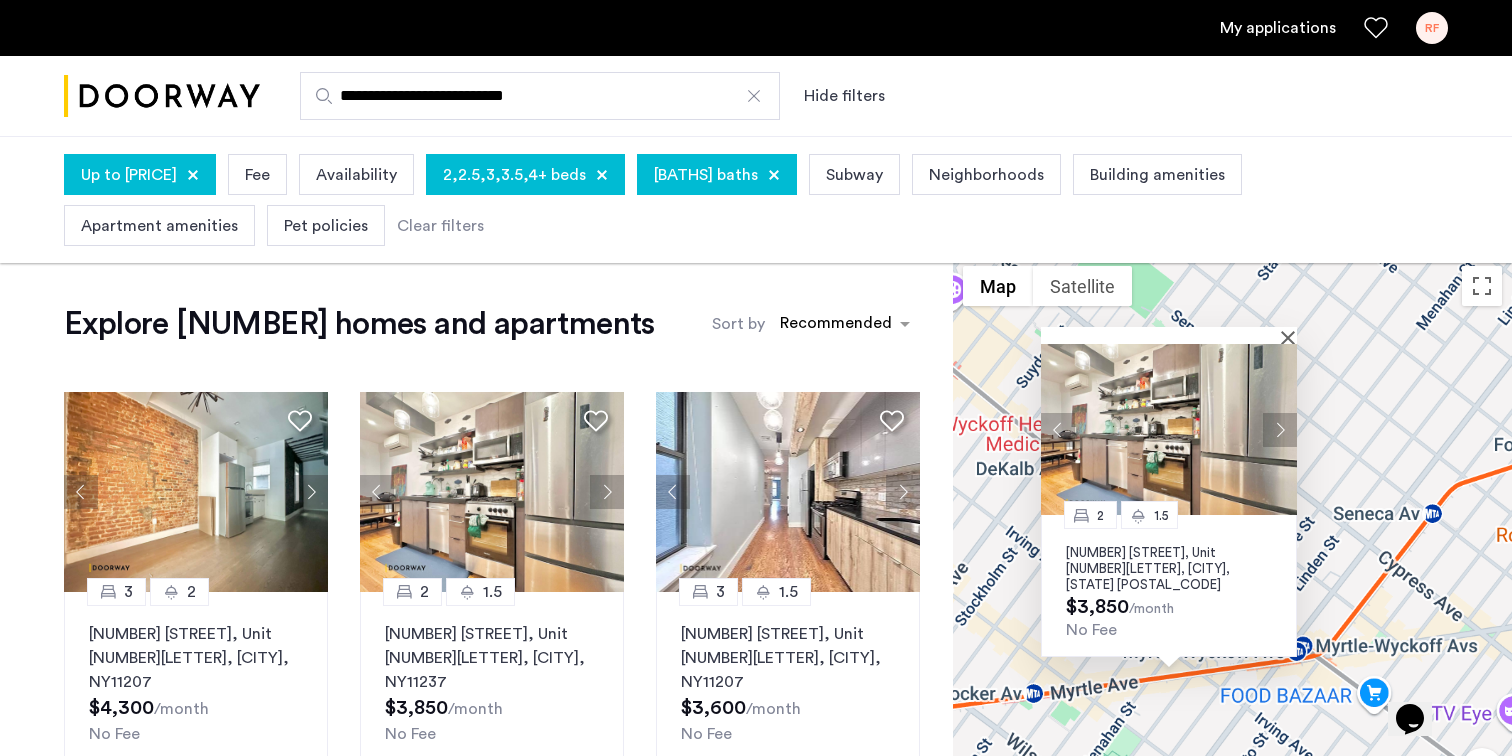 scroll, scrollTop: 44, scrollLeft: 0, axis: vertical 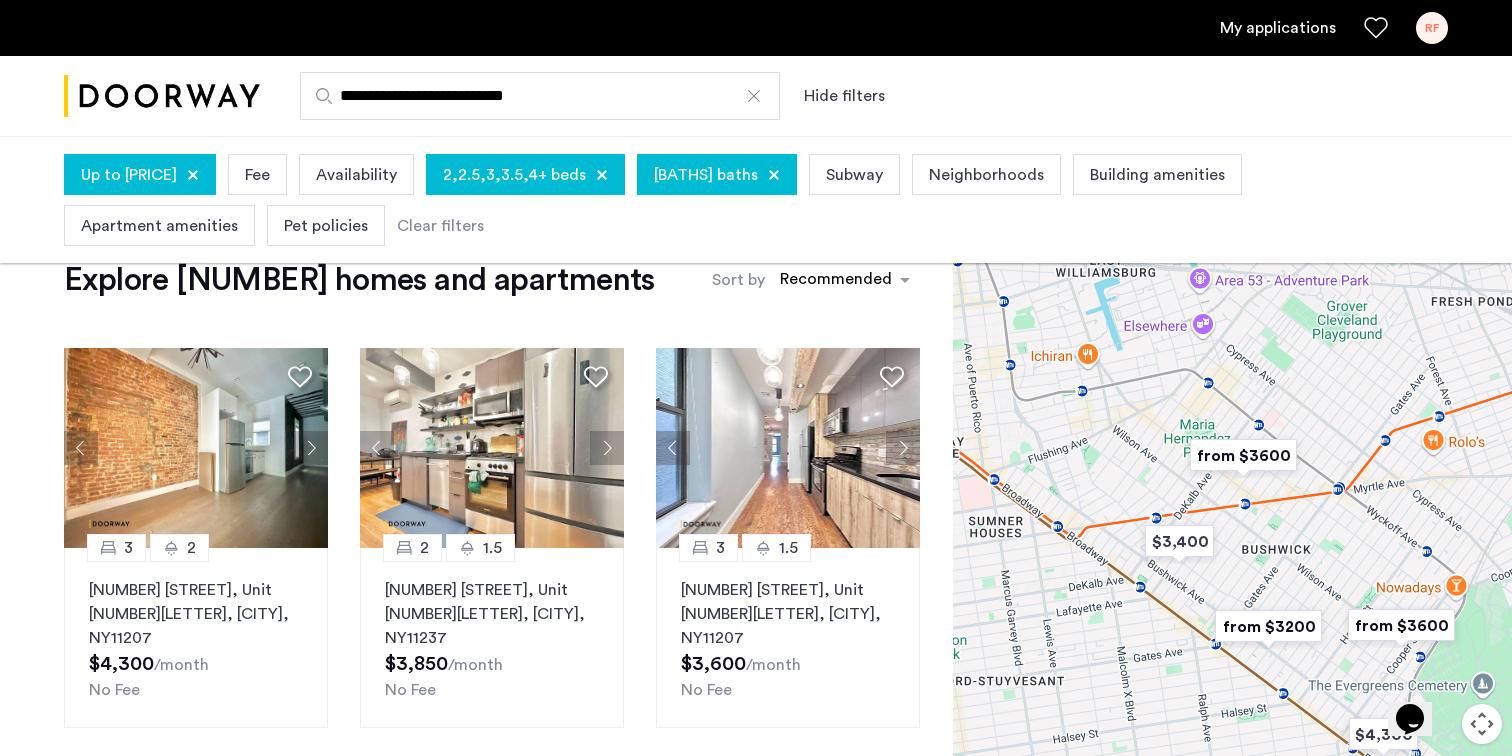 drag, startPoint x: 1054, startPoint y: 629, endPoint x: 1296, endPoint y: 592, distance: 244.81218 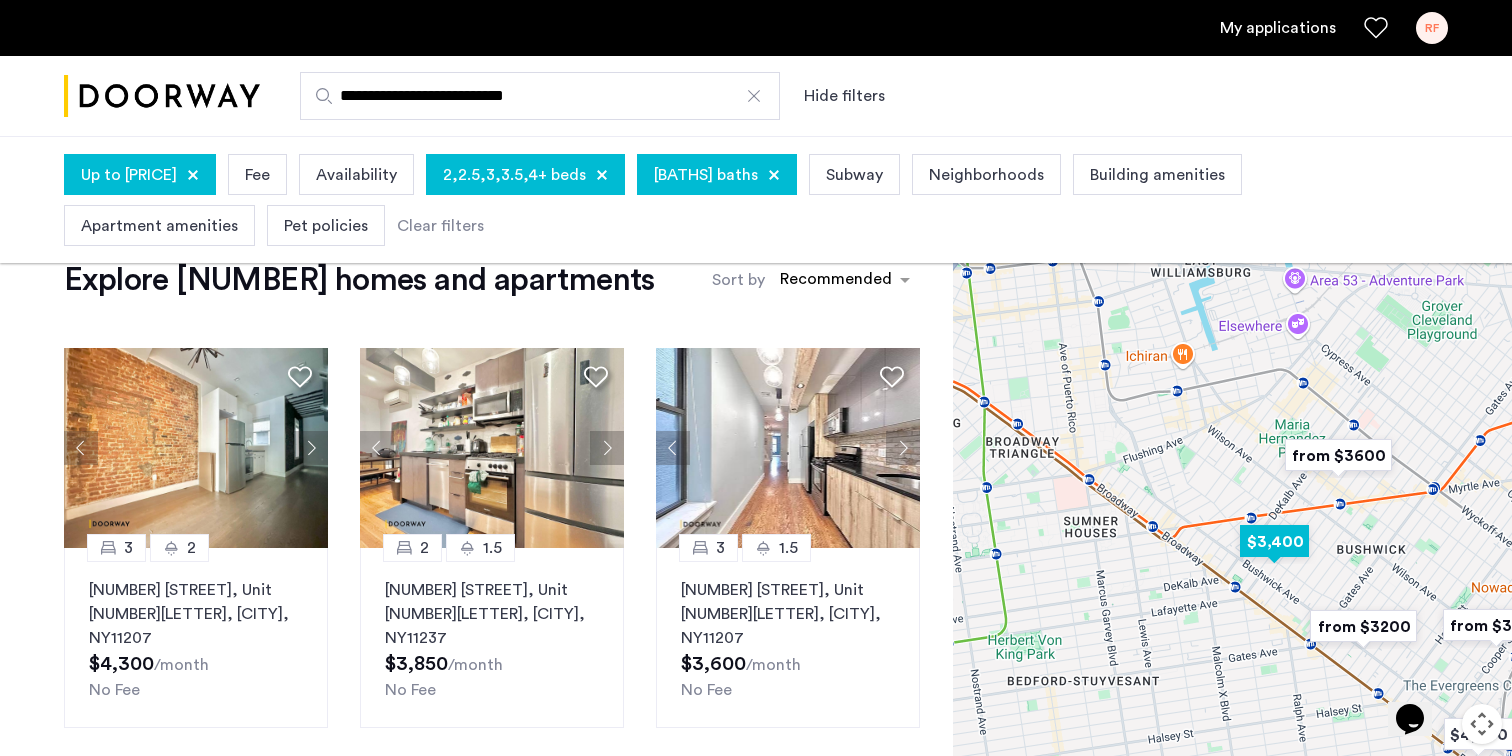 click at bounding box center (1274, 541) 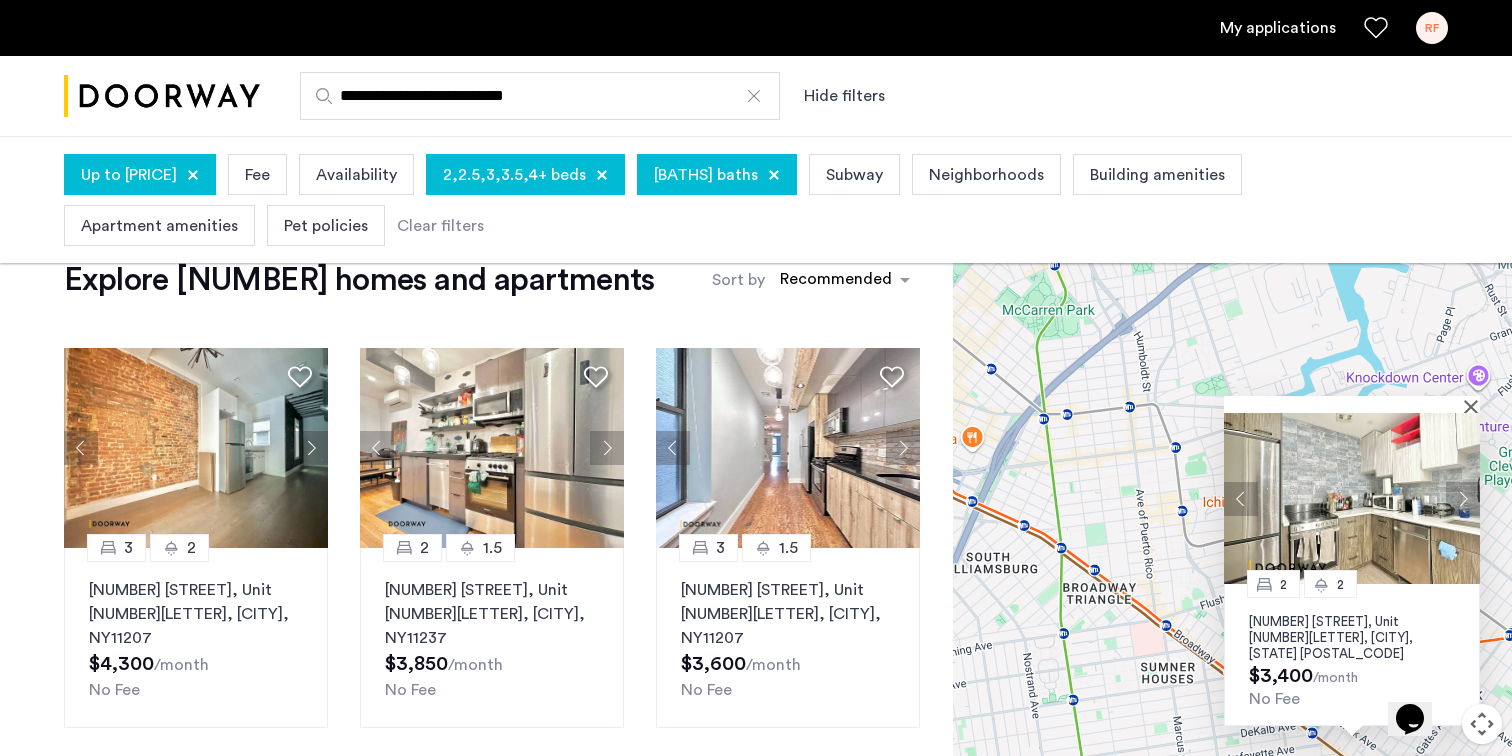 drag, startPoint x: 1112, startPoint y: 549, endPoint x: 1199, endPoint y: 613, distance: 108.00463 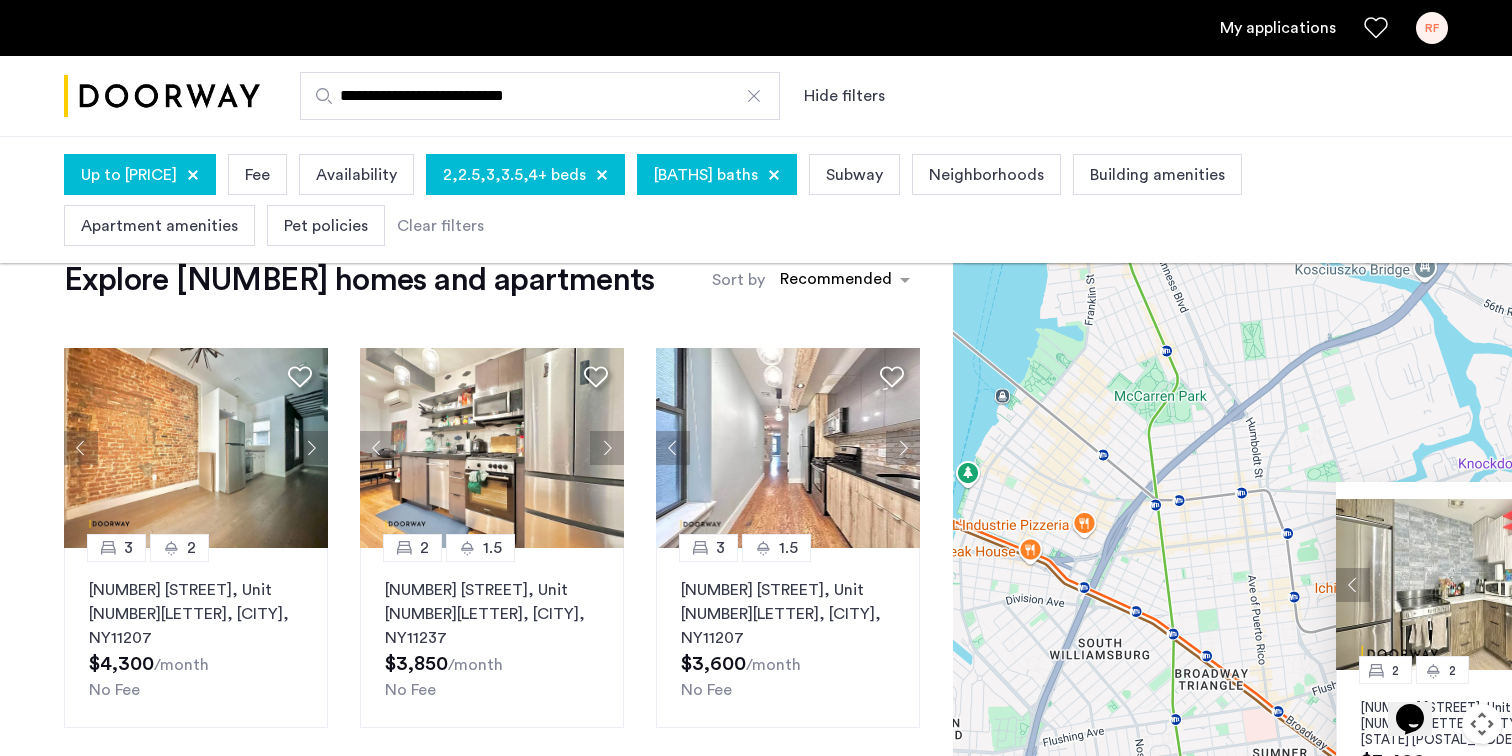 drag, startPoint x: 1161, startPoint y: 504, endPoint x: 1161, endPoint y: 531, distance: 27 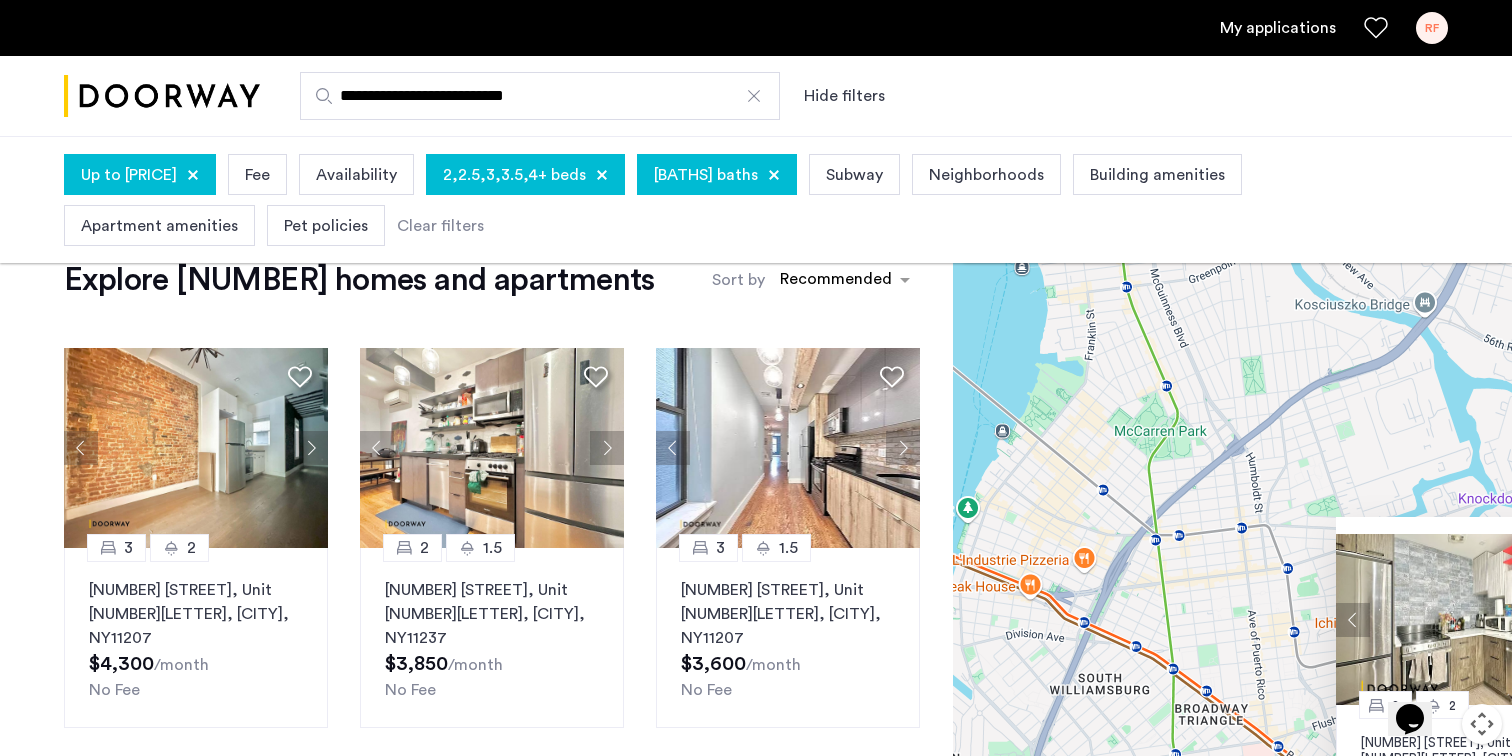 click on "[BEDS] [BEDS] [NUMBER] [STREET], Unit [NUMBER][LETTER], [CITY], [STATE] [POSTAL_CODE] [PRICE] /month No Fee" at bounding box center (1232, 526) 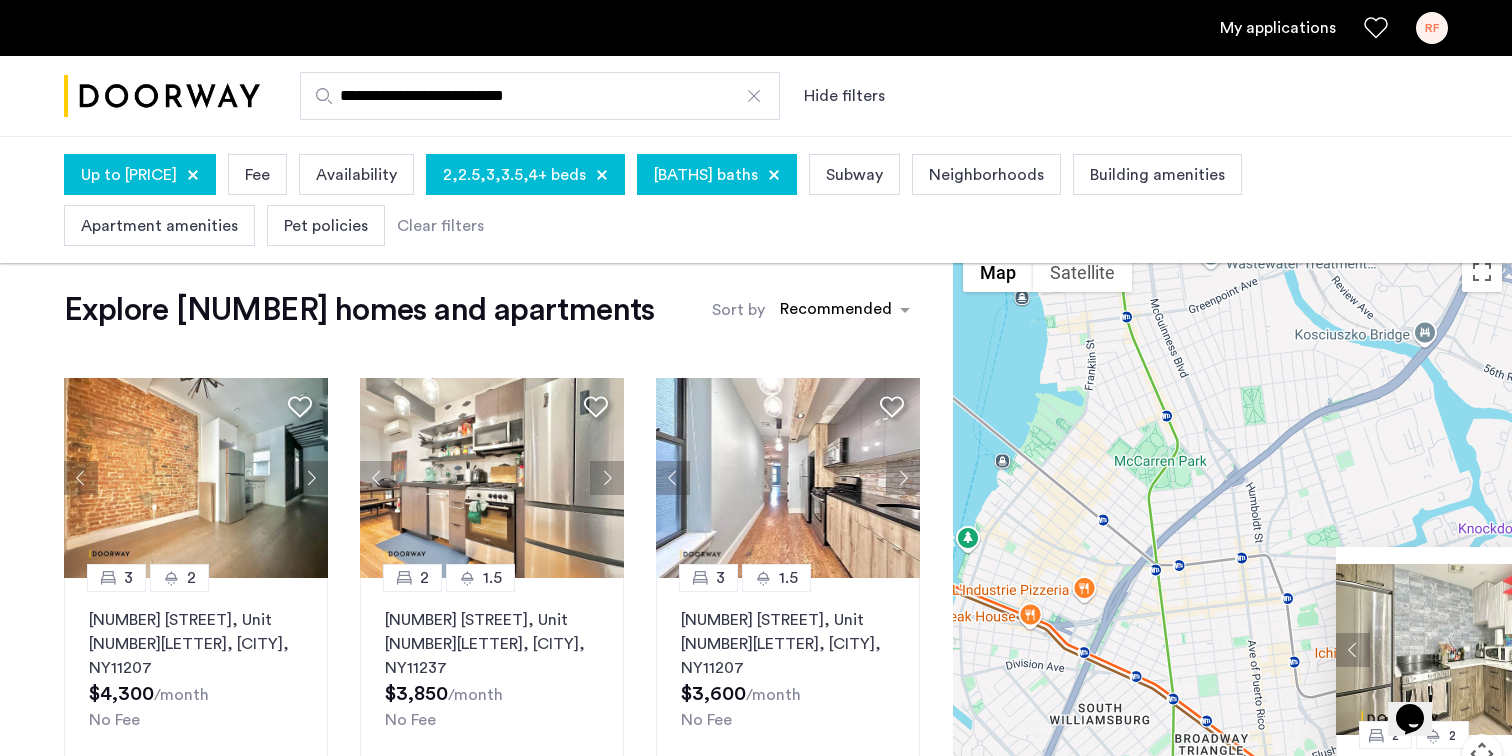 scroll, scrollTop: 11, scrollLeft: 0, axis: vertical 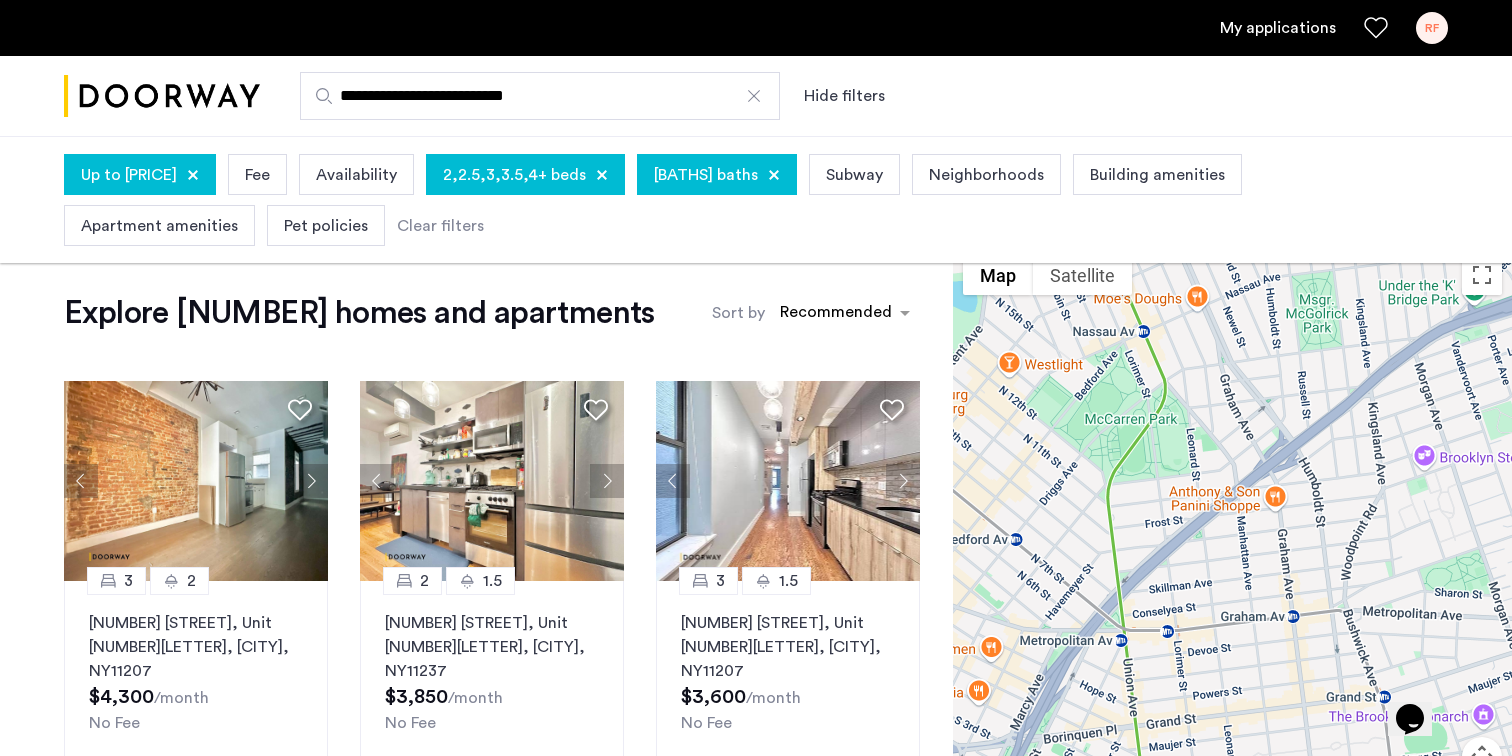drag, startPoint x: 1169, startPoint y: 514, endPoint x: 1249, endPoint y: 477, distance: 88.14193 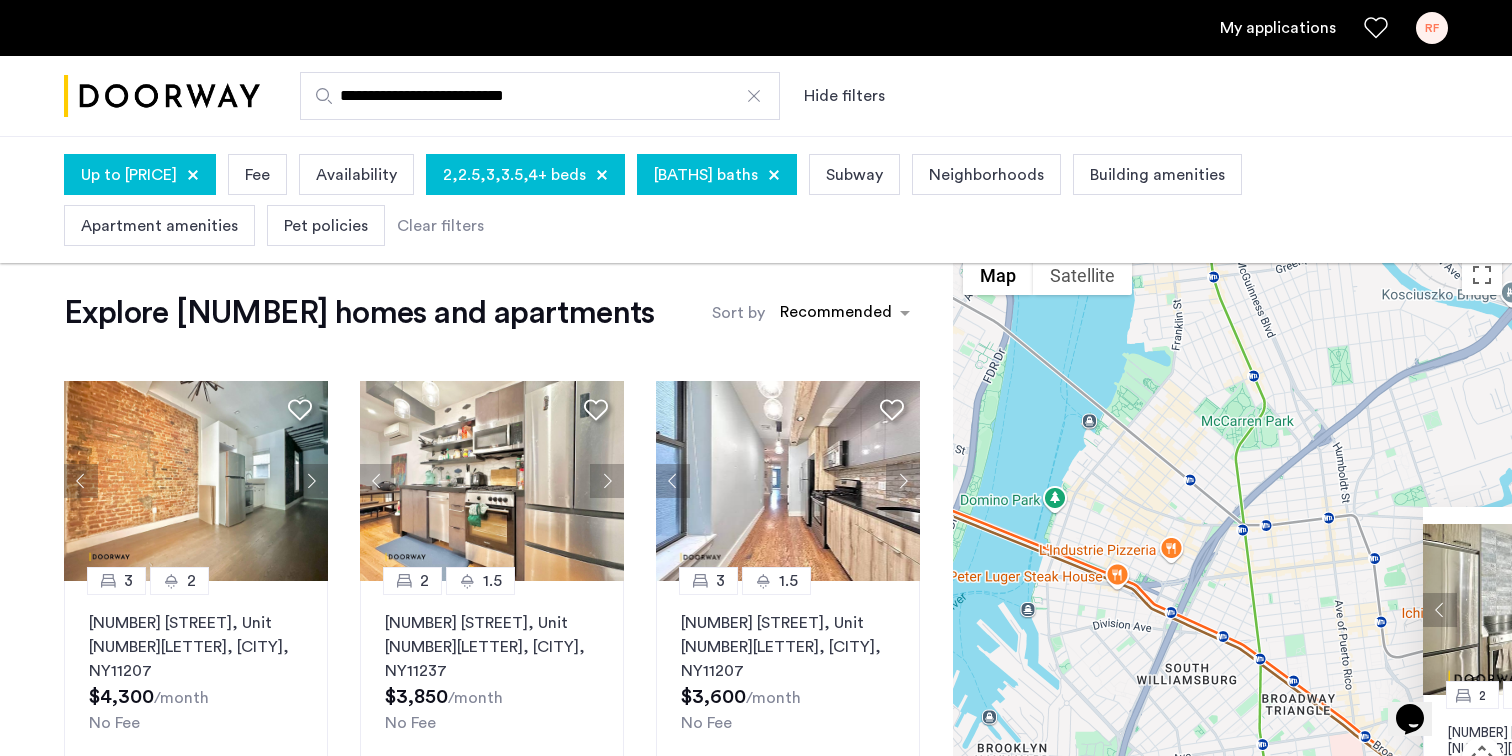 click on "[BEDS] [BEDS] [NUMBER] [STREET], Unit [NUMBER][LETTER], [CITY], [STATE] [POSTAL_CODE] [PRICE] /month No Fee" at bounding box center [1232, 559] 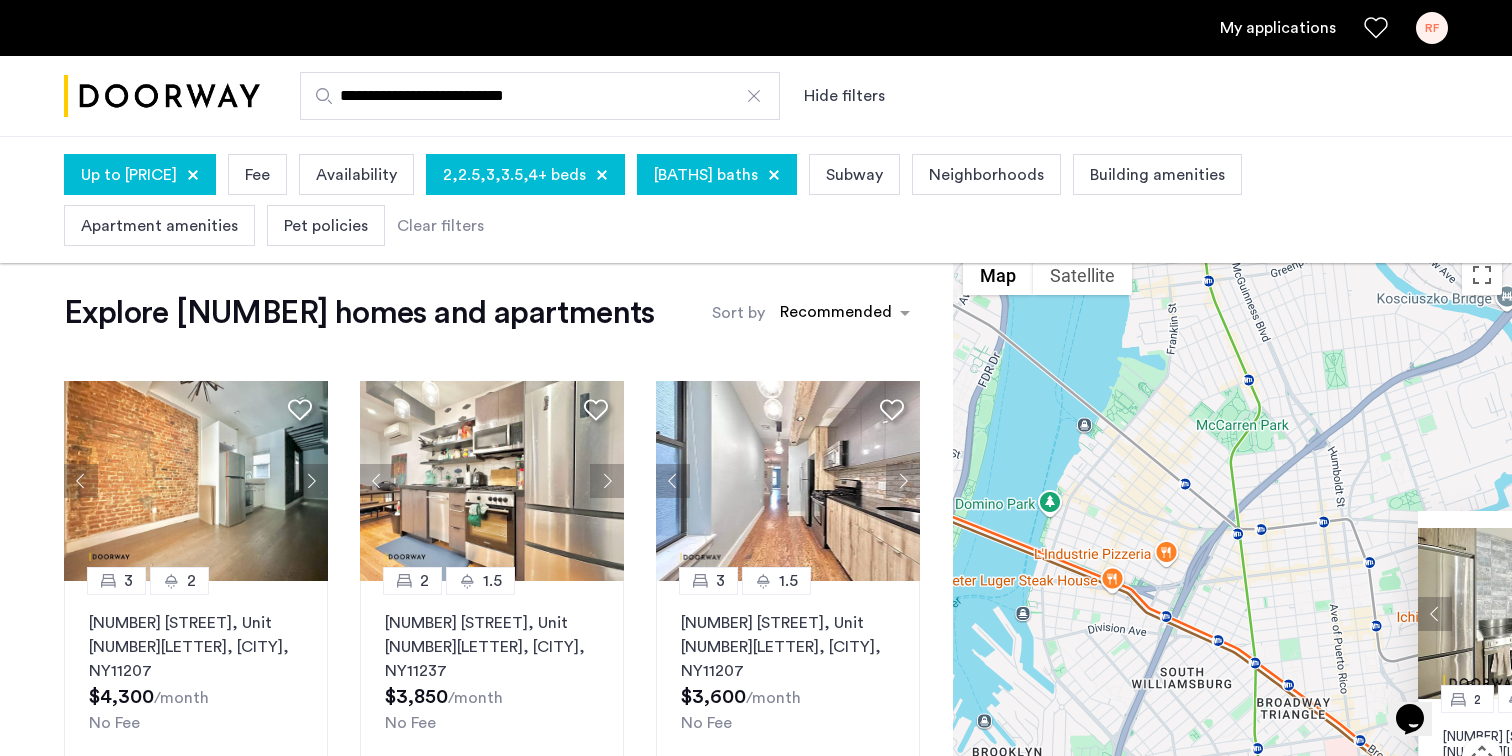 click on "**********" at bounding box center (540, 96) 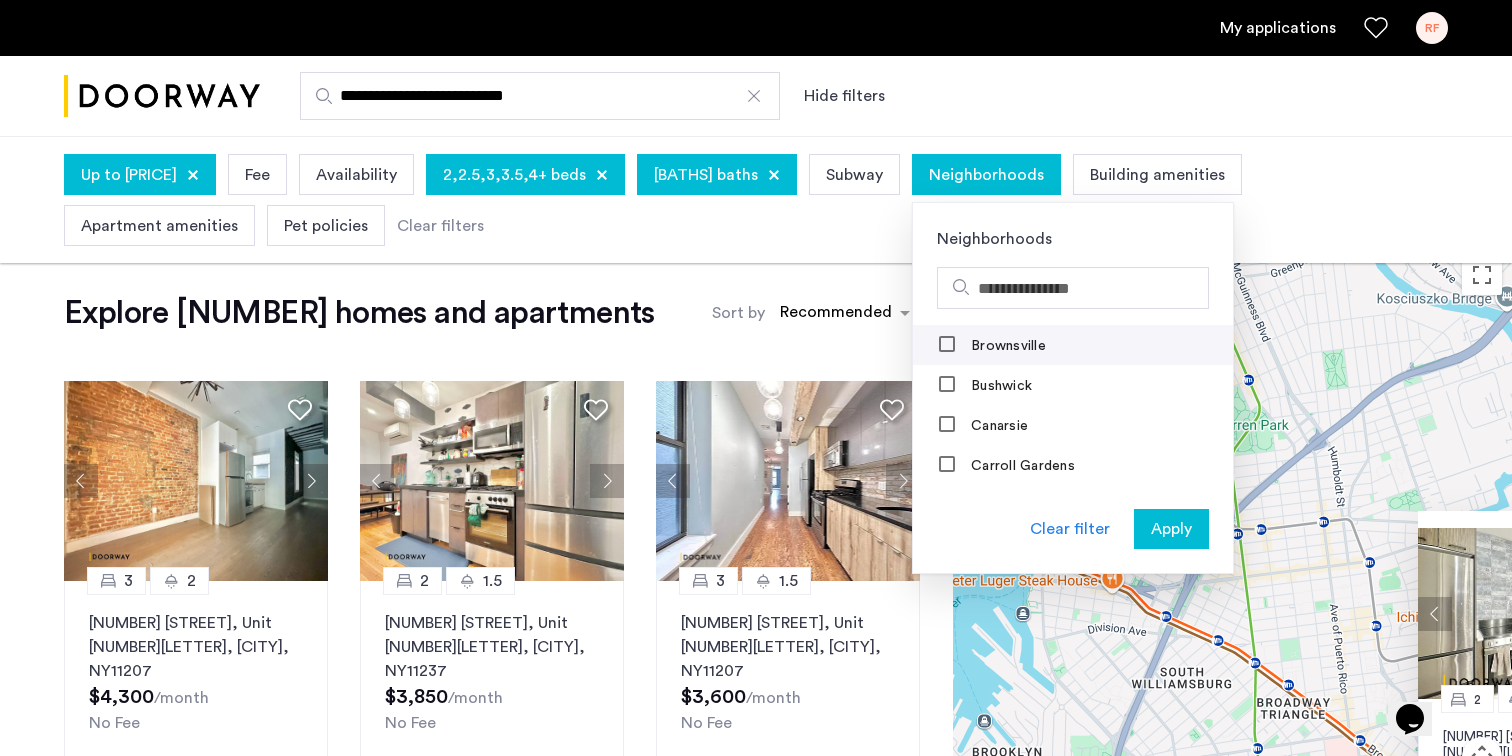scroll, scrollTop: 244, scrollLeft: 0, axis: vertical 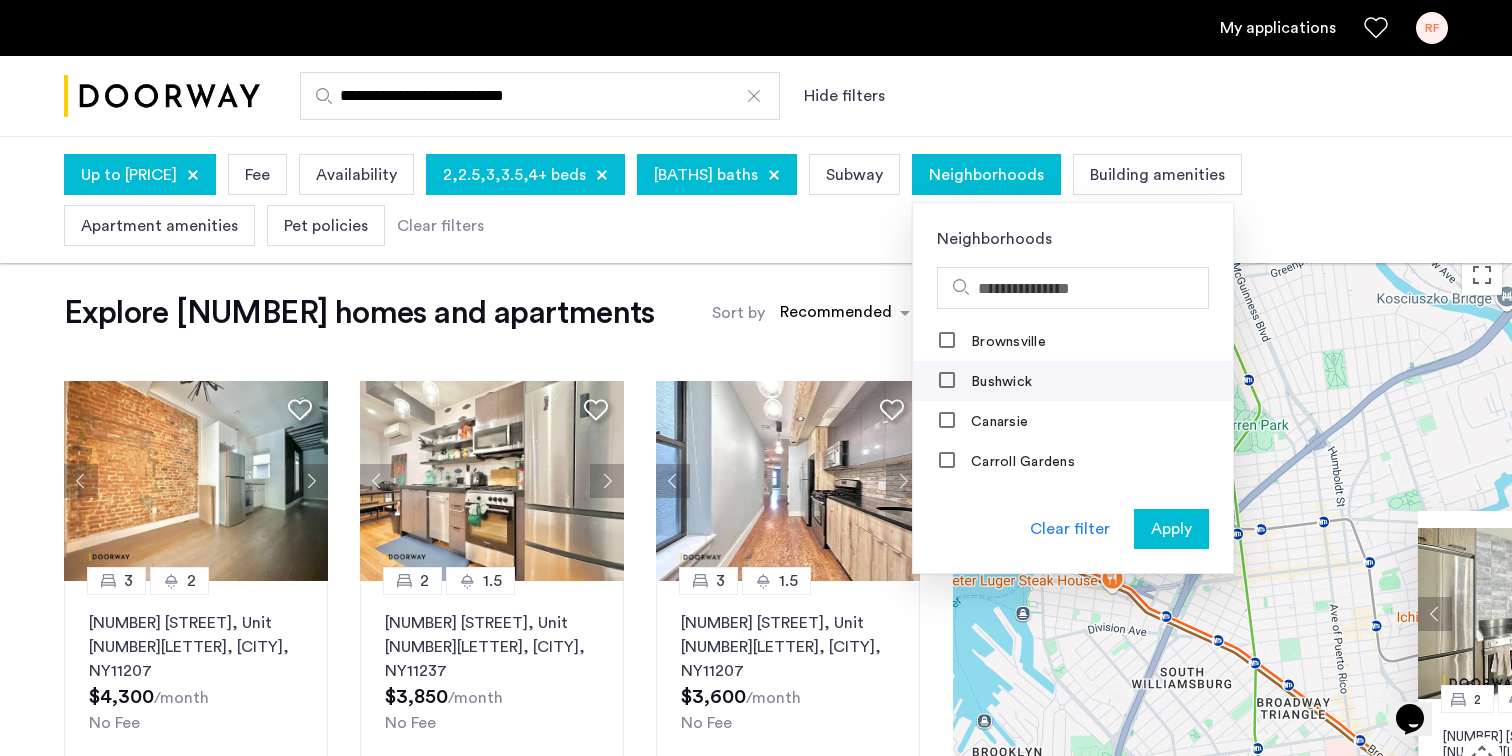 click on "Bushwick" at bounding box center [1073, 381] 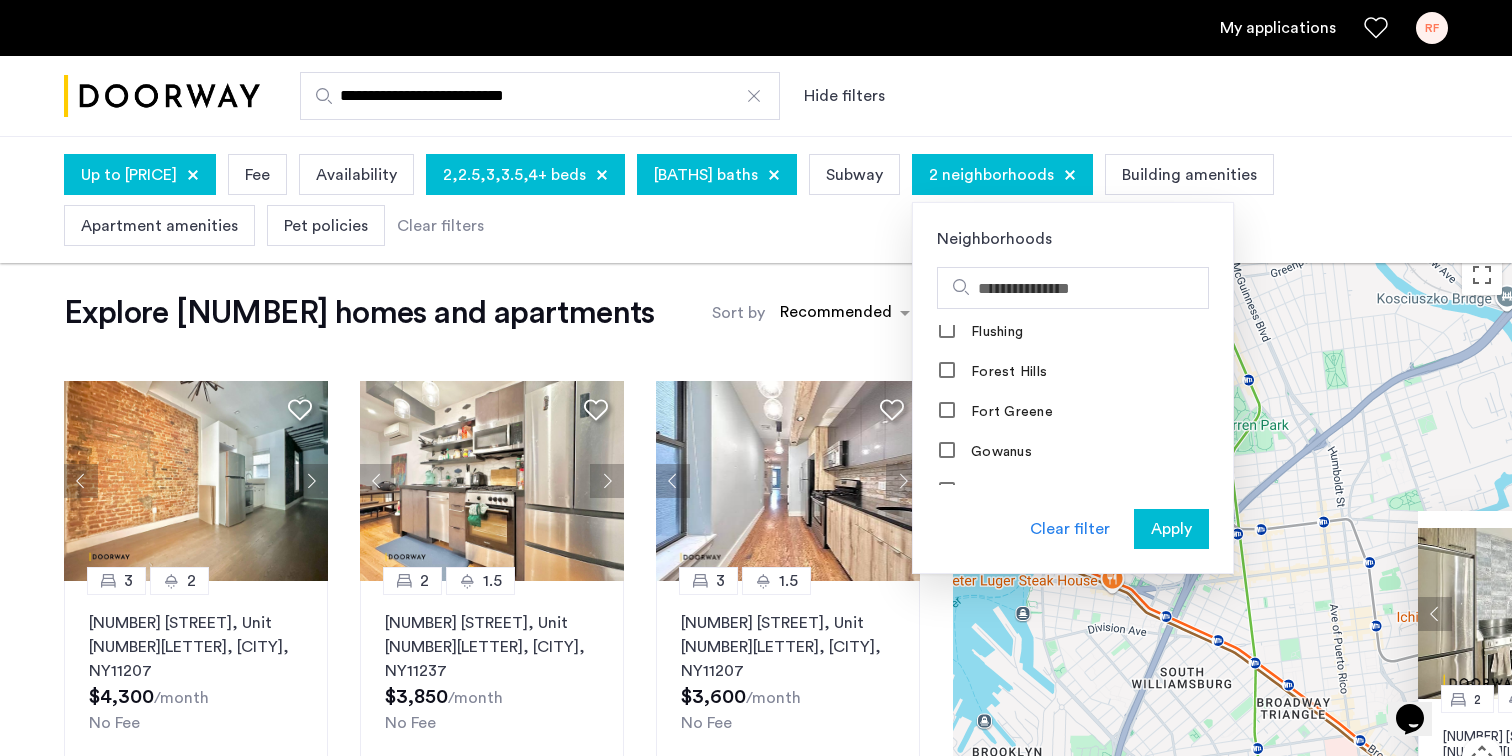 scroll, scrollTop: 1065, scrollLeft: 0, axis: vertical 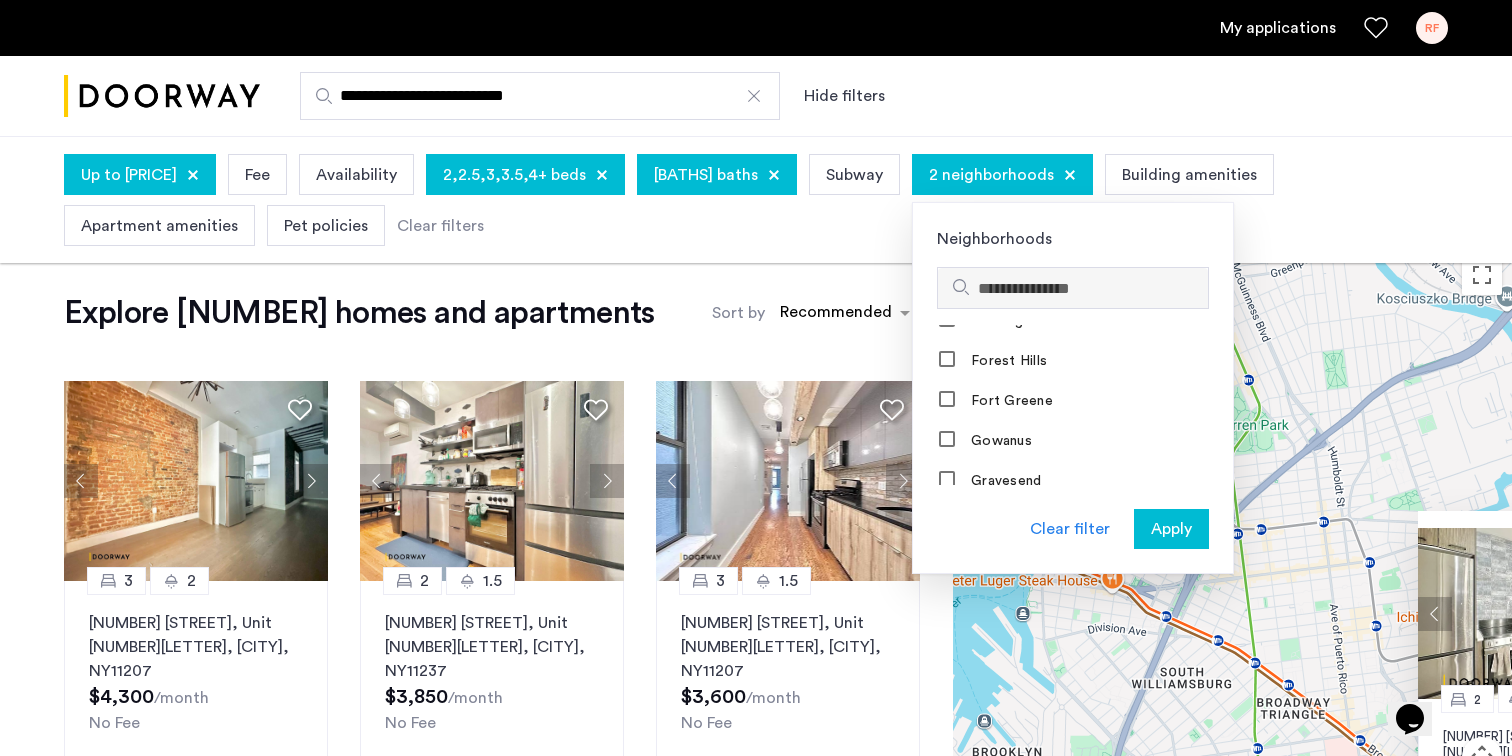 click at bounding box center [1089, 289] 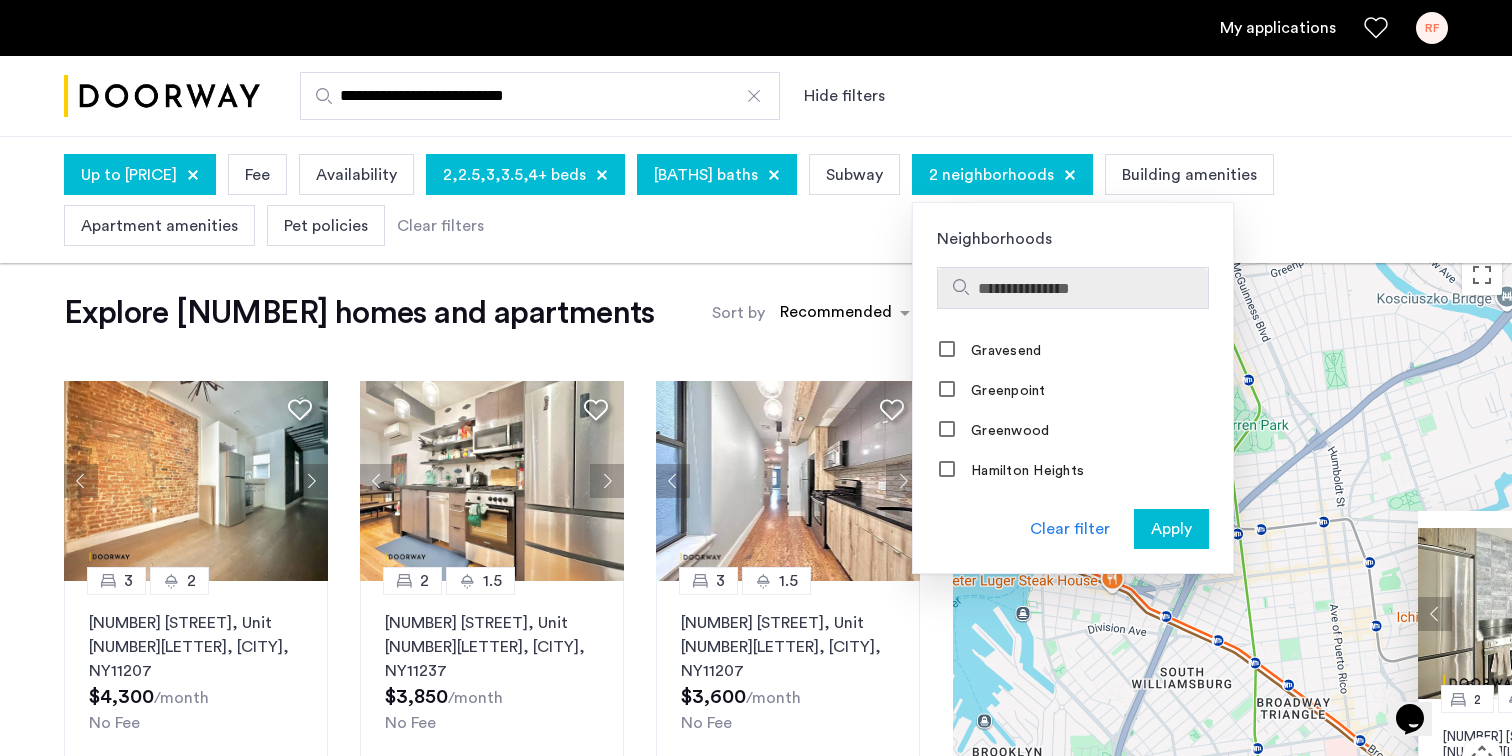 scroll, scrollTop: 1196, scrollLeft: 0, axis: vertical 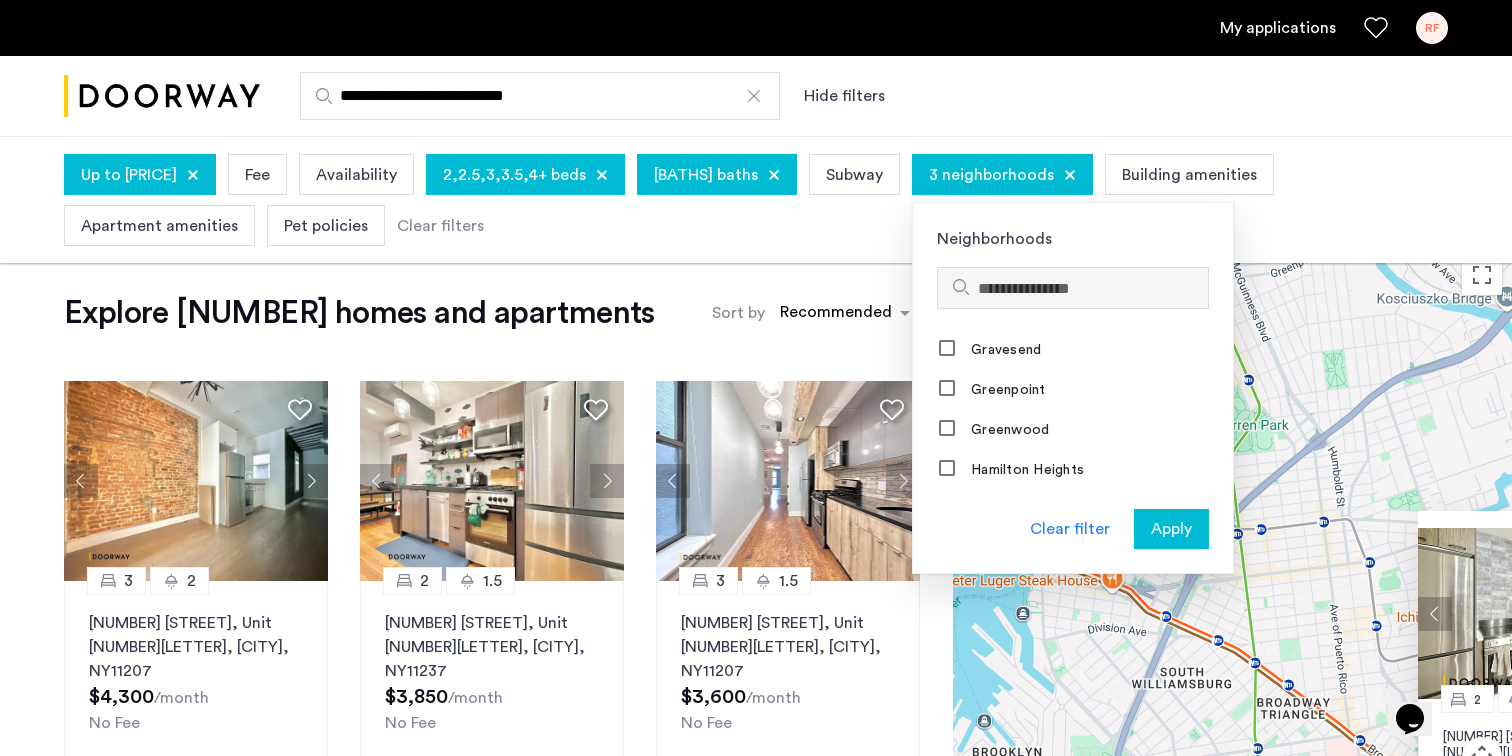 click at bounding box center [1073, 288] 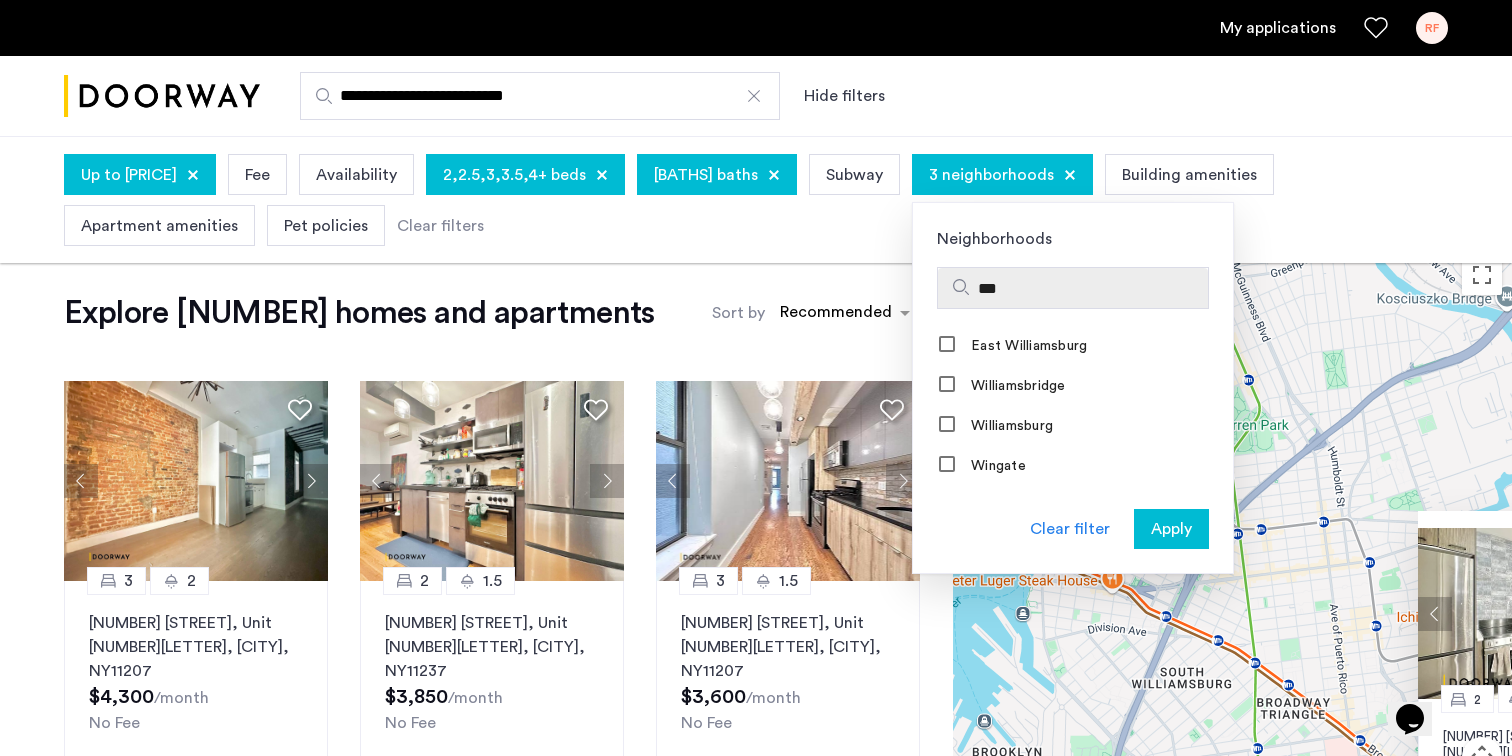 scroll, scrollTop: 0, scrollLeft: 0, axis: both 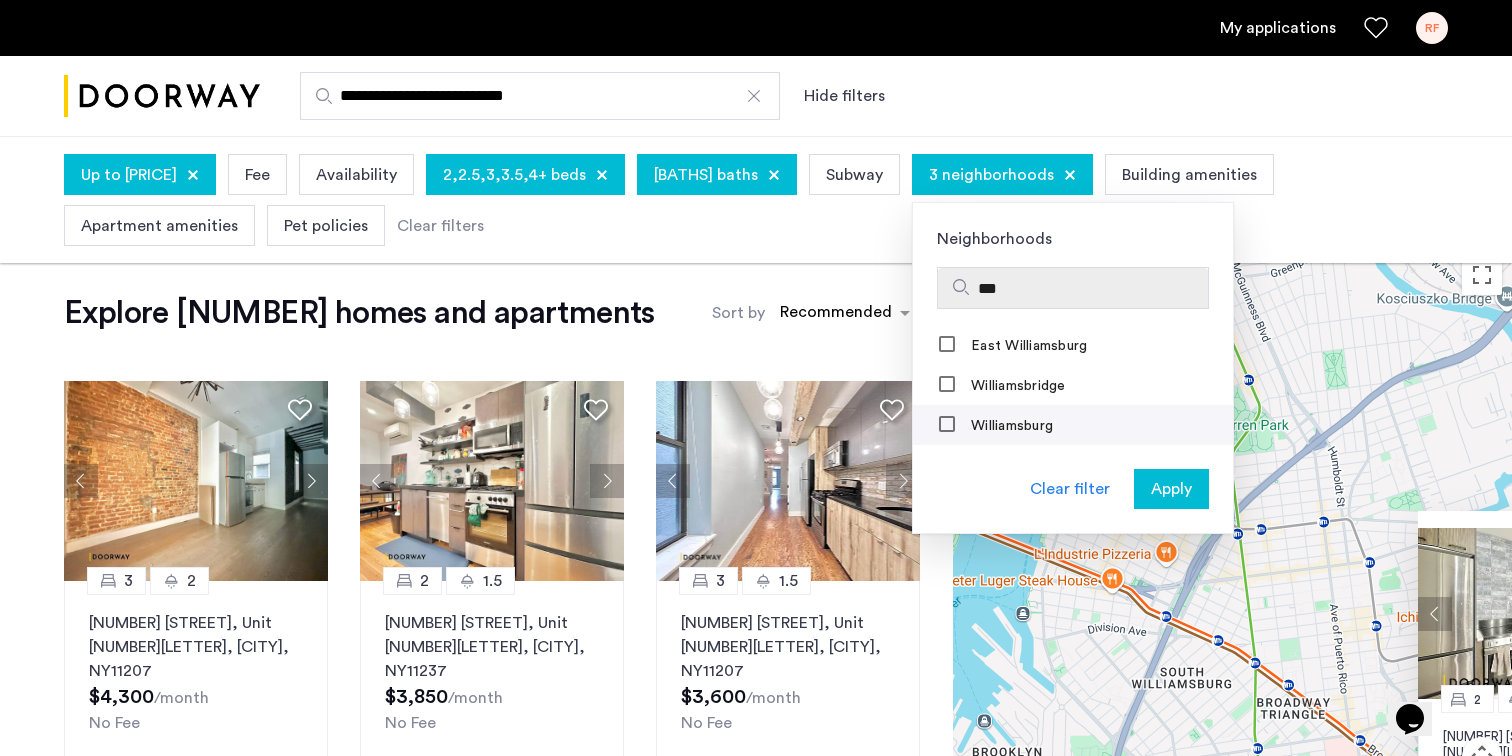 type on "***" 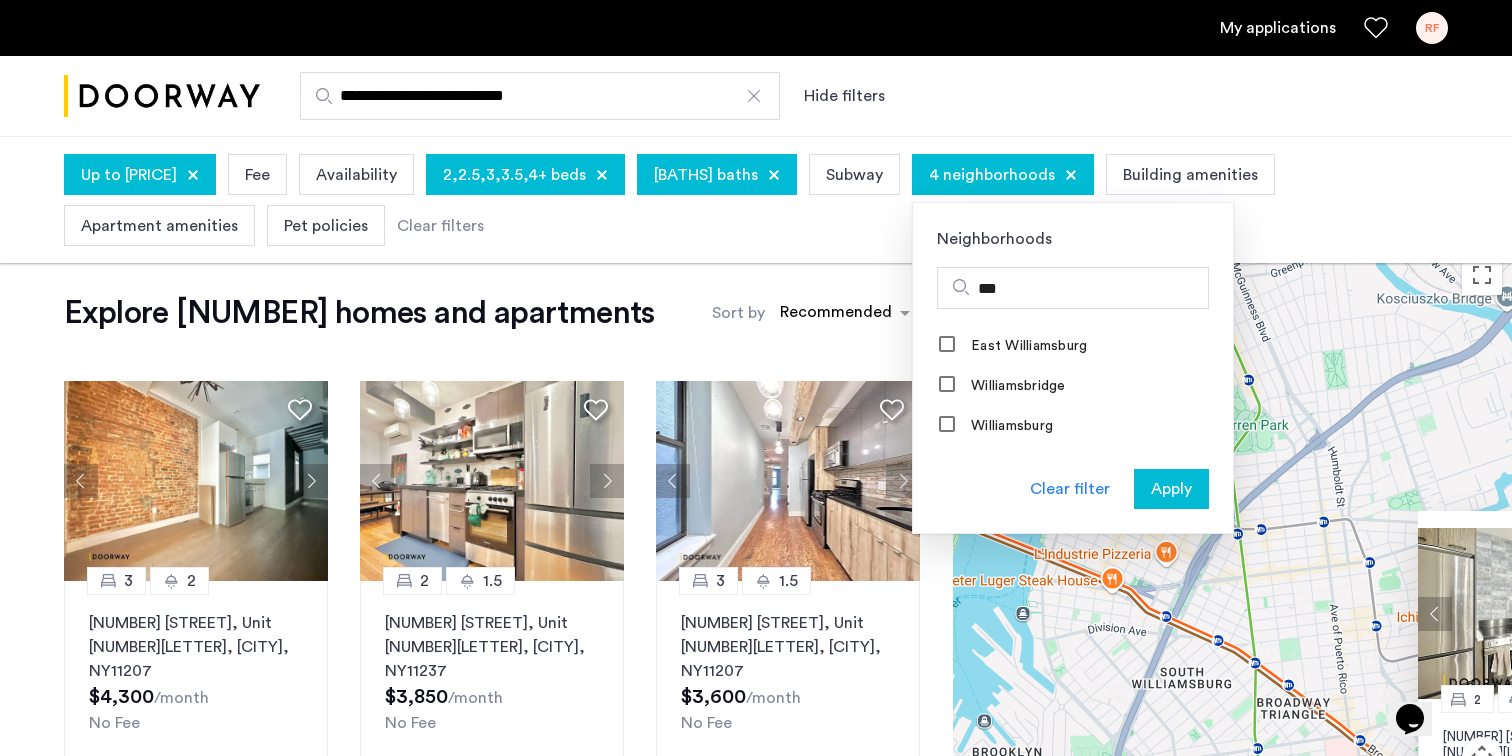 click on "Apply" at bounding box center (1171, 489) 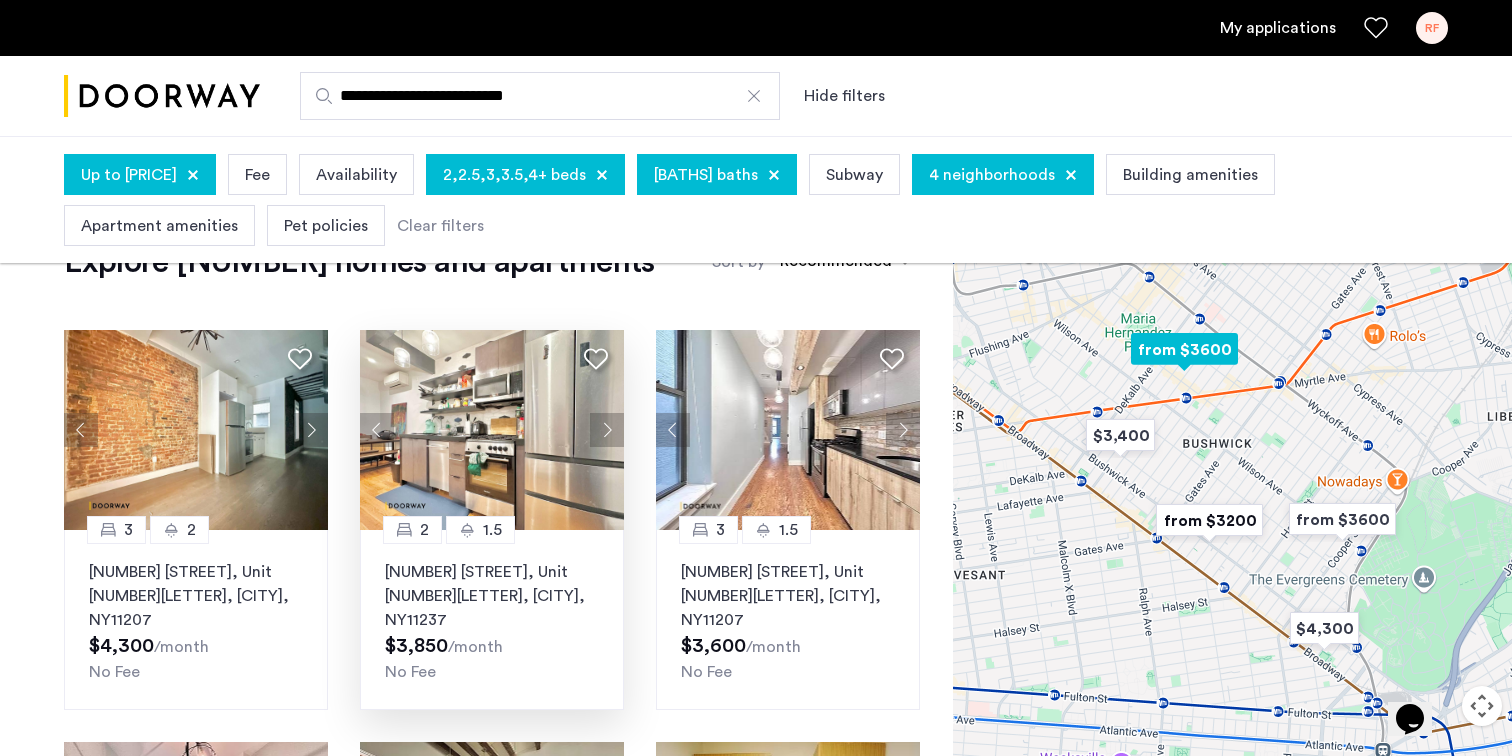 scroll, scrollTop: 57, scrollLeft: 0, axis: vertical 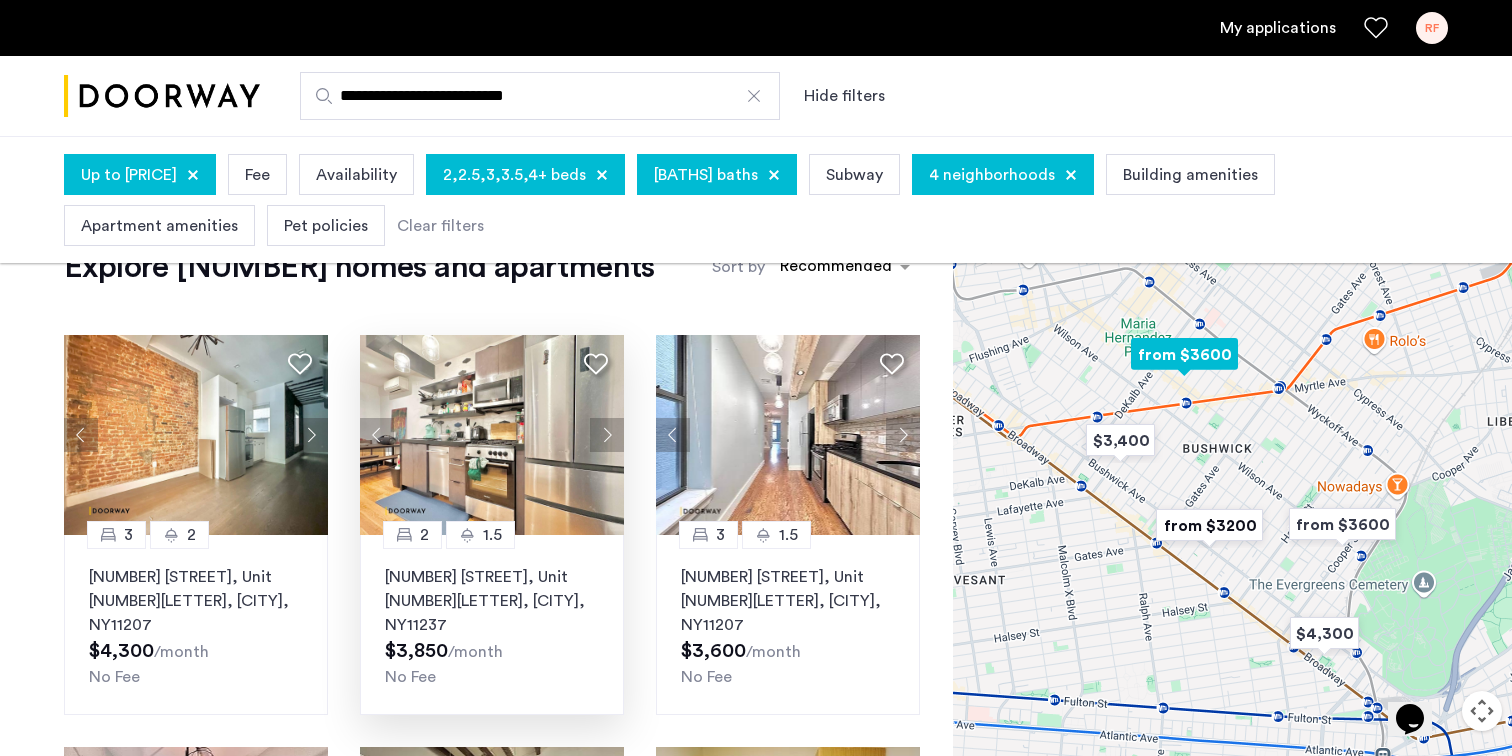 click 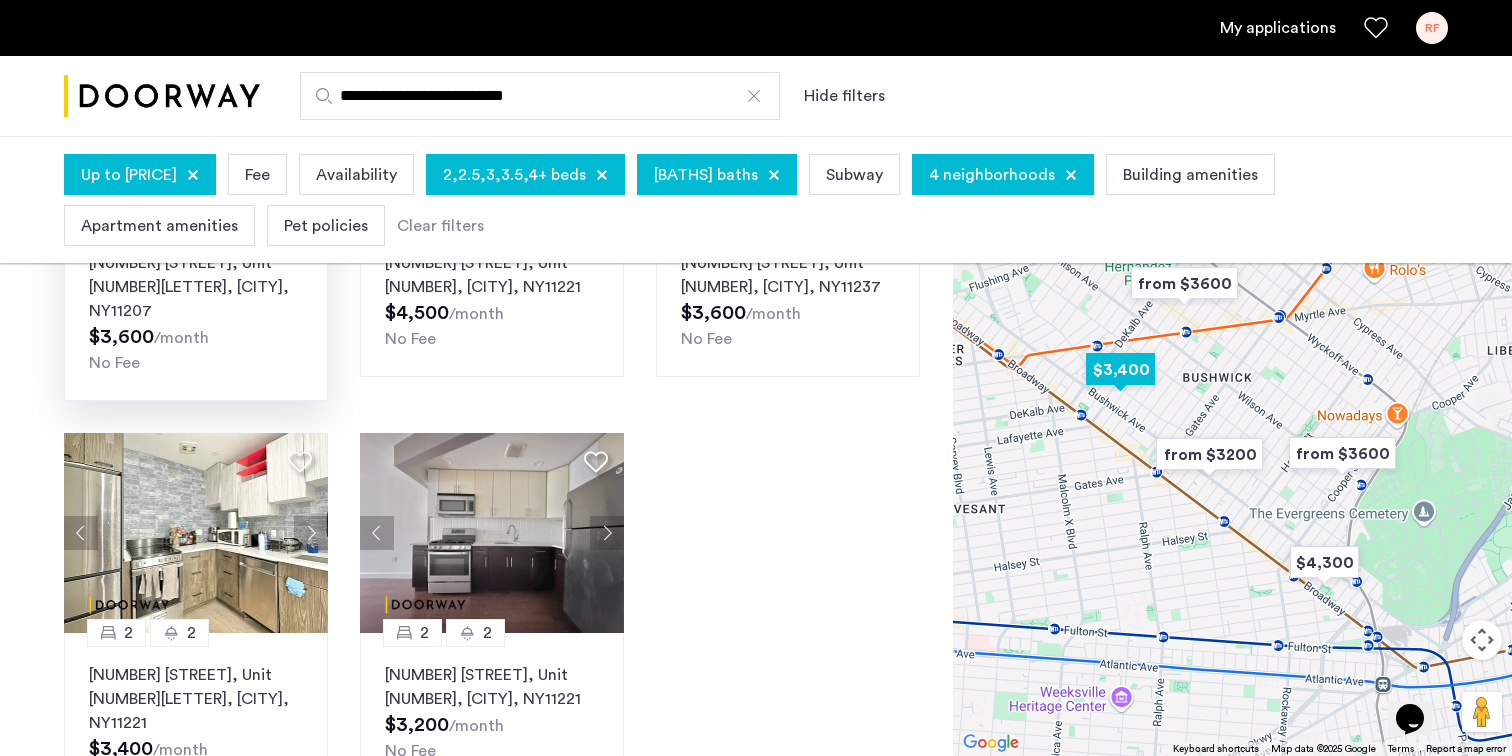 scroll, scrollTop: 796, scrollLeft: 0, axis: vertical 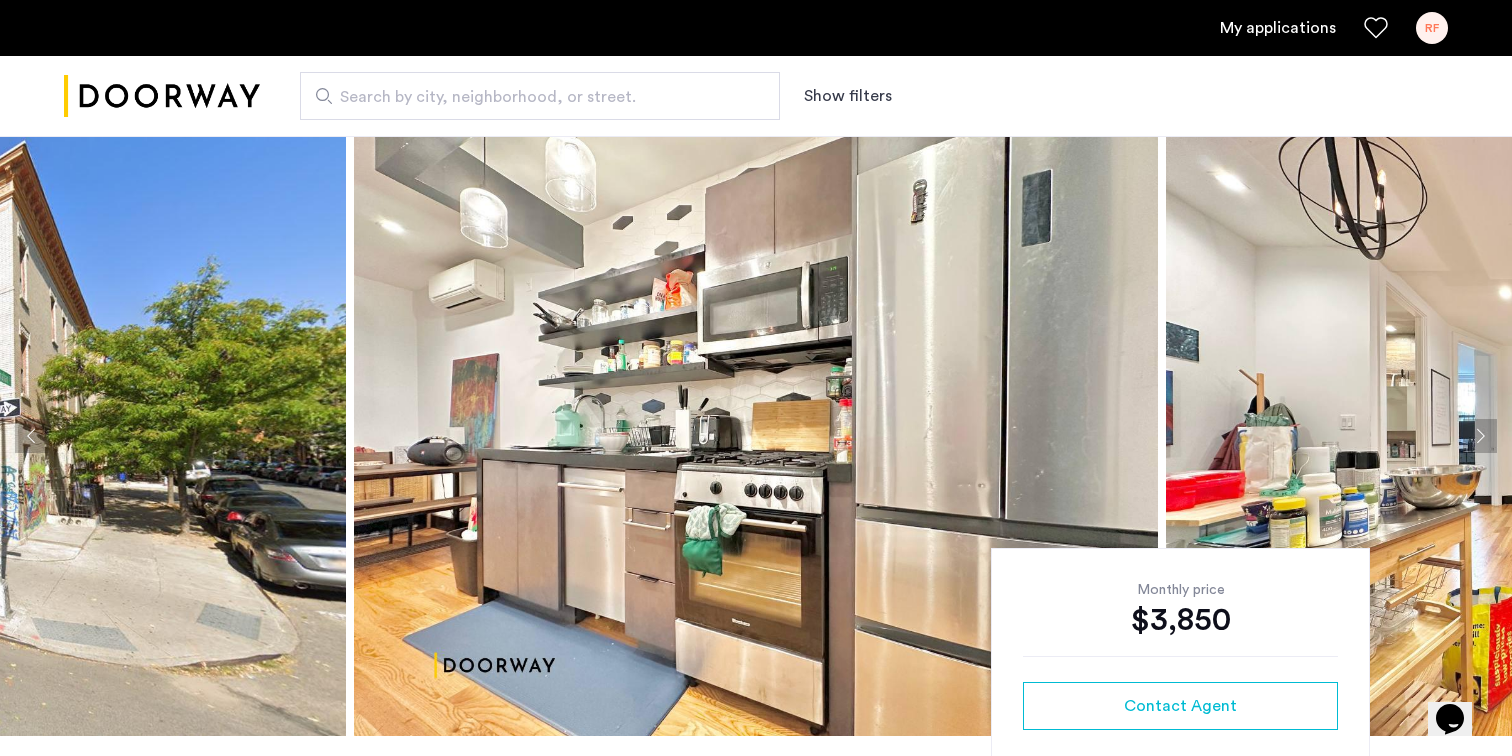 click 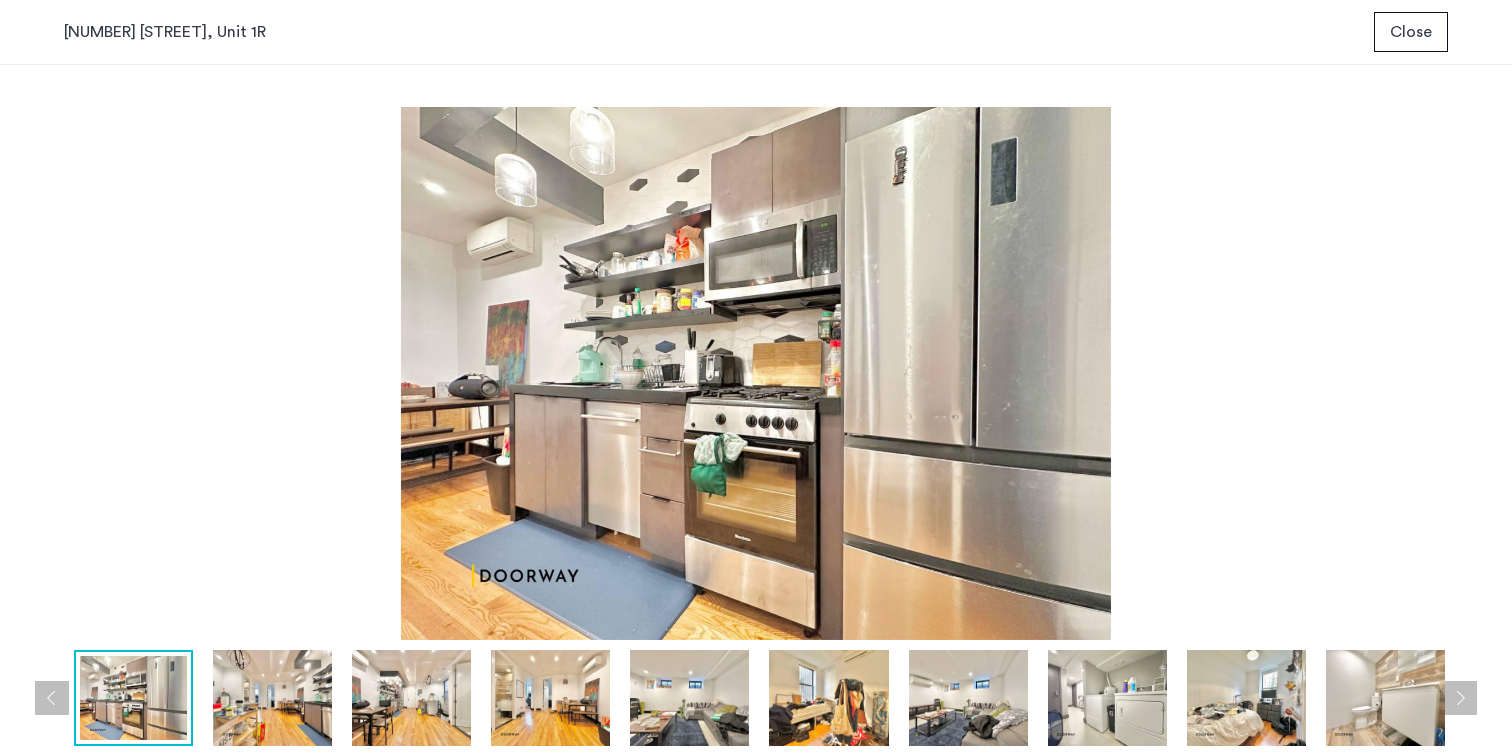 type 